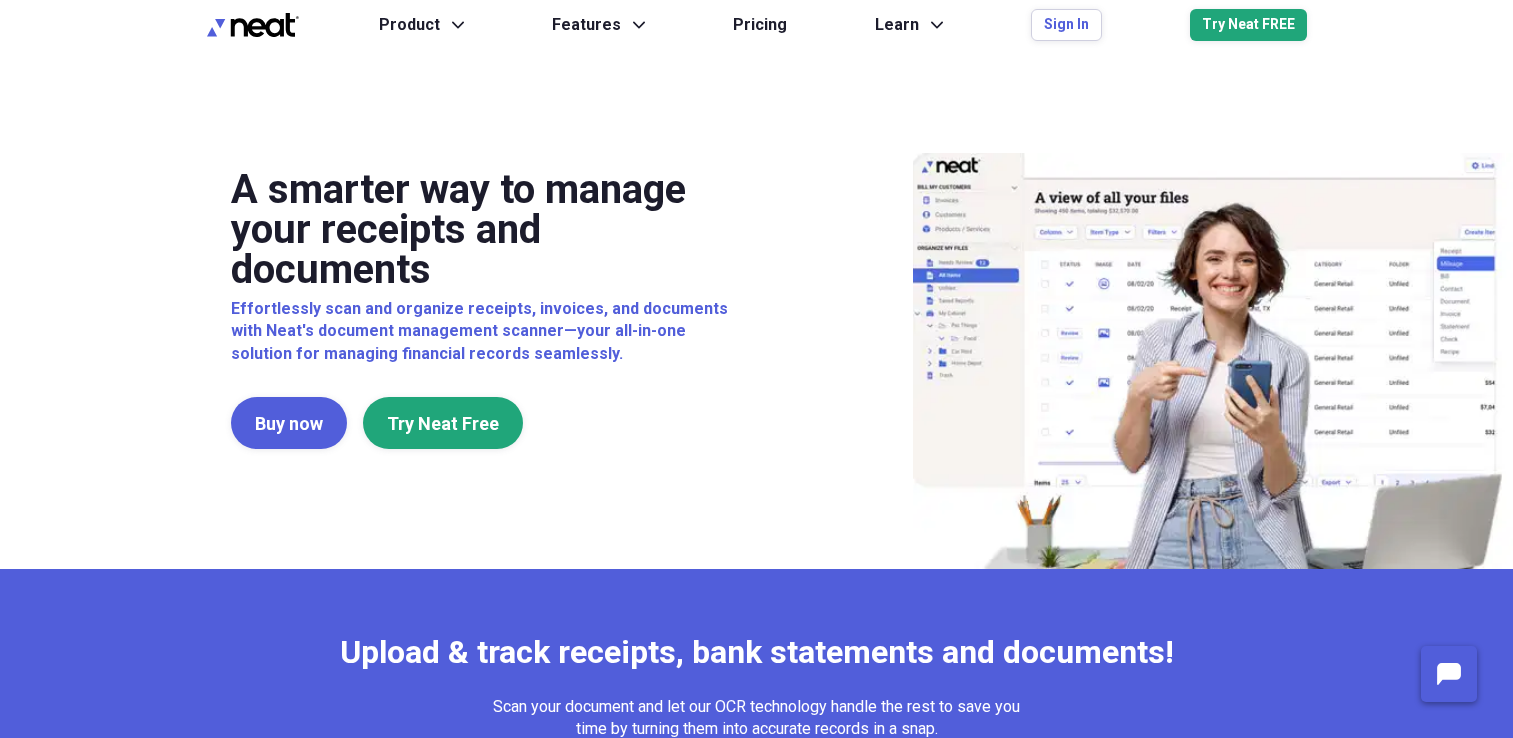 scroll, scrollTop: 0, scrollLeft: 0, axis: both 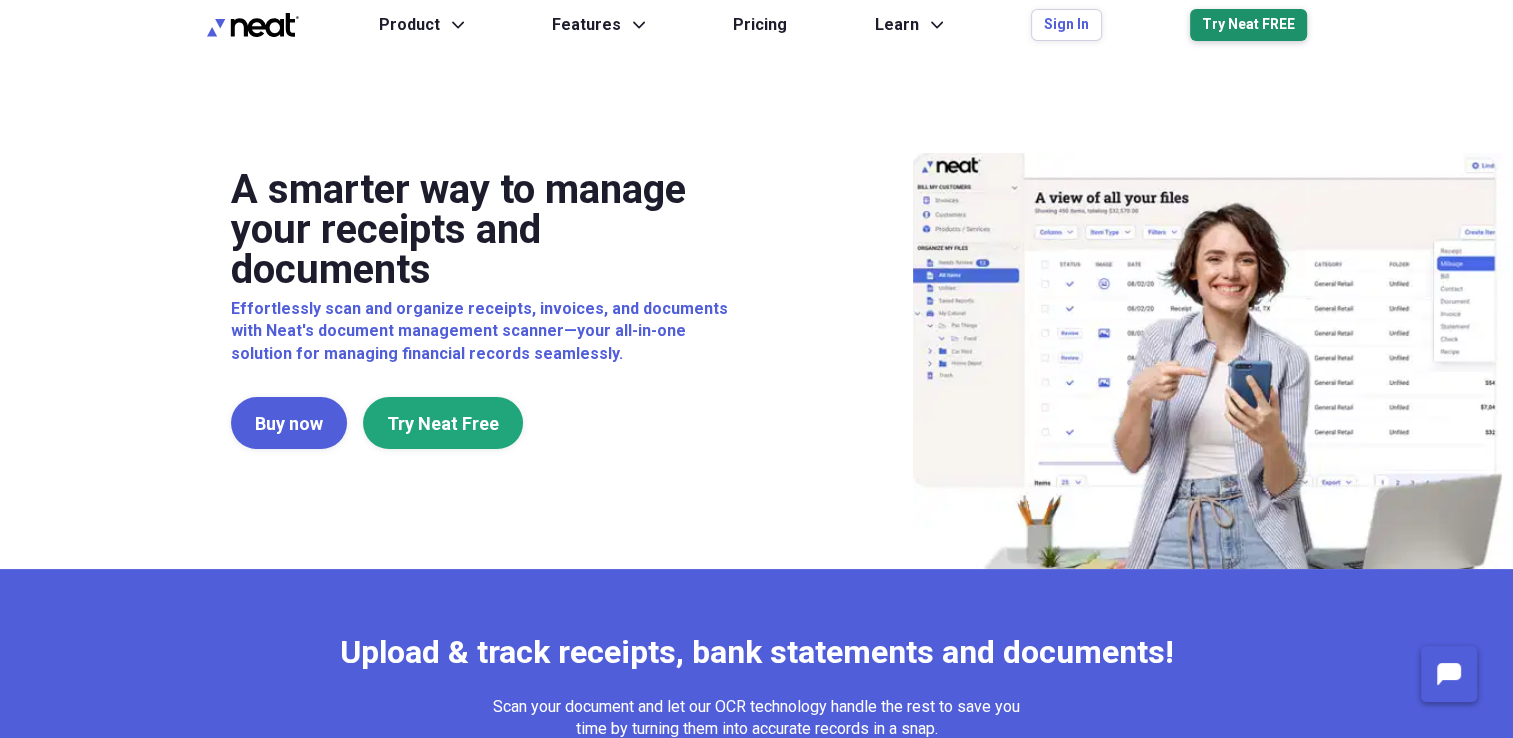 click on "Try Neat FREE" at bounding box center (1248, 25) 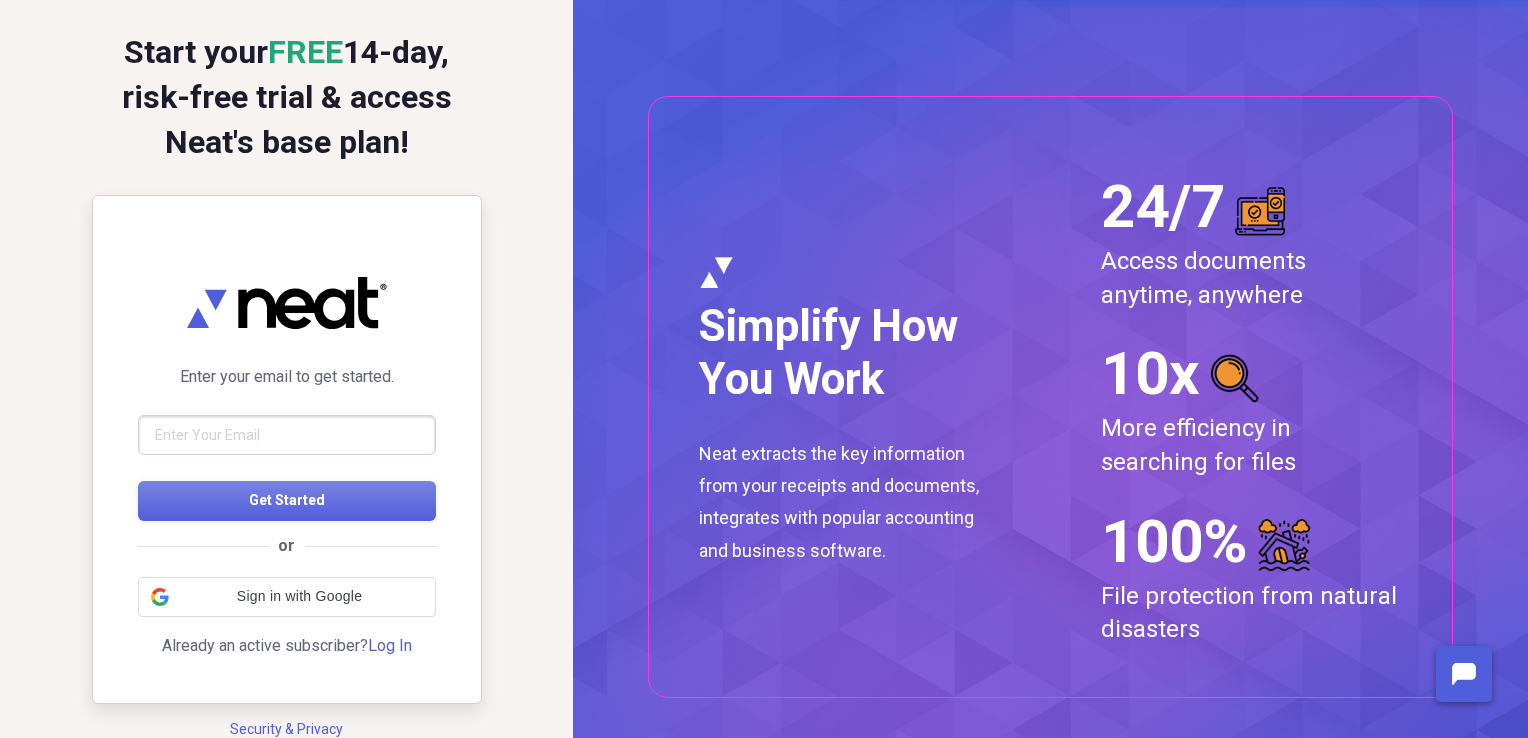 scroll, scrollTop: 0, scrollLeft: 0, axis: both 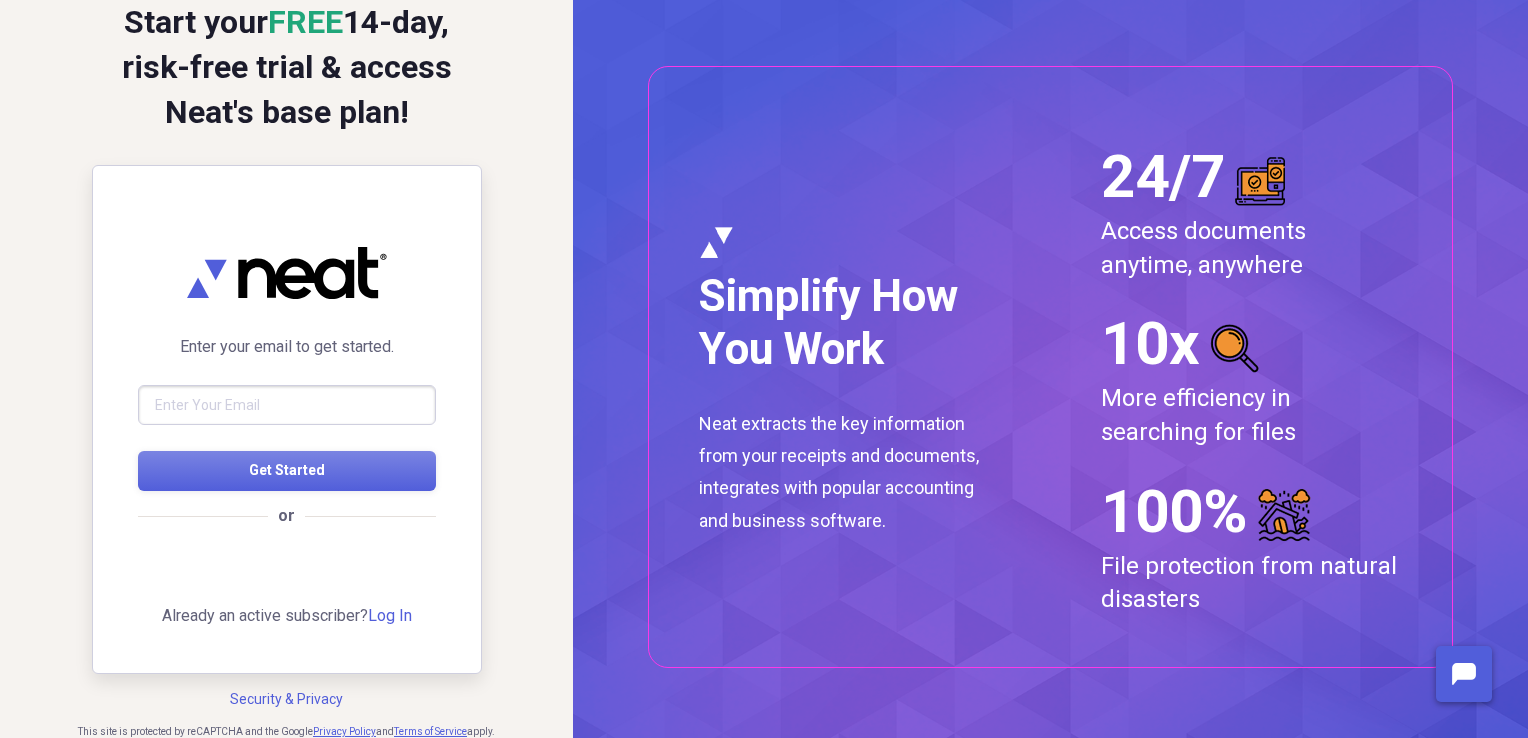 click at bounding box center [287, 405] 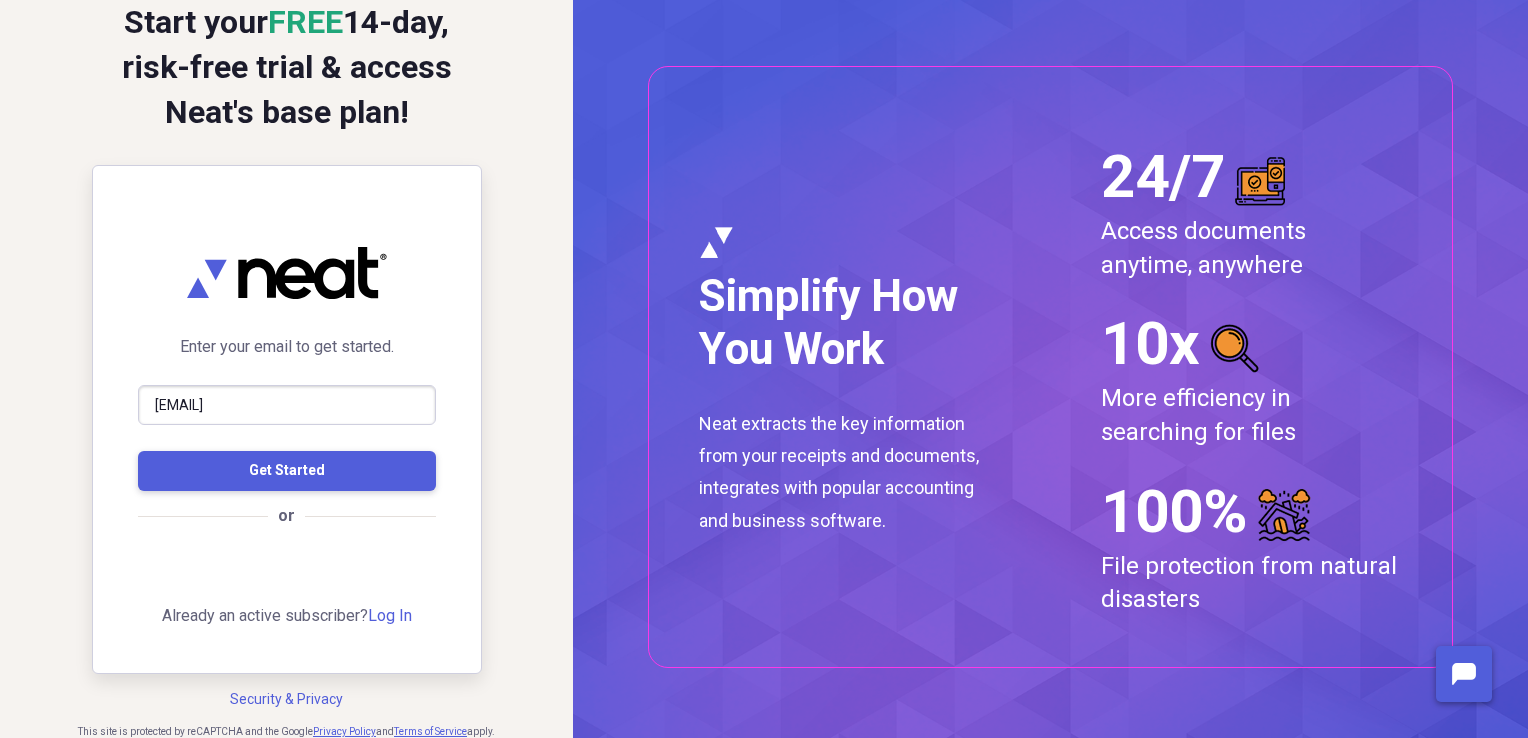 click on "Get Started" at bounding box center (287, 470) 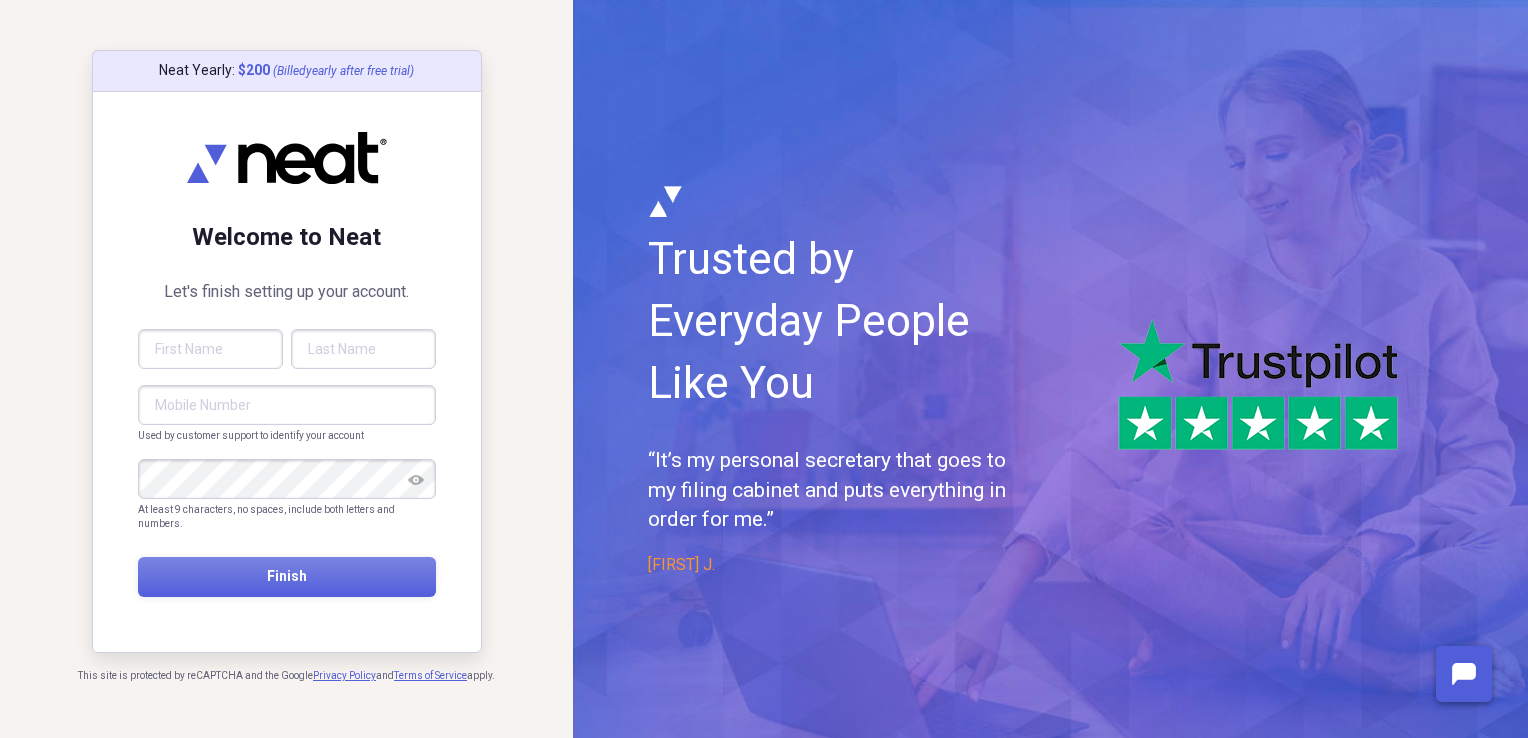 click at bounding box center [210, 349] 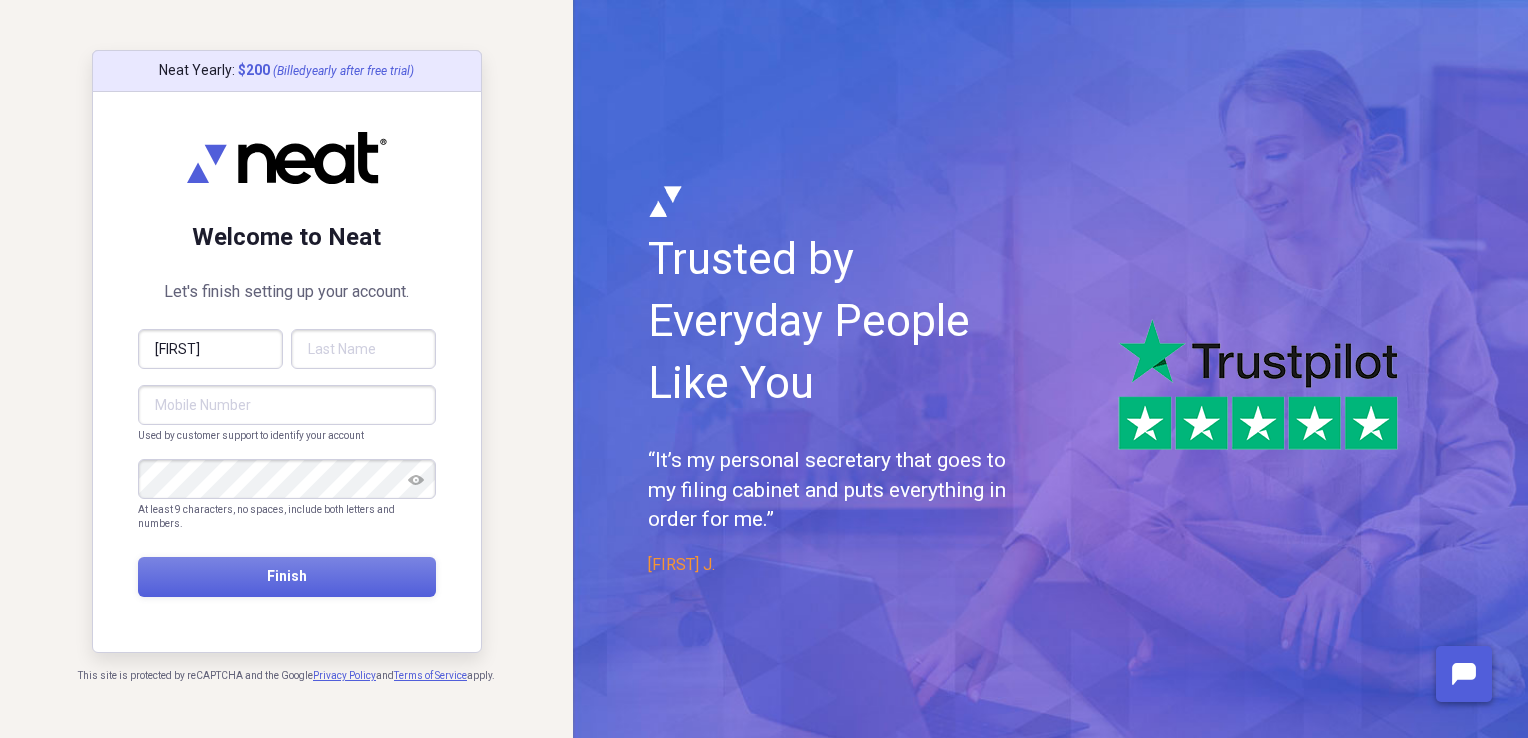 type on "Hamilton" 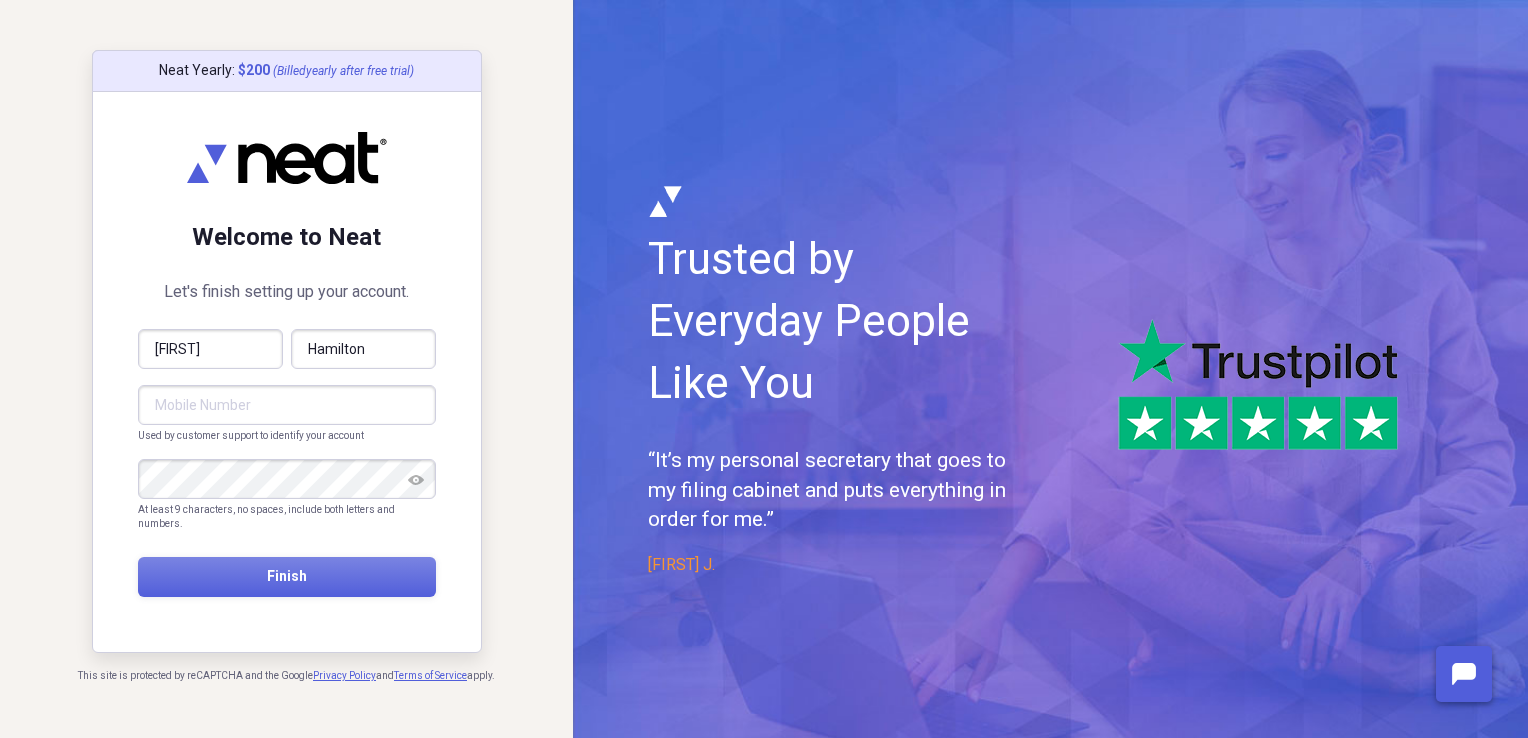 type on "(318) 531-9156" 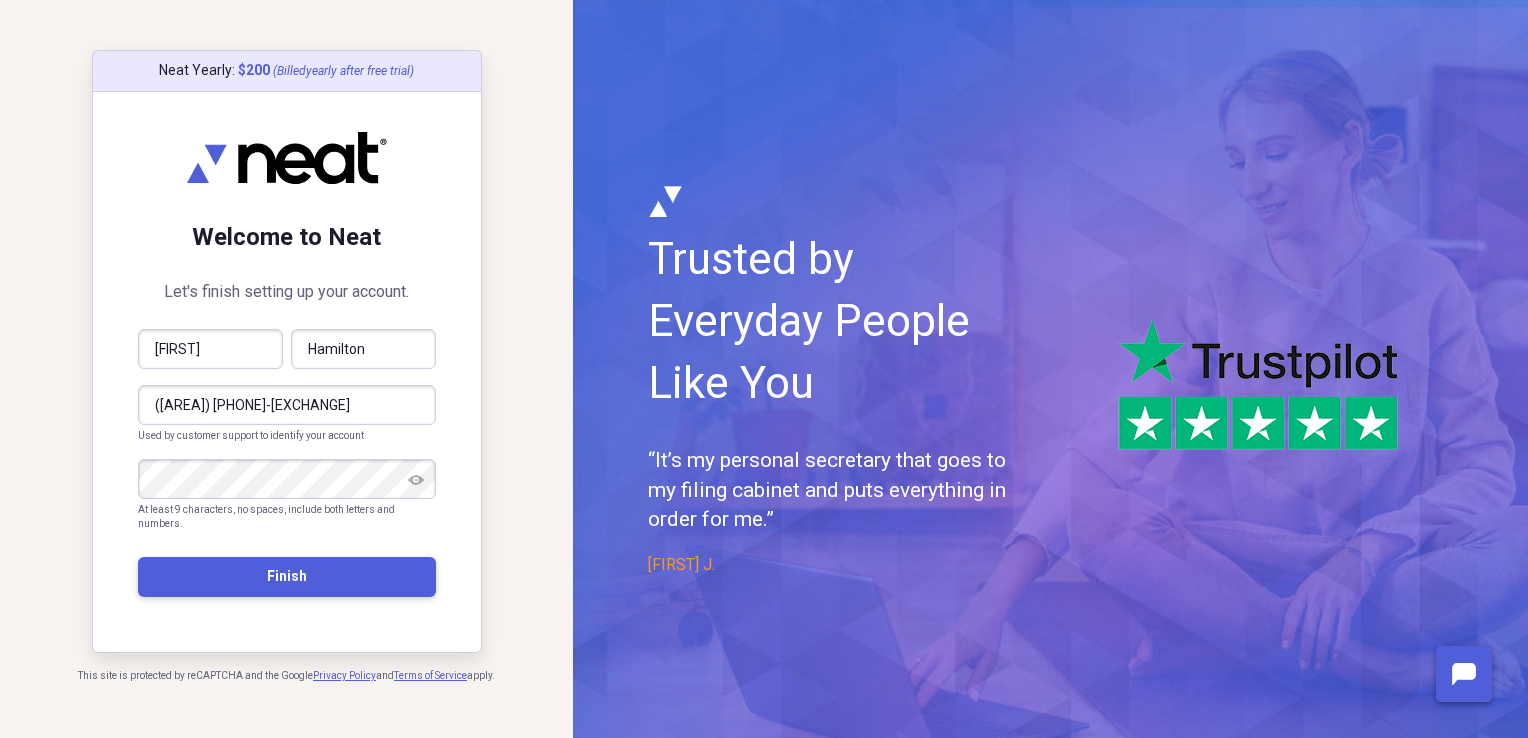 click on "Finish" at bounding box center (287, 577) 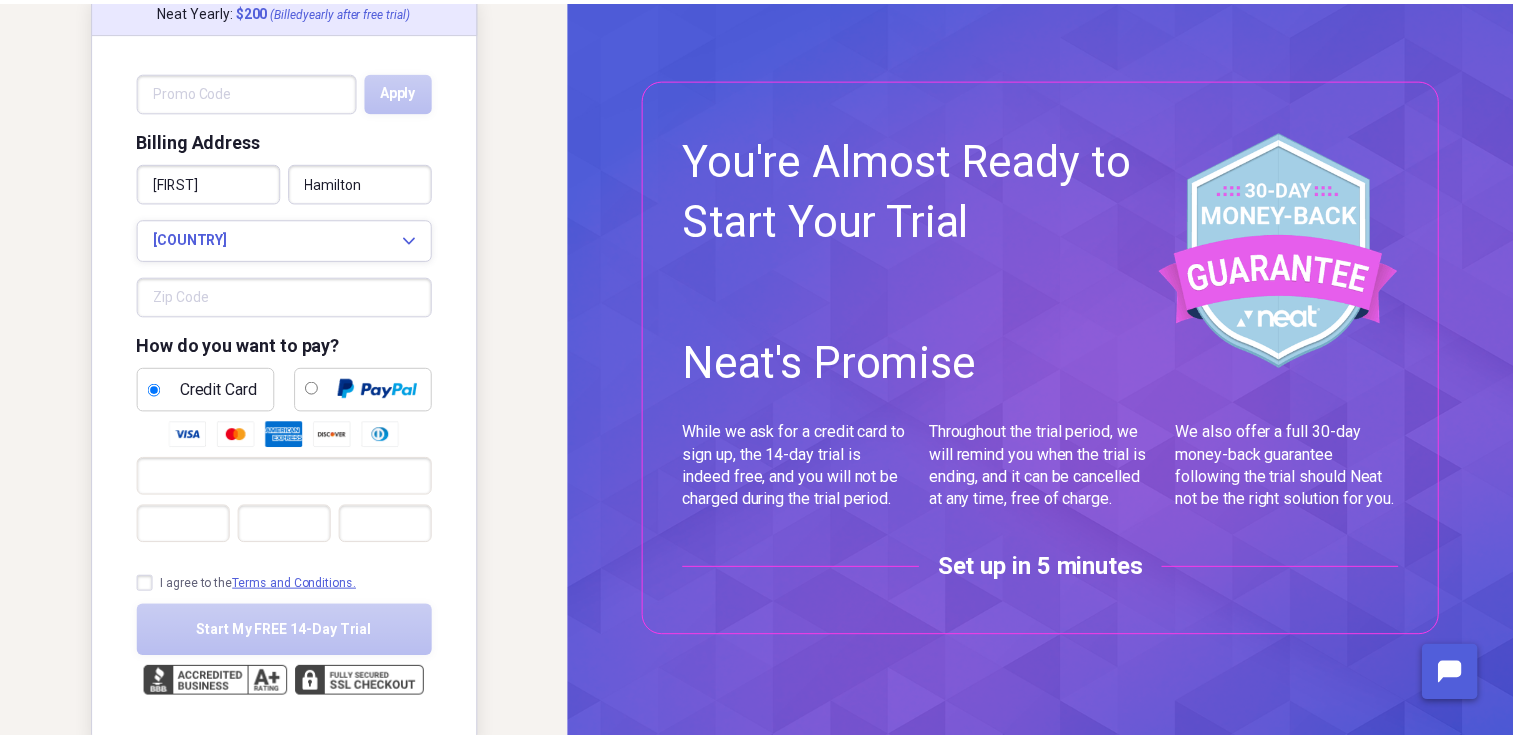 scroll, scrollTop: 93, scrollLeft: 0, axis: vertical 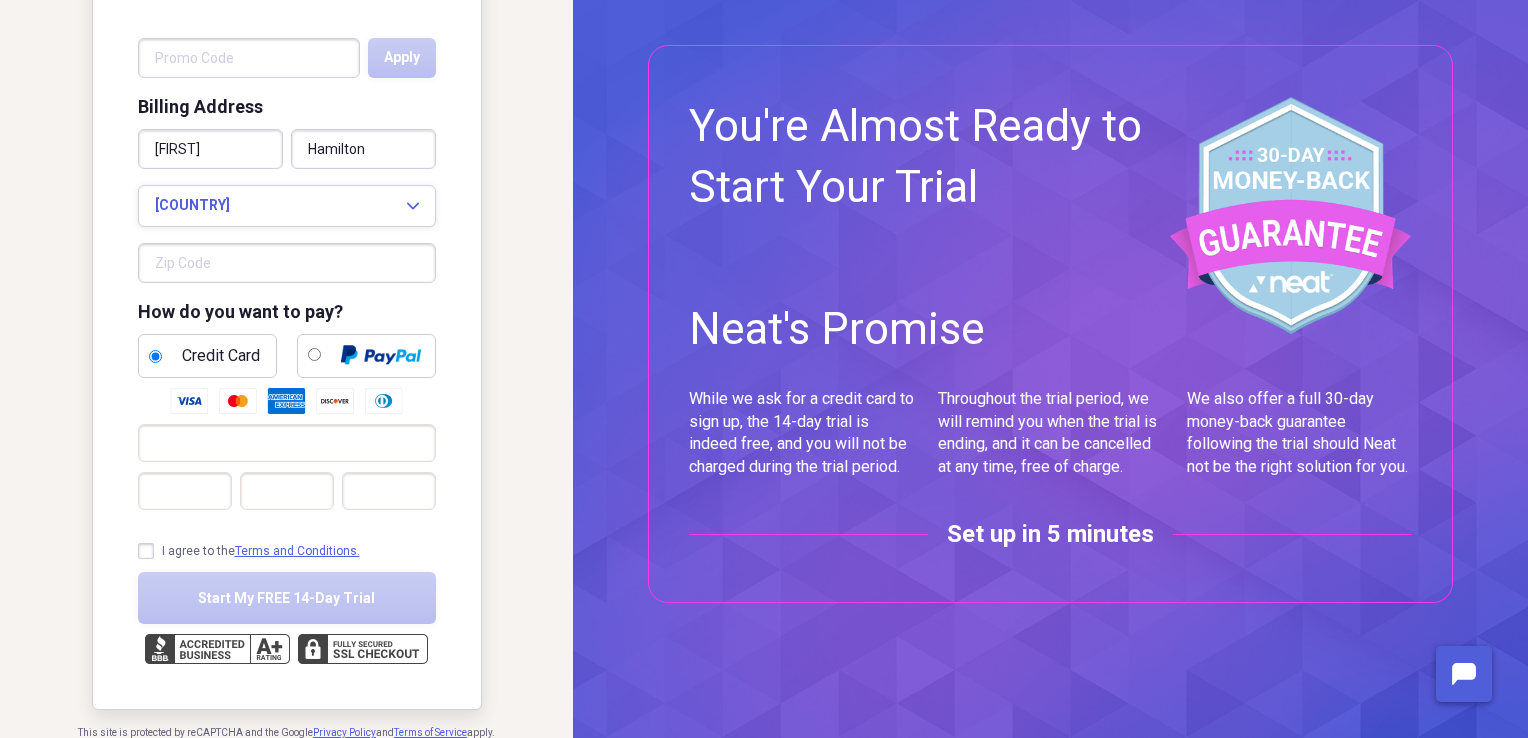 click on "Neat Yearly :   $ 200   (Billed  yearly after free trial ) Apply Billing Address Tracy Hamilton United States Expand How do you want to pay? Credit Card I agree to the  Terms and Conditions. Start My FREE 14-Day Trial" at bounding box center [287, 333] 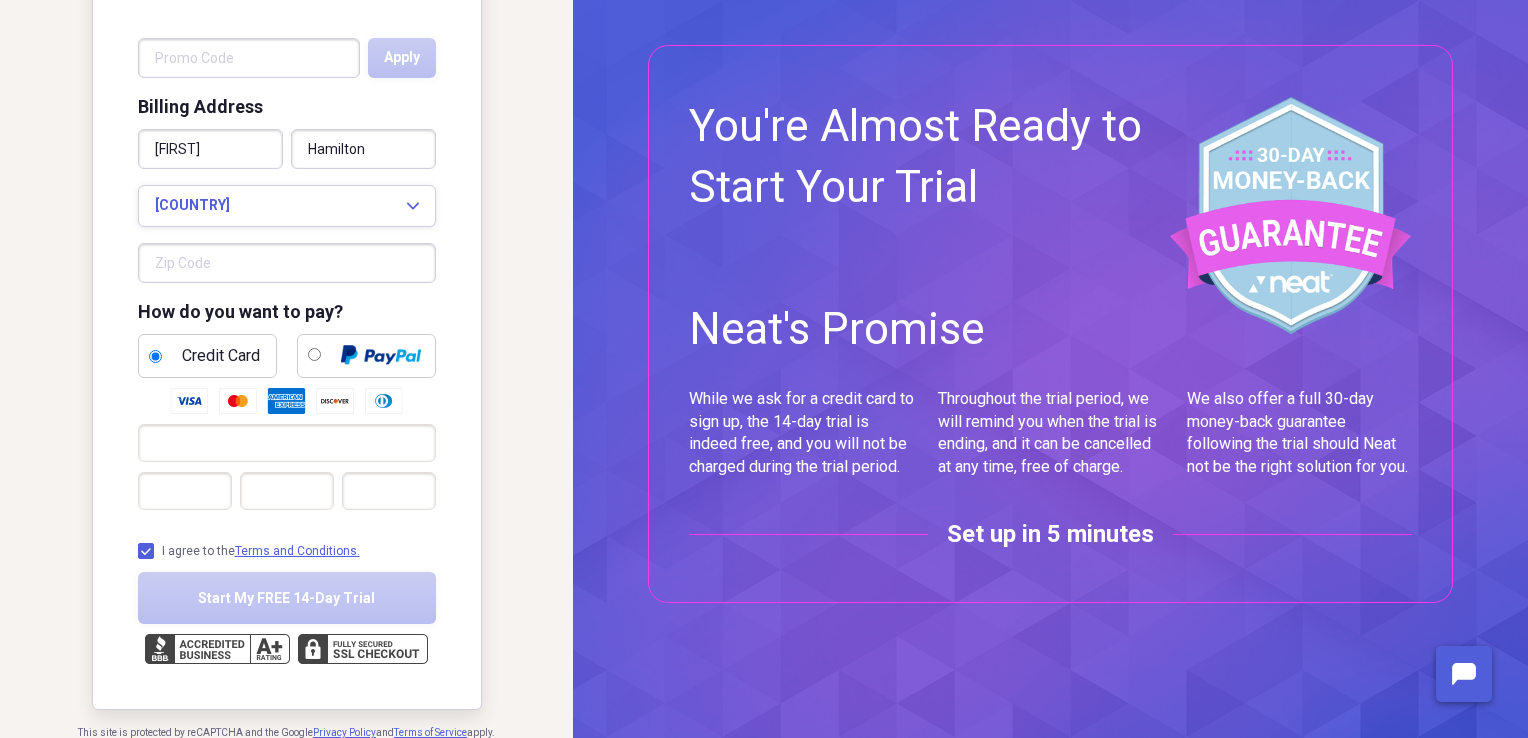 checkbox on "true" 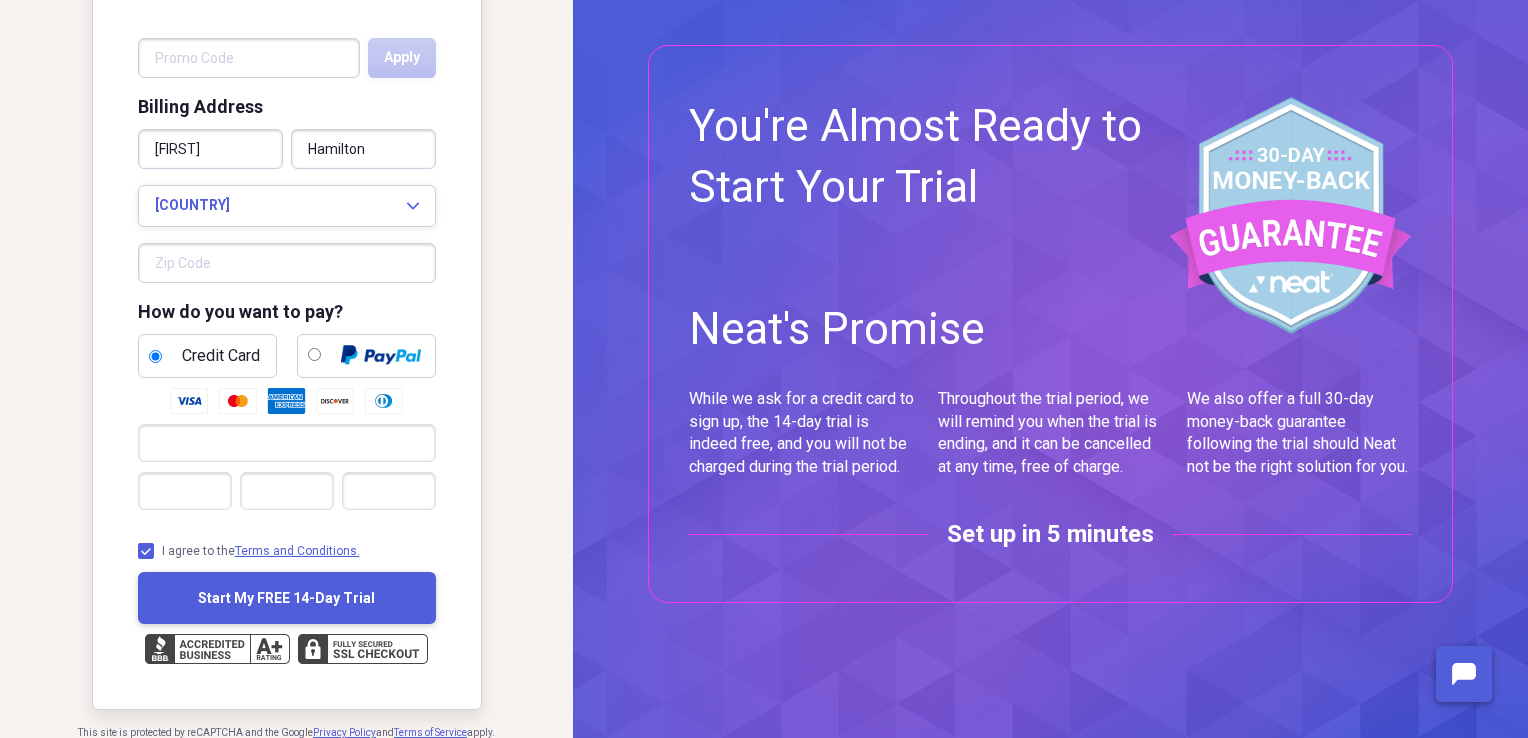 click on "Start My FREE 14-Day Trial" at bounding box center (287, 598) 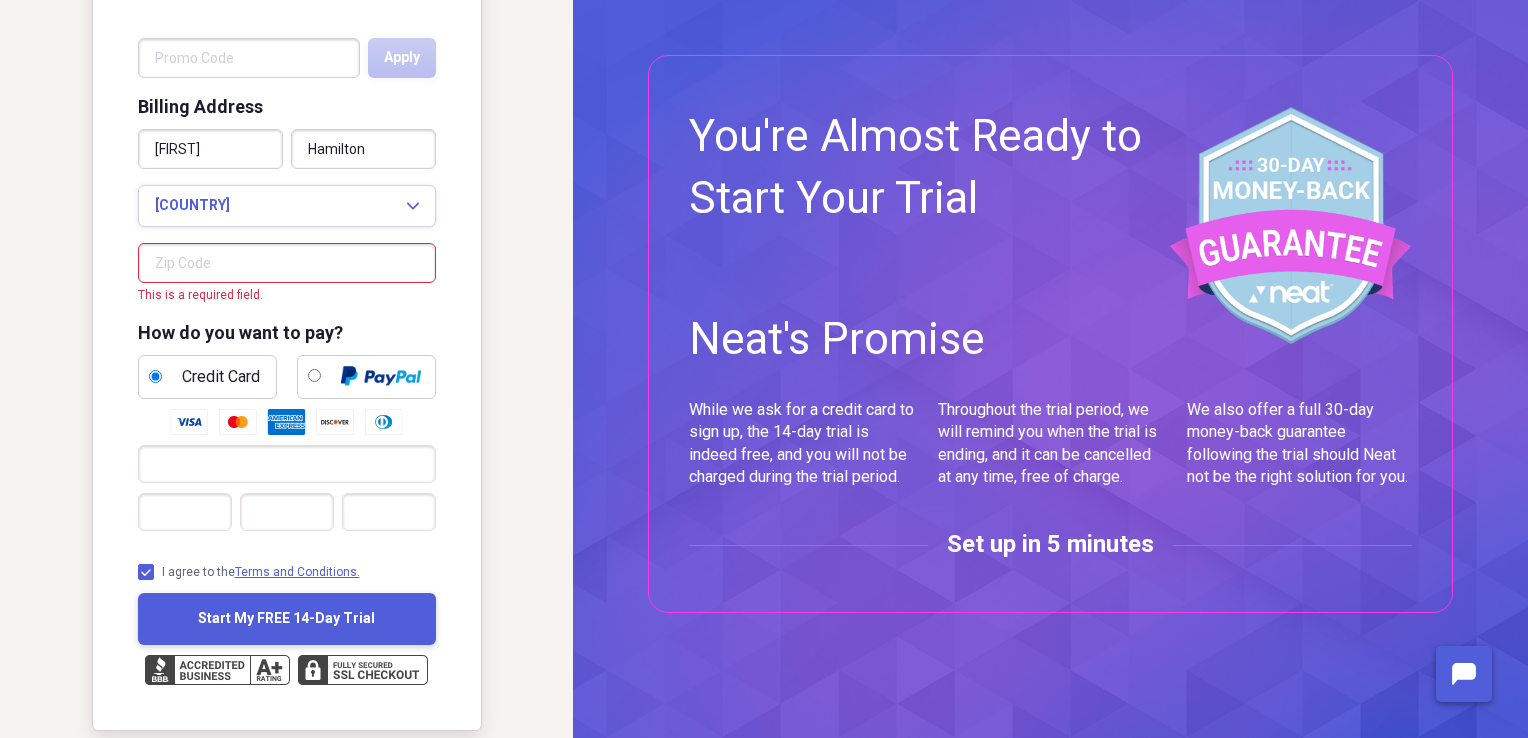 click on "Start My FREE 14-Day Trial" at bounding box center [286, 618] 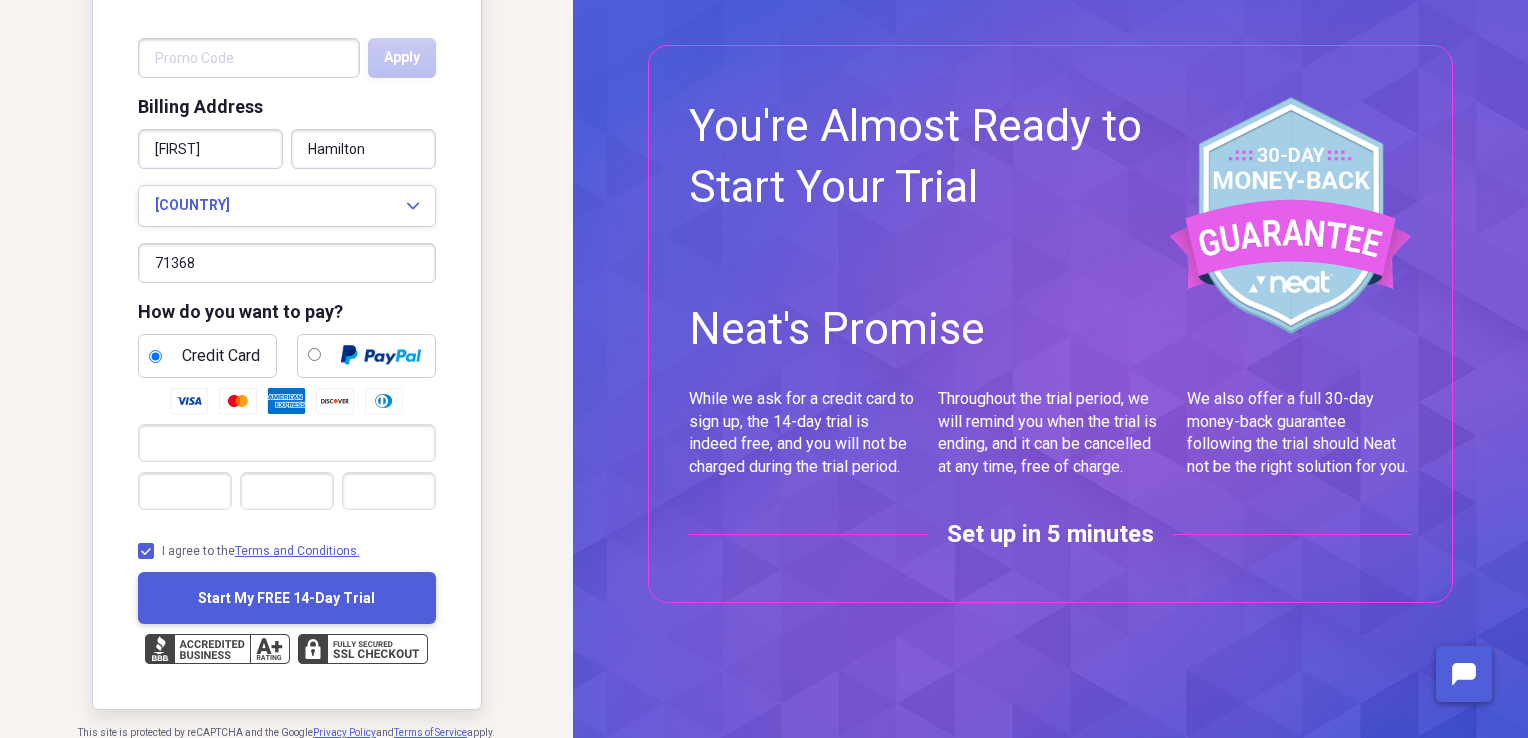 type on "71368" 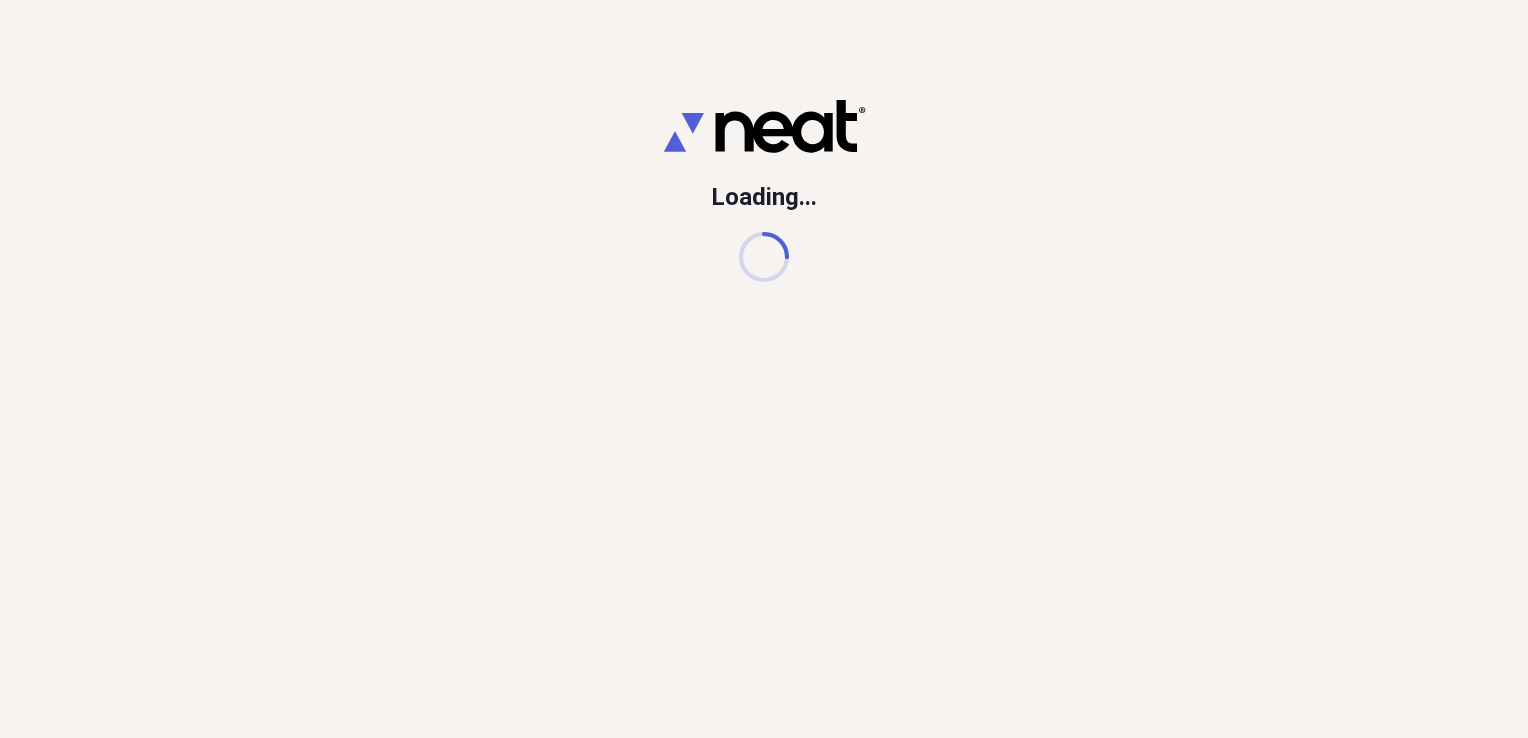 scroll, scrollTop: 0, scrollLeft: 0, axis: both 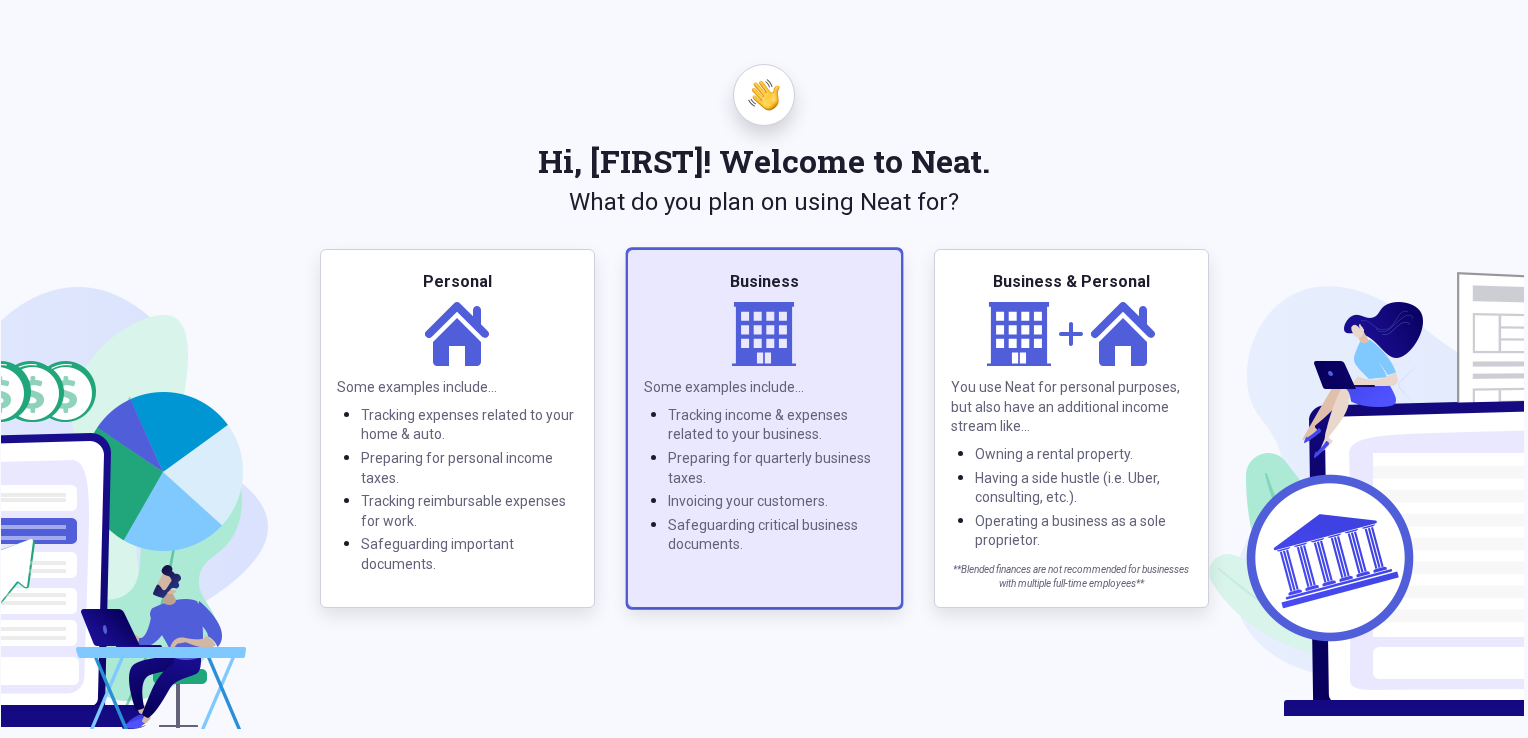 click on "Business" at bounding box center [764, 282] 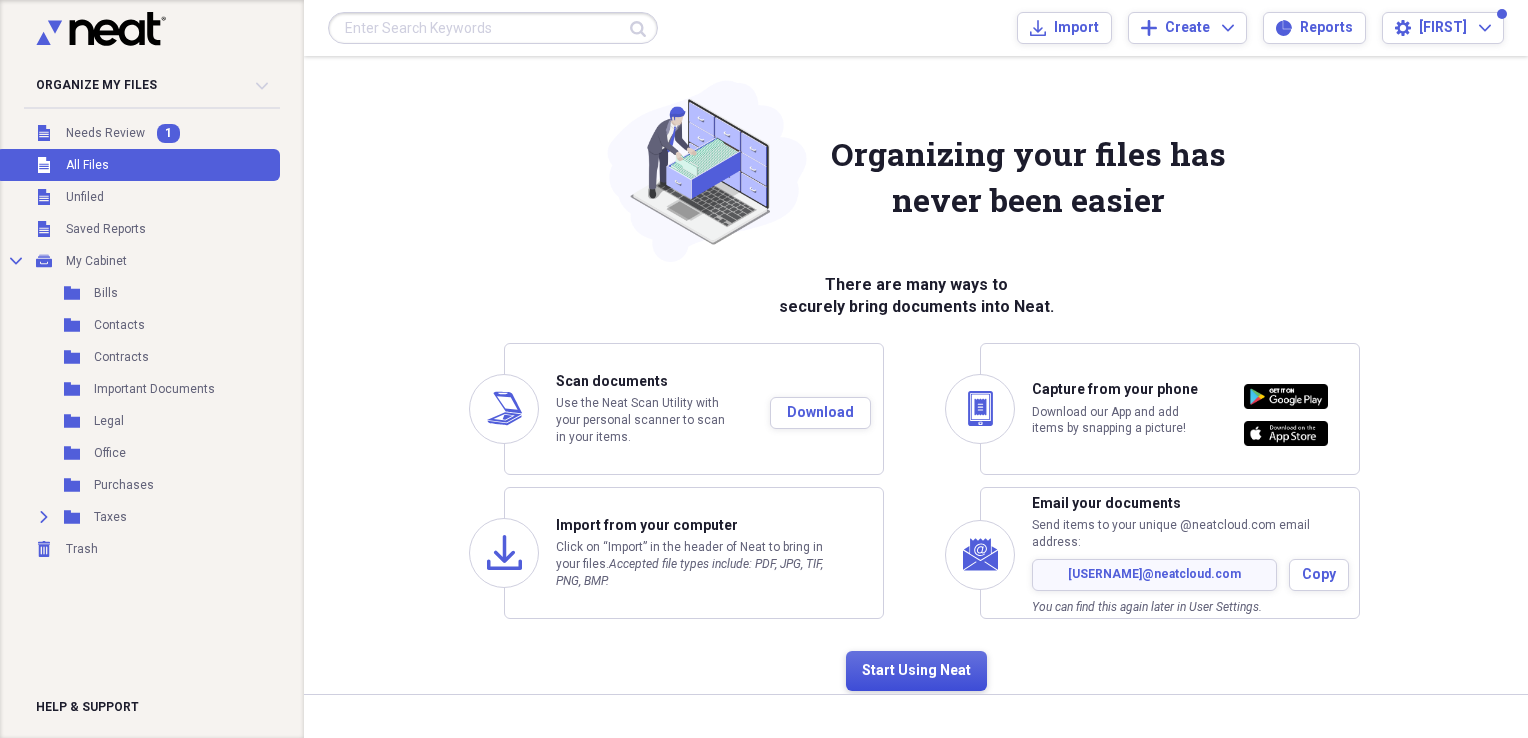 click on "Start Using Neat" at bounding box center (916, 671) 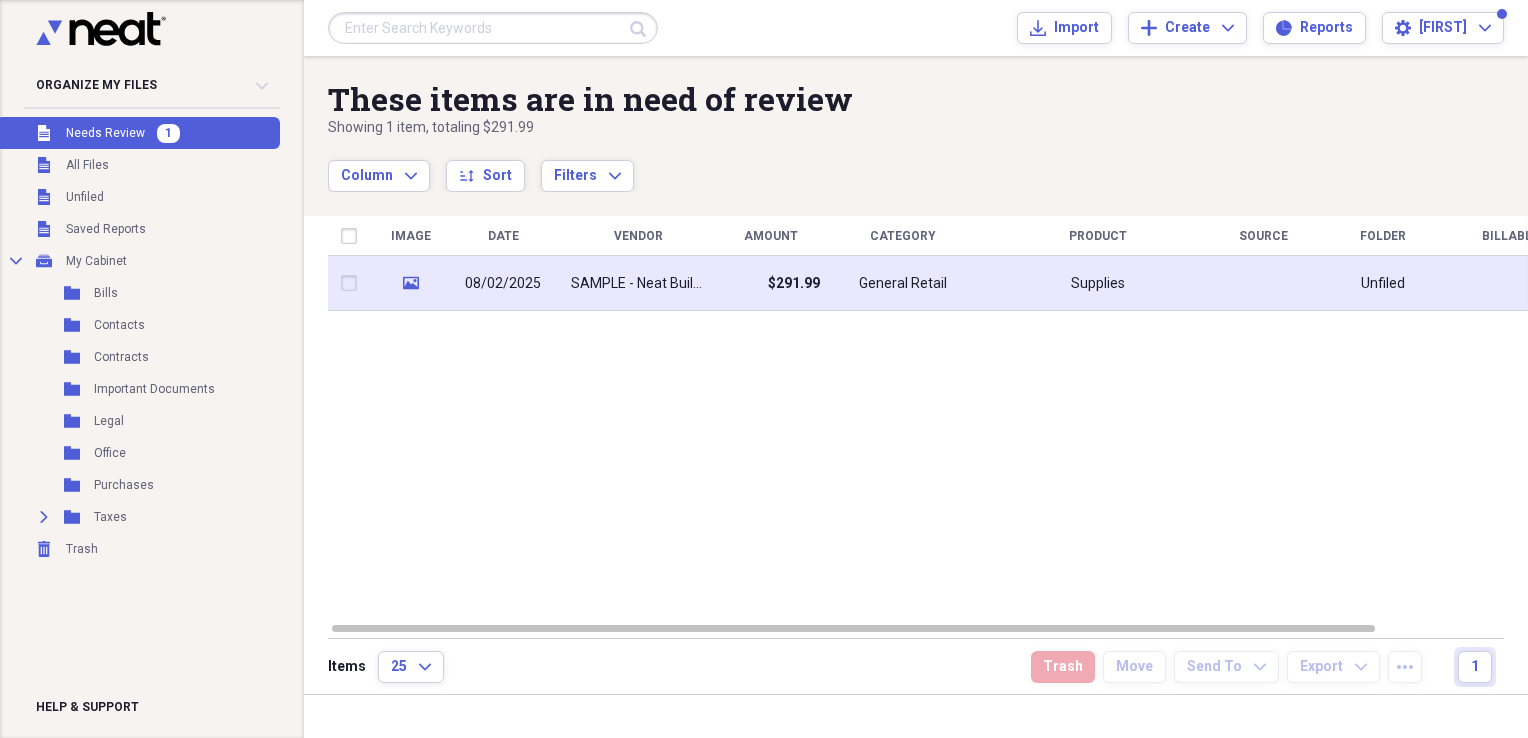 click on "General Retail" at bounding box center (903, 283) 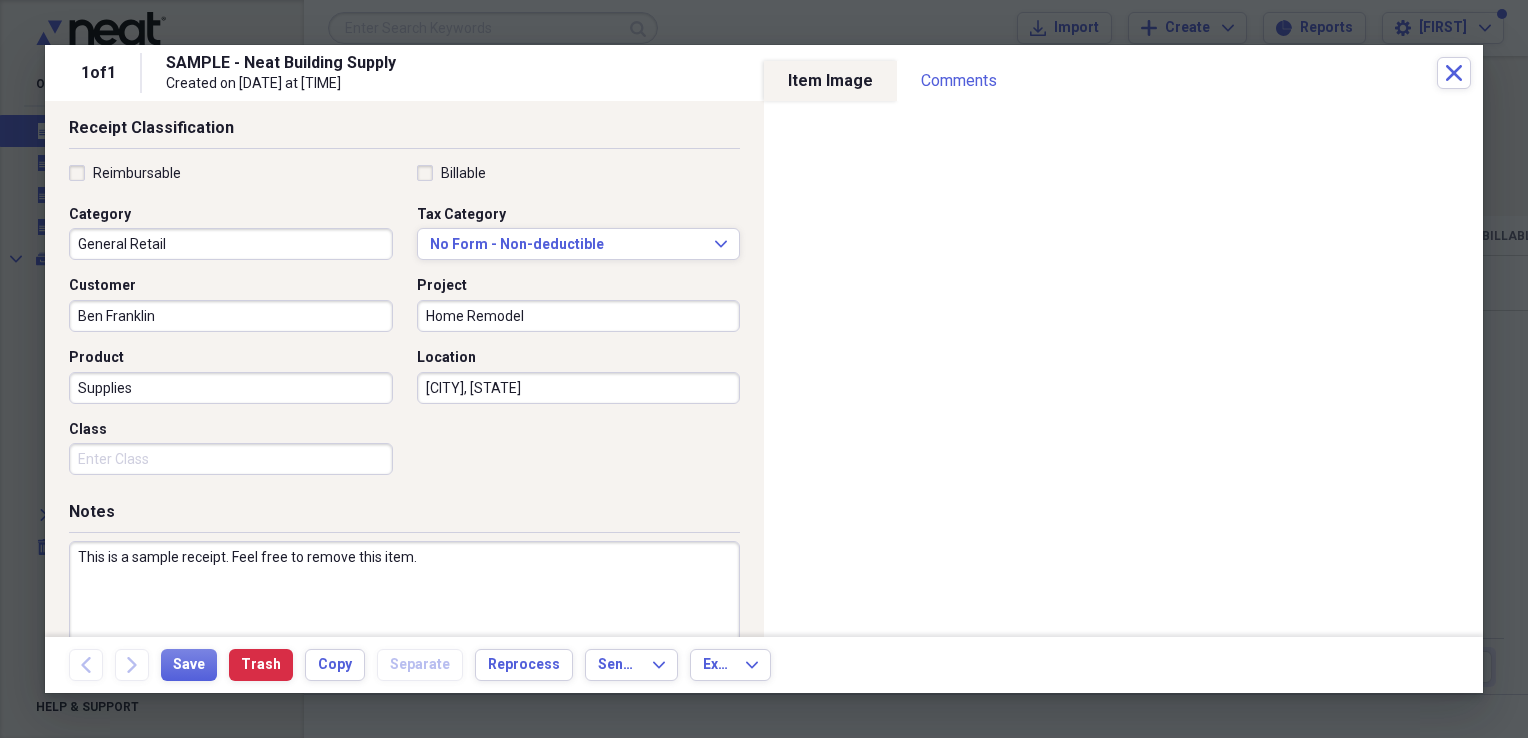 scroll, scrollTop: 0, scrollLeft: 0, axis: both 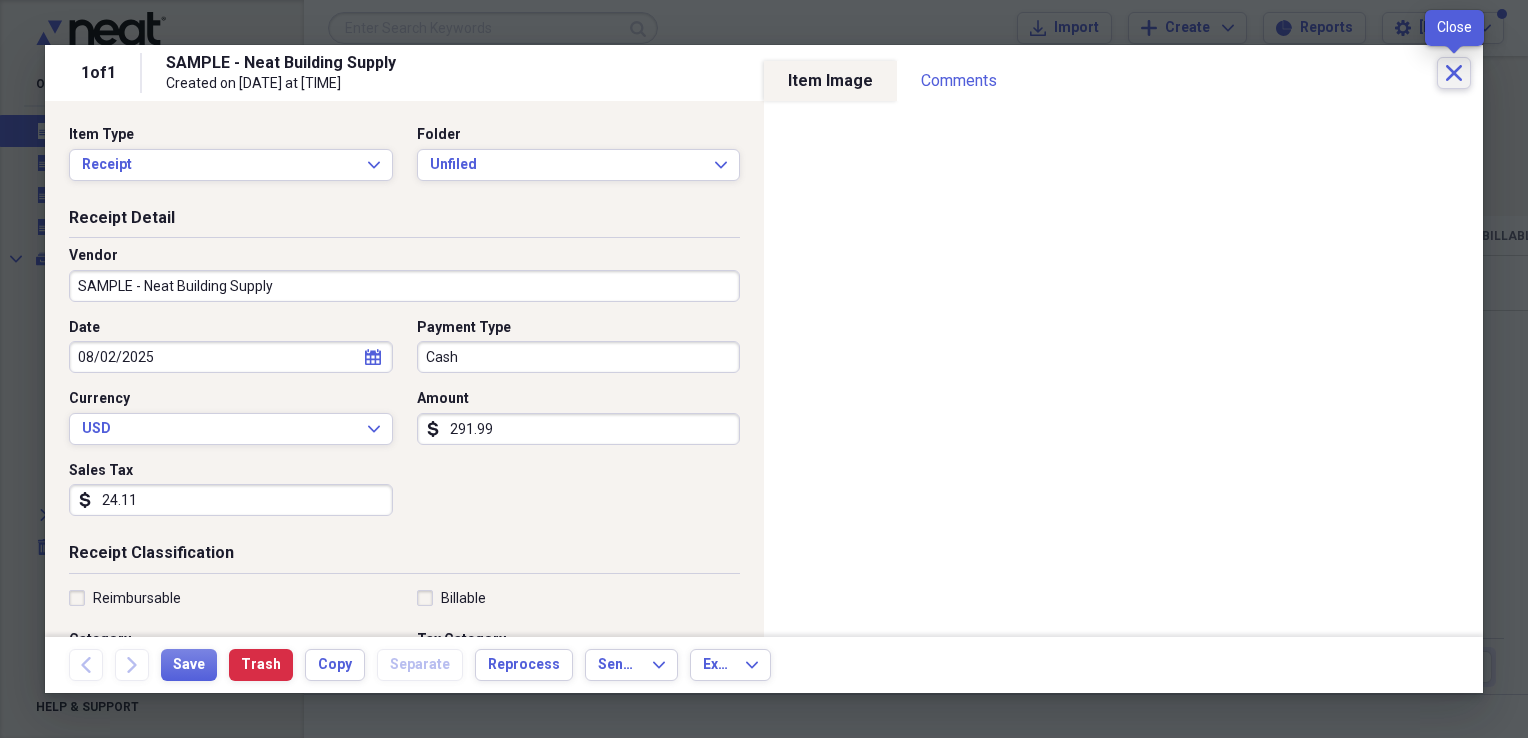 click 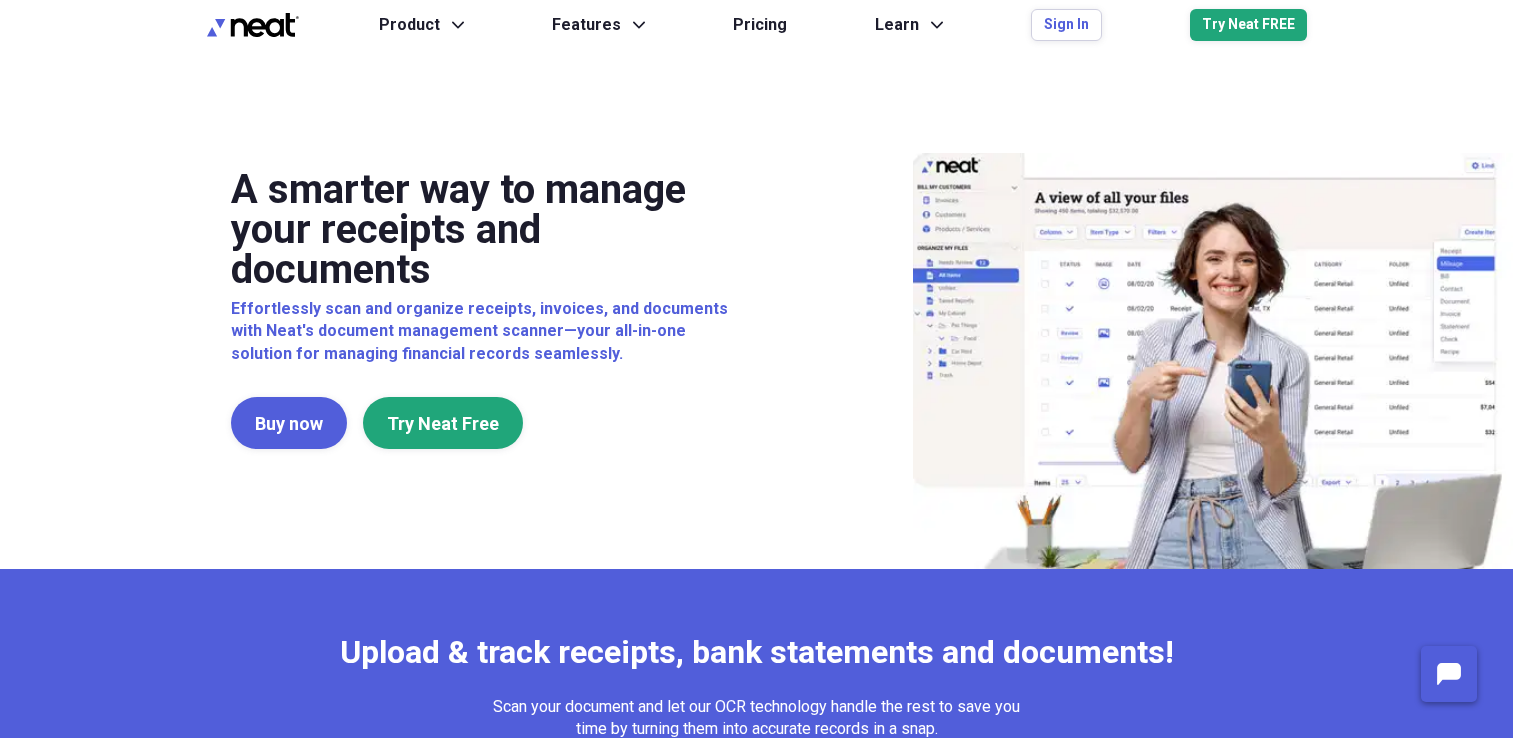 scroll, scrollTop: 0, scrollLeft: 0, axis: both 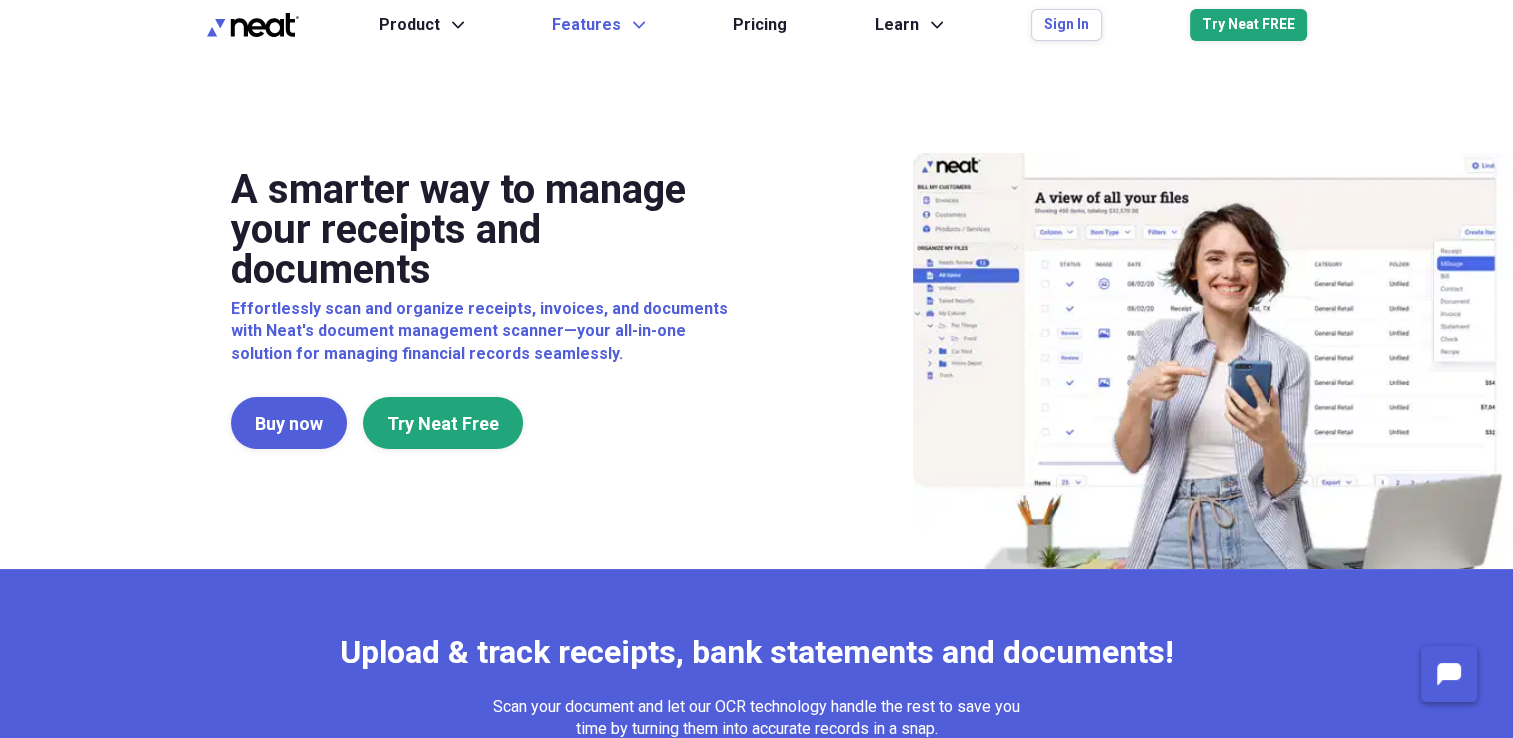 click on "Expand" 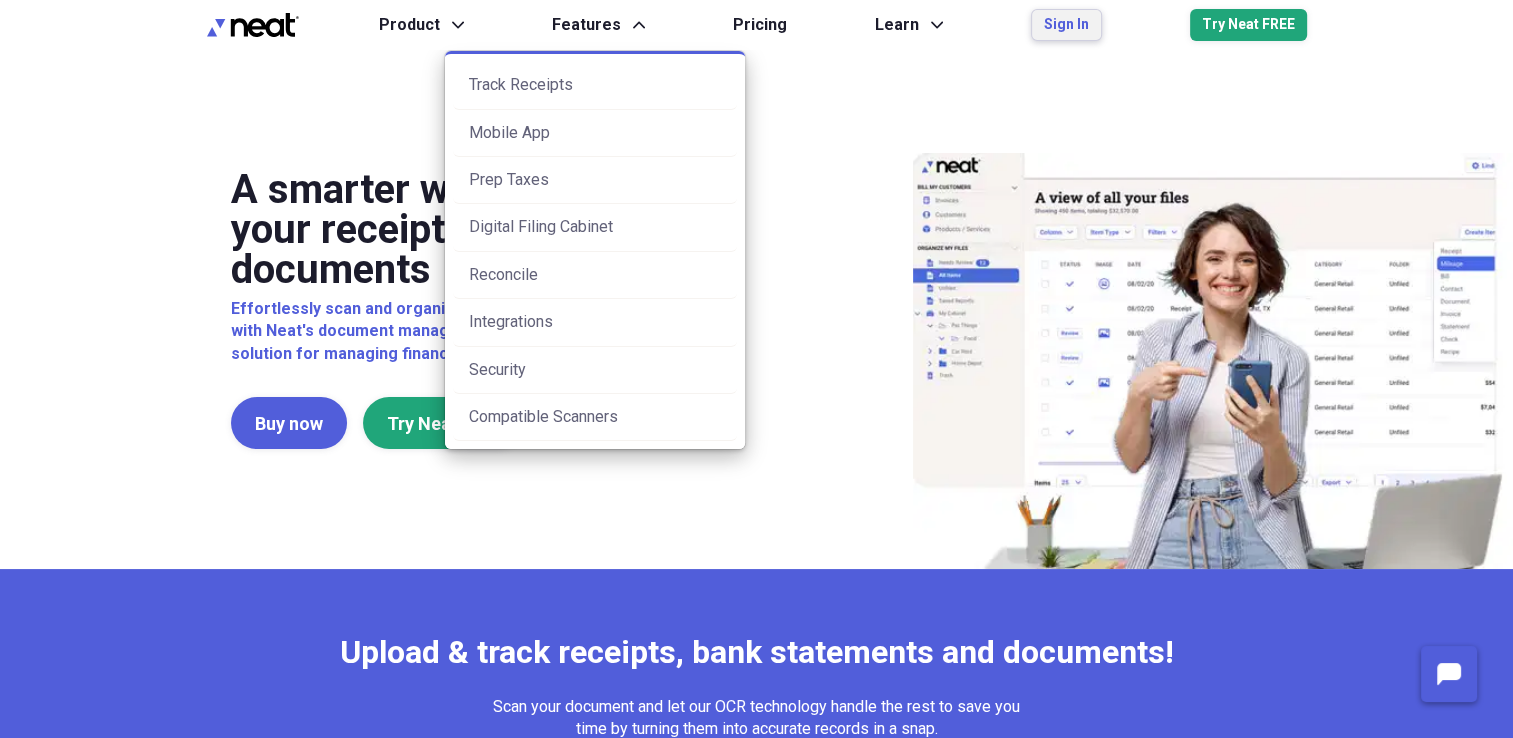 click on "Sign In" at bounding box center (1066, 25) 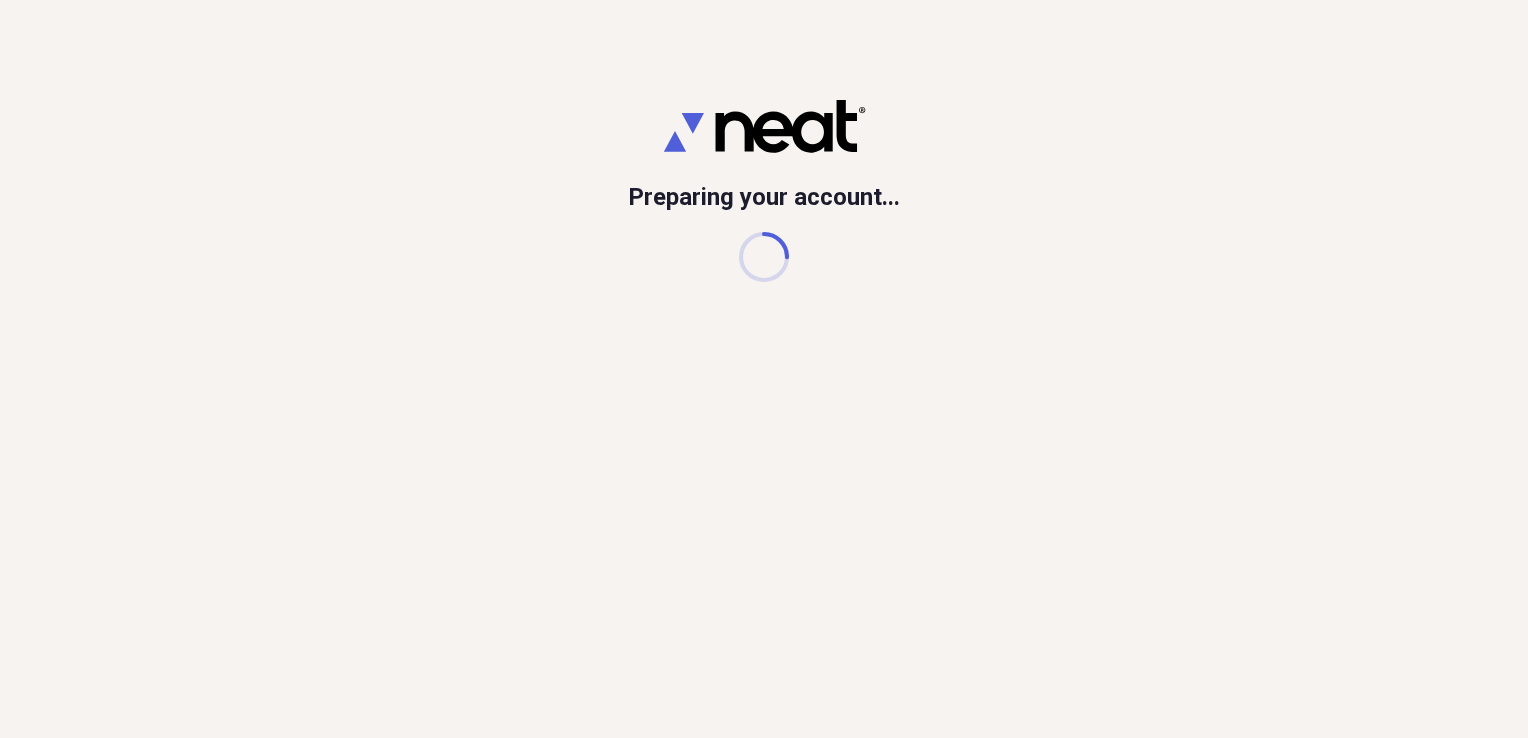 scroll, scrollTop: 0, scrollLeft: 0, axis: both 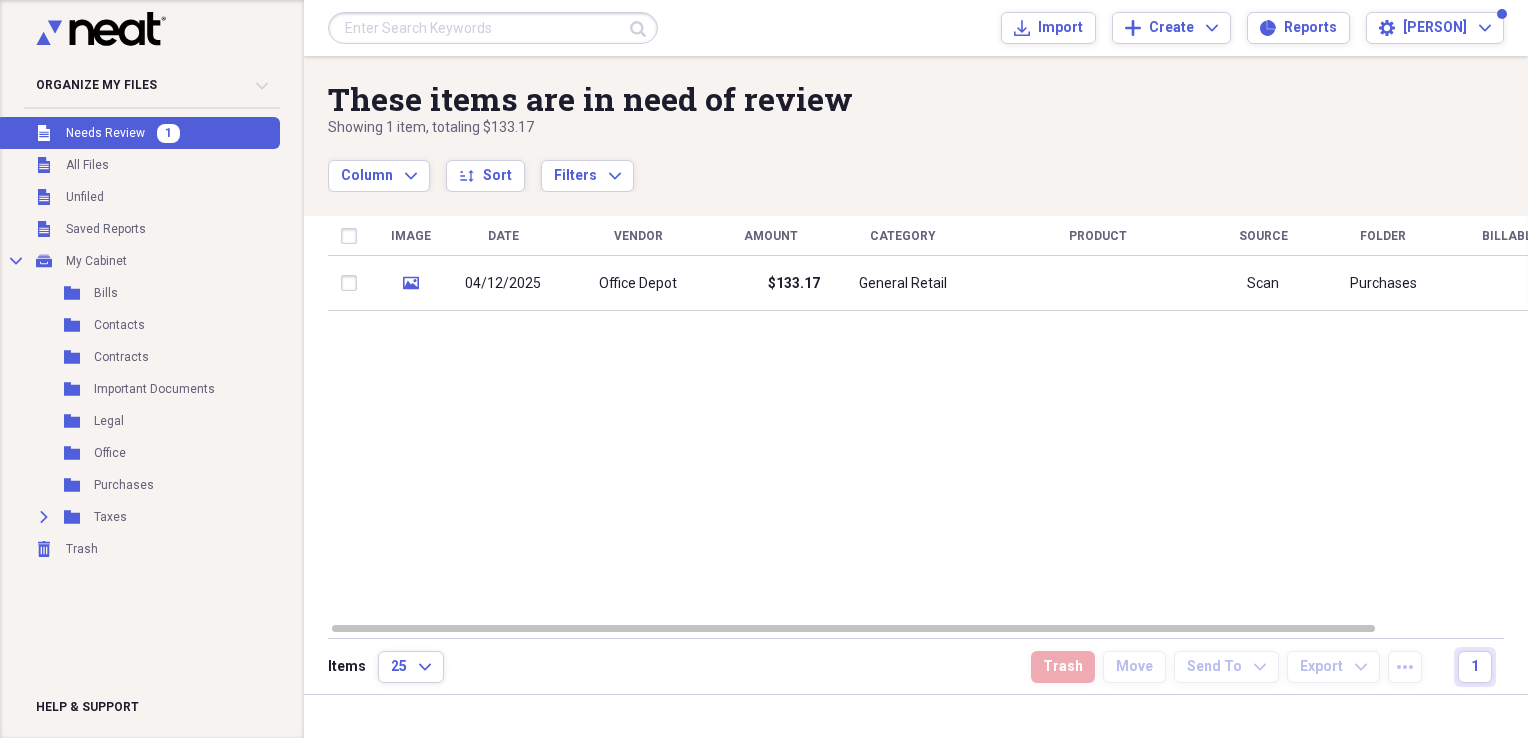 drag, startPoint x: 1465, startPoint y: 143, endPoint x: 1458, endPoint y: 130, distance: 14.764823 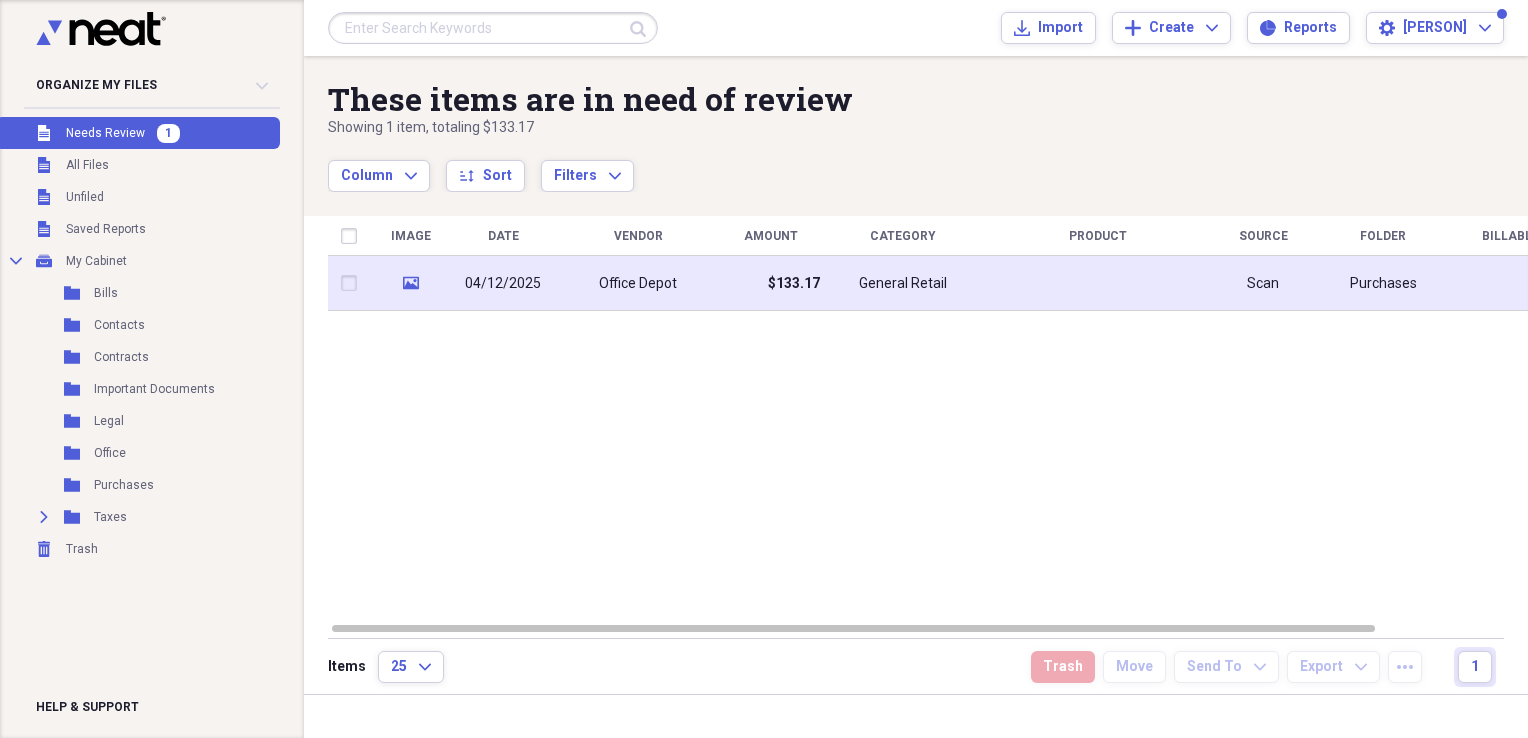 click at bounding box center [353, 283] 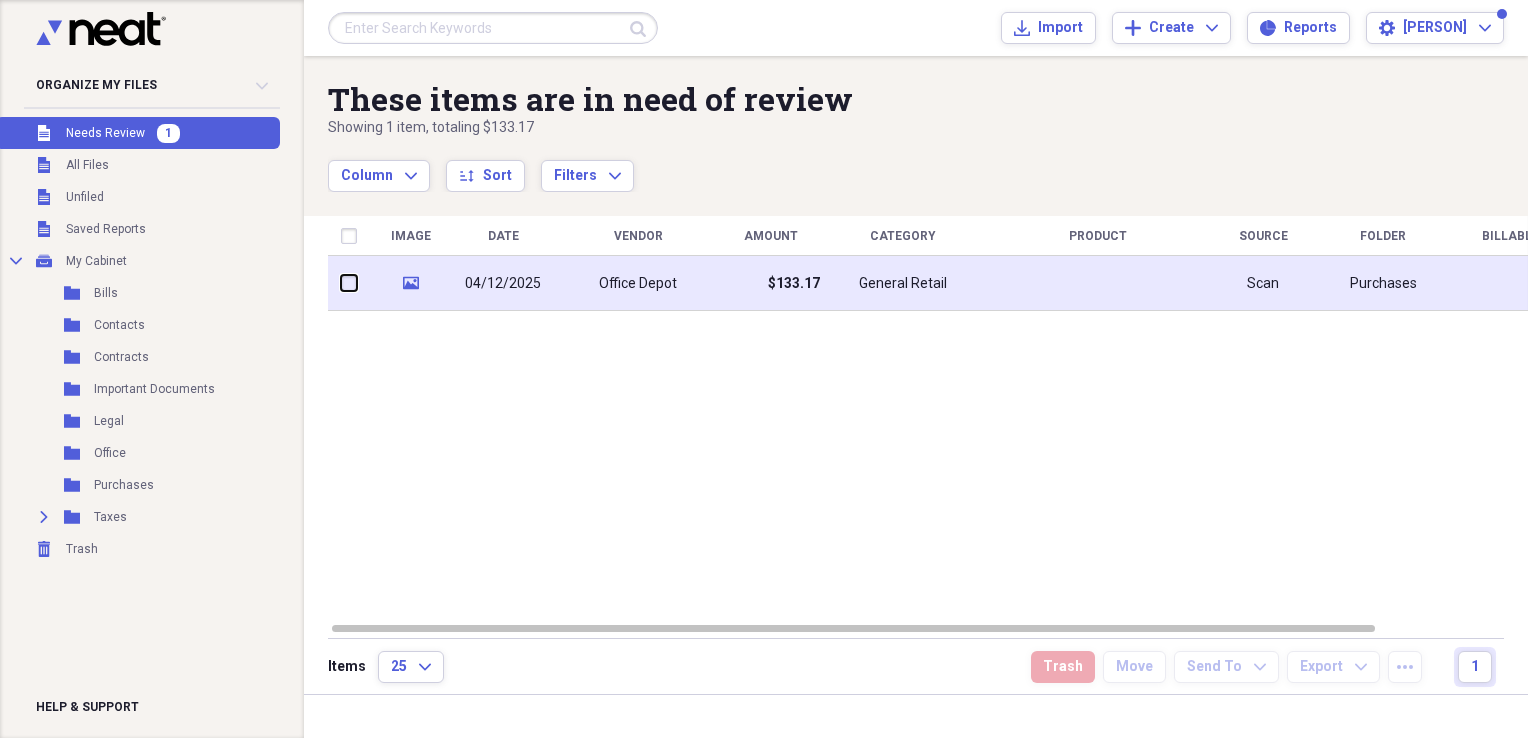 click at bounding box center (341, 283) 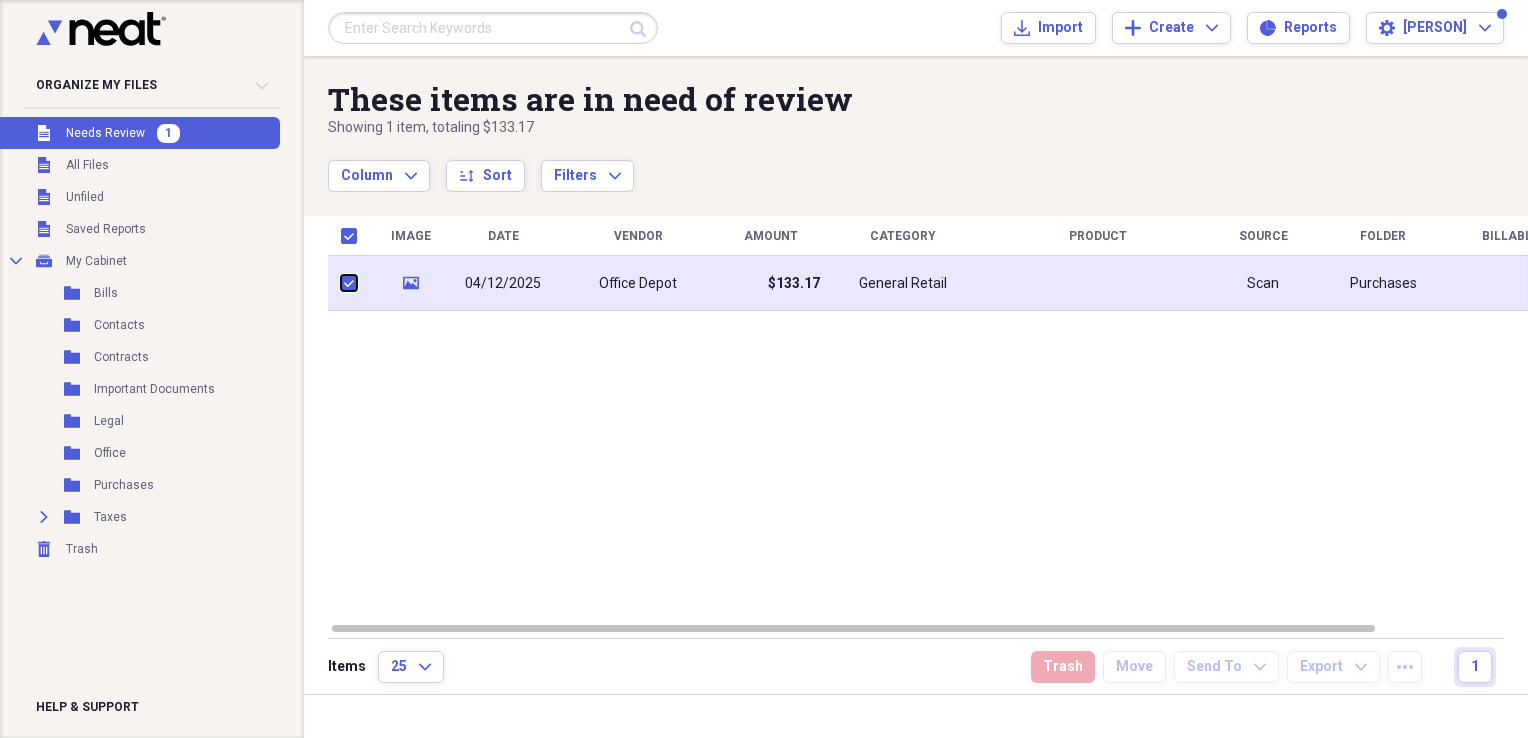 checkbox on "true" 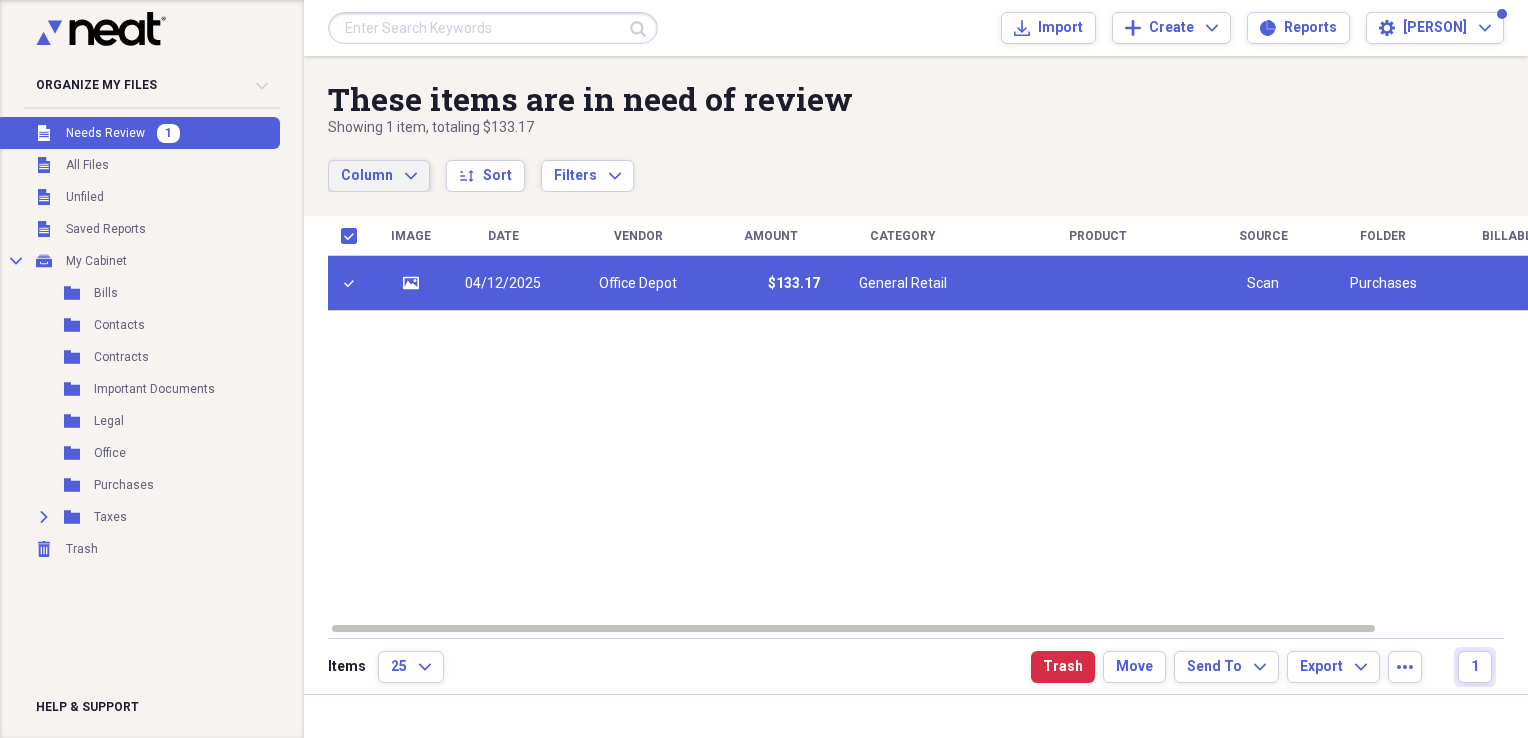 click on "Expand" 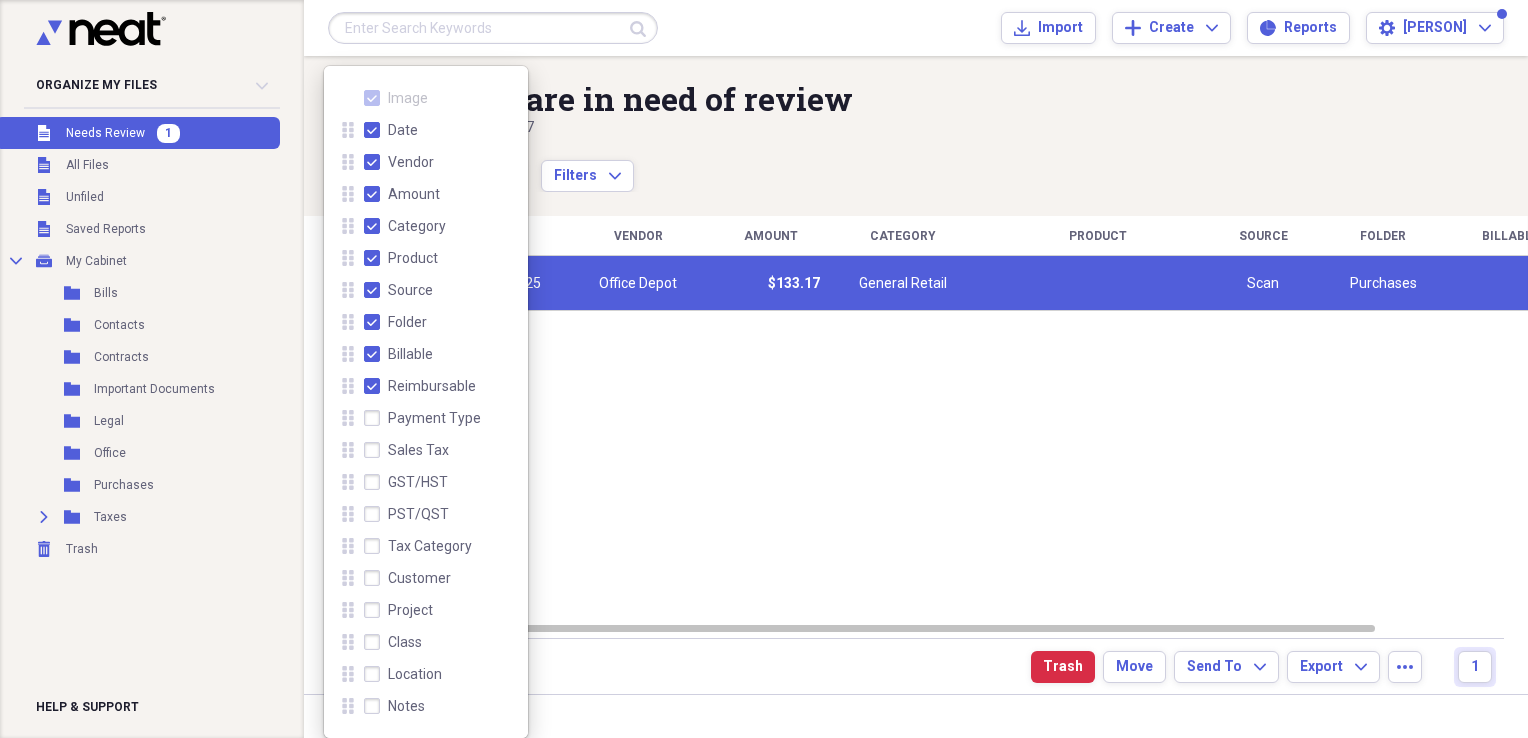 click on "Payment Type" at bounding box center [422, 418] 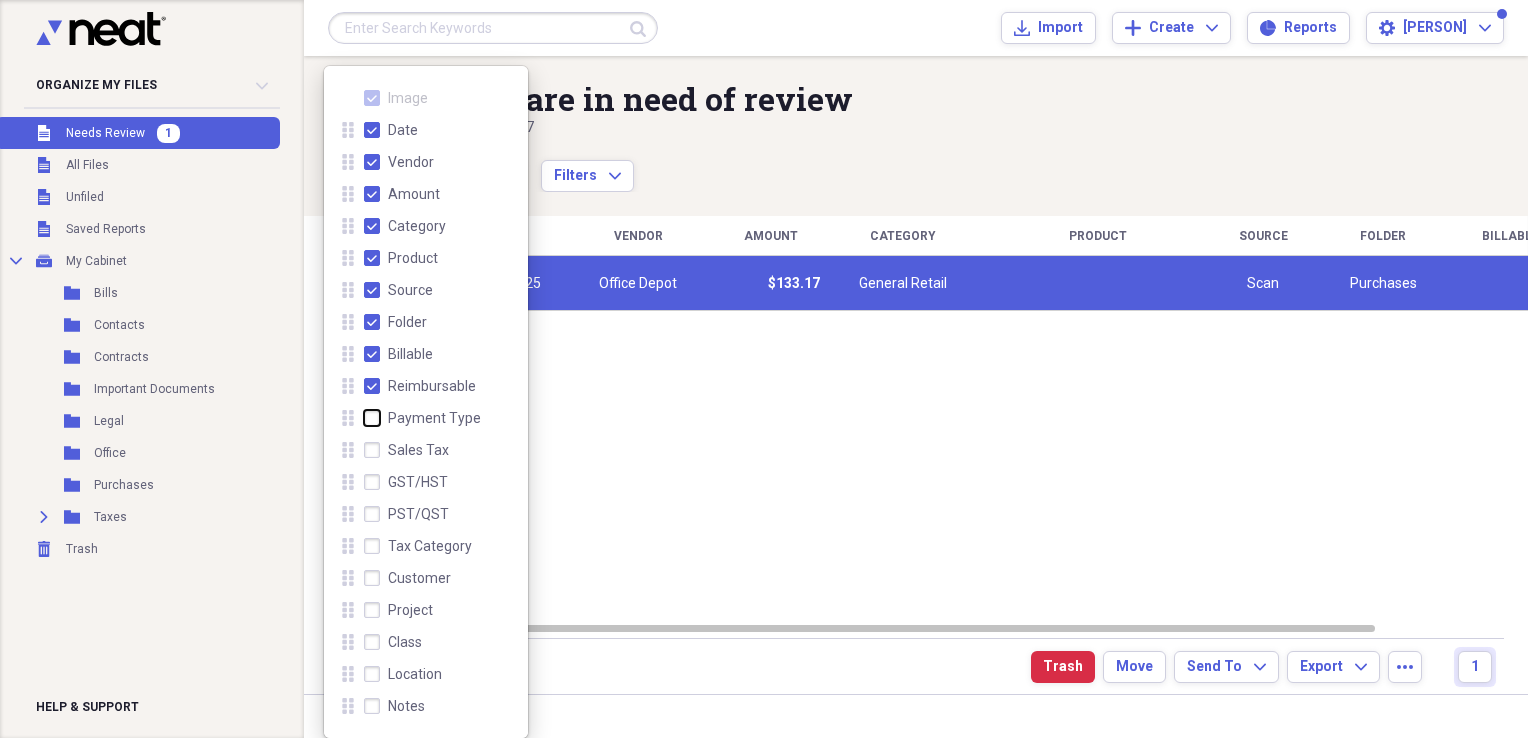 click on "Payment Type" at bounding box center [364, 418] 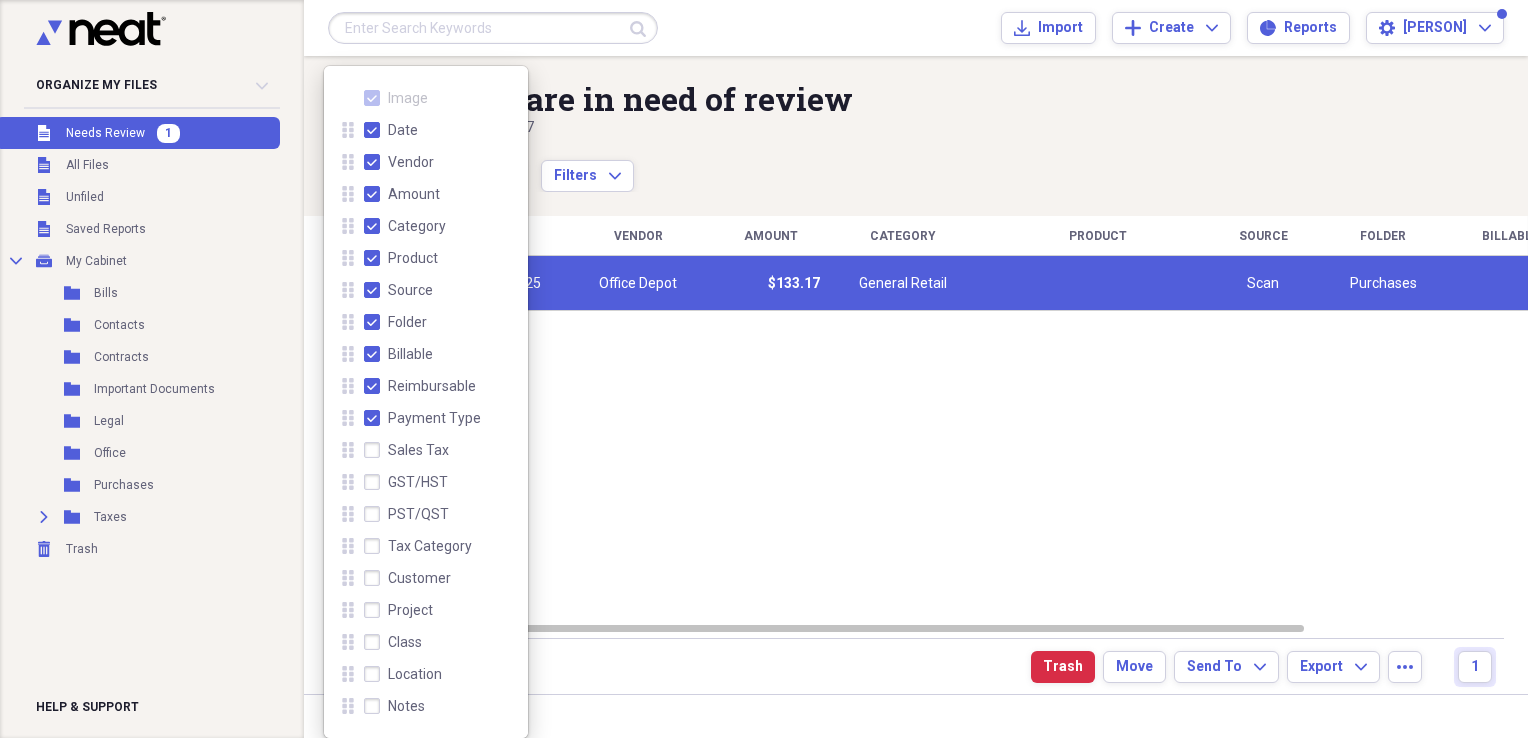 click on "Sales Tax" at bounding box center (406, 450) 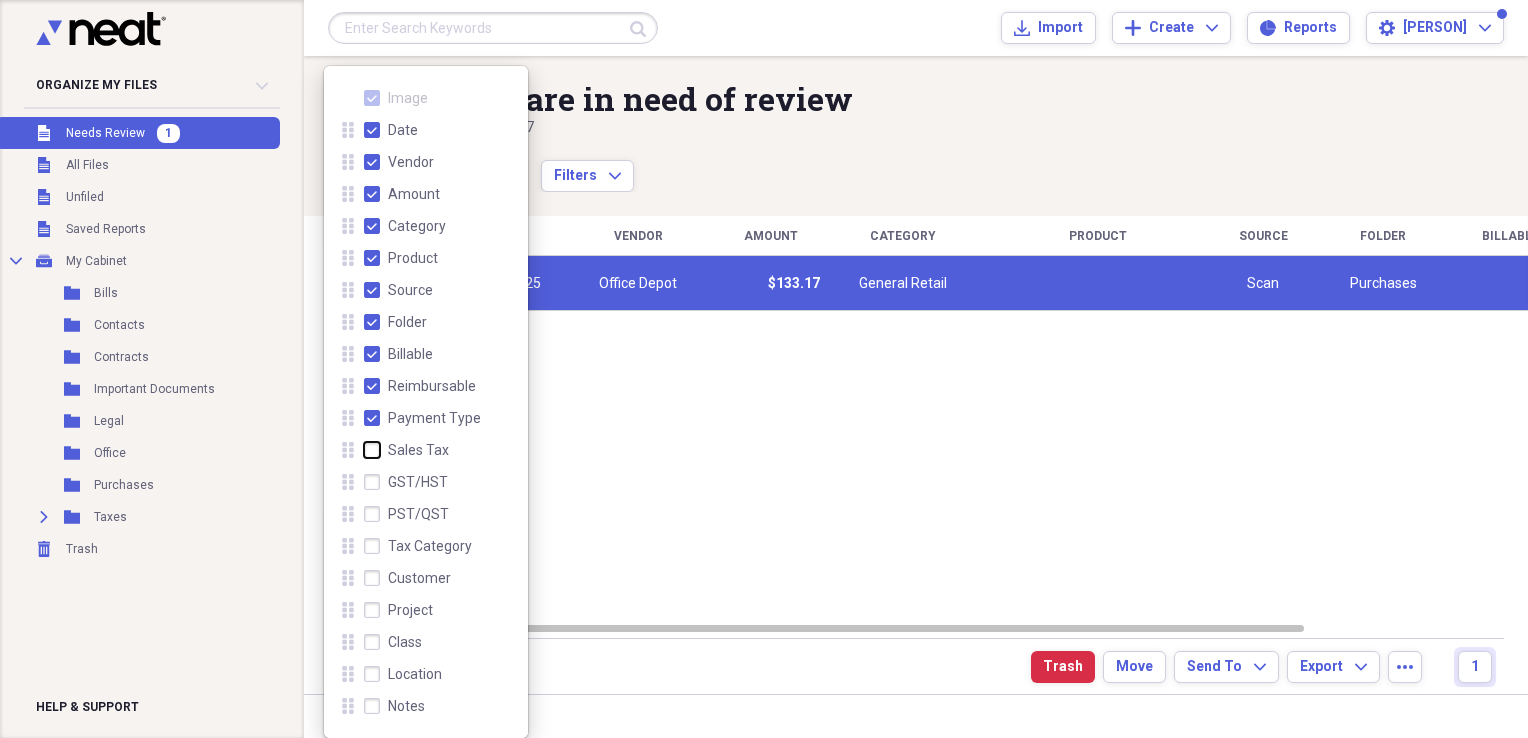 click on "Sales Tax" at bounding box center (364, 450) 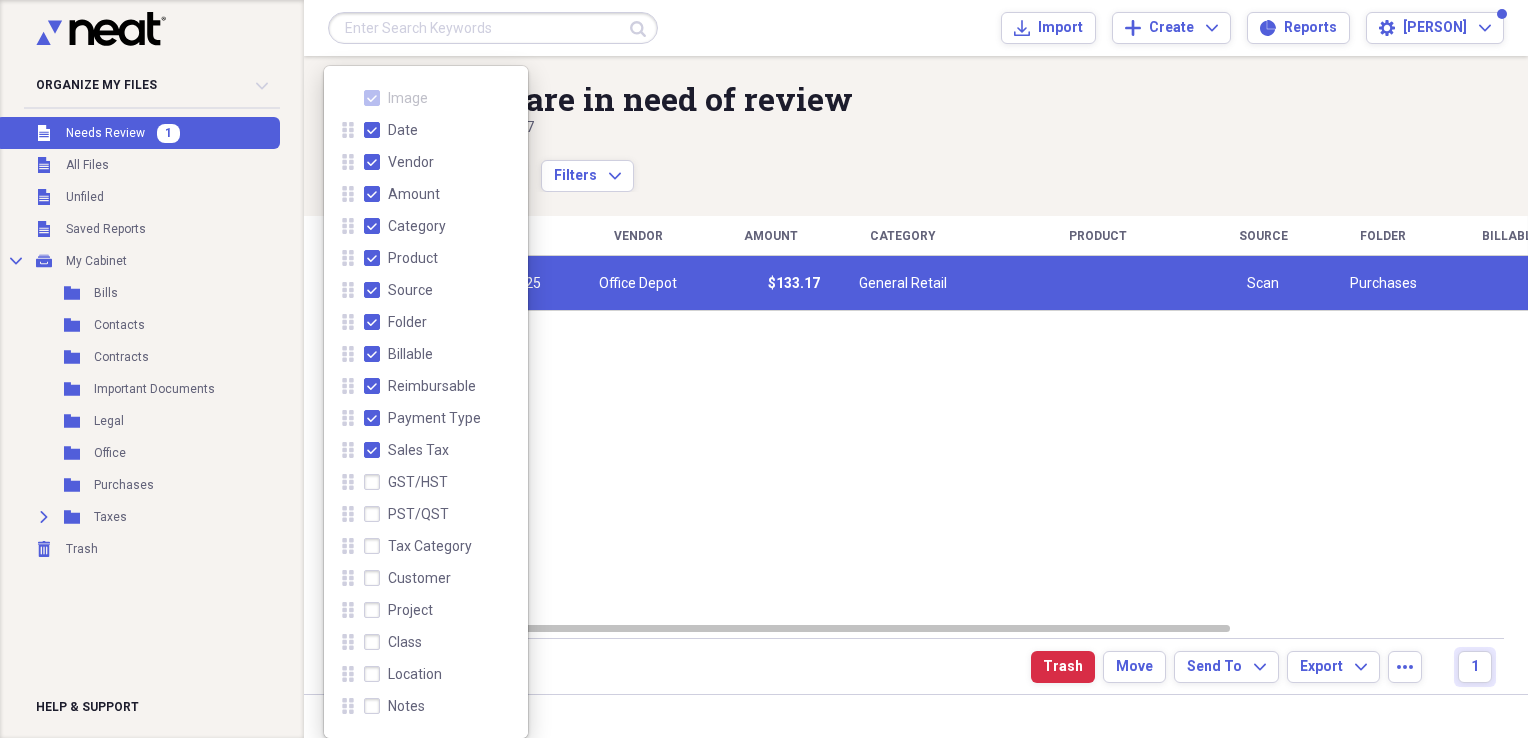 click on "Tax Category" at bounding box center (418, 546) 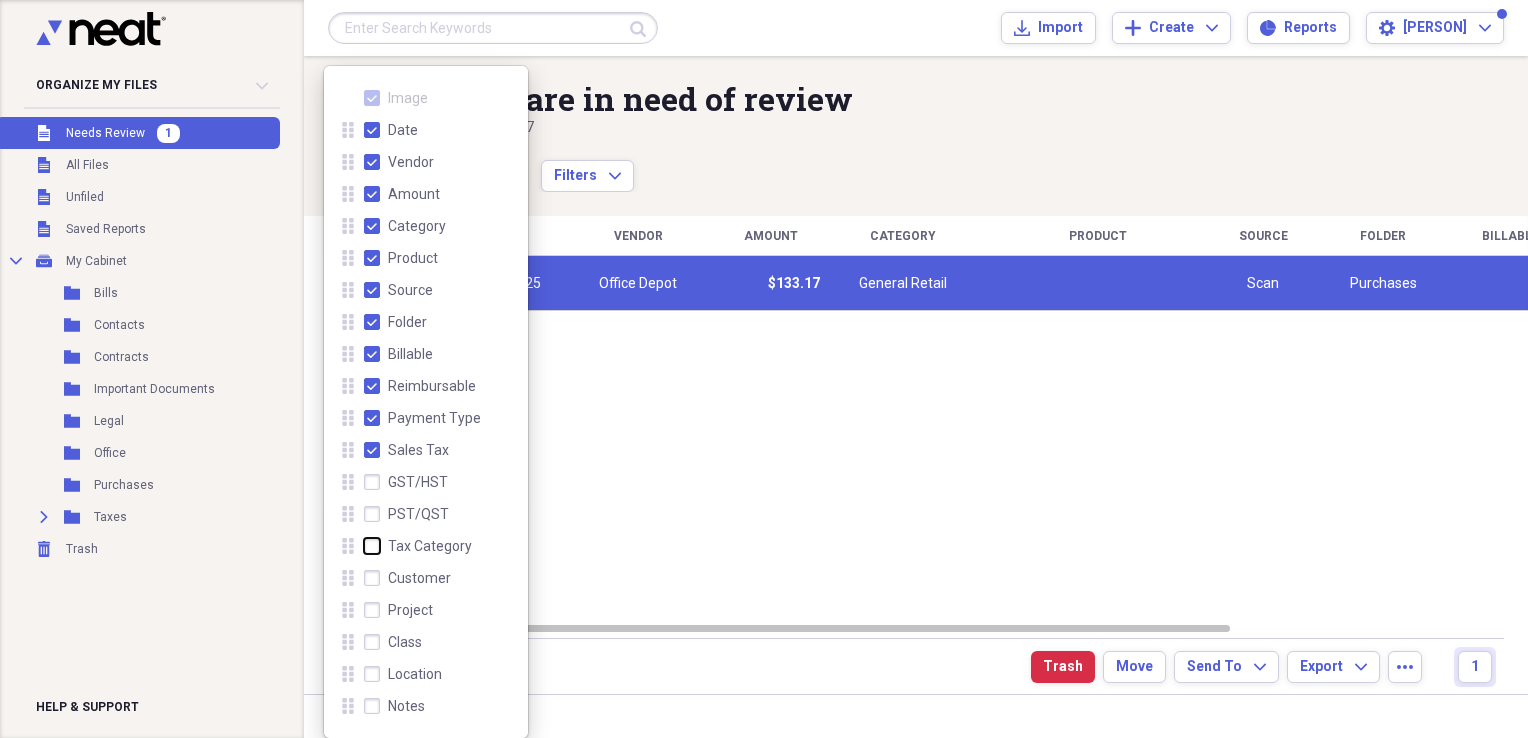 click on "Tax Category" at bounding box center (364, 546) 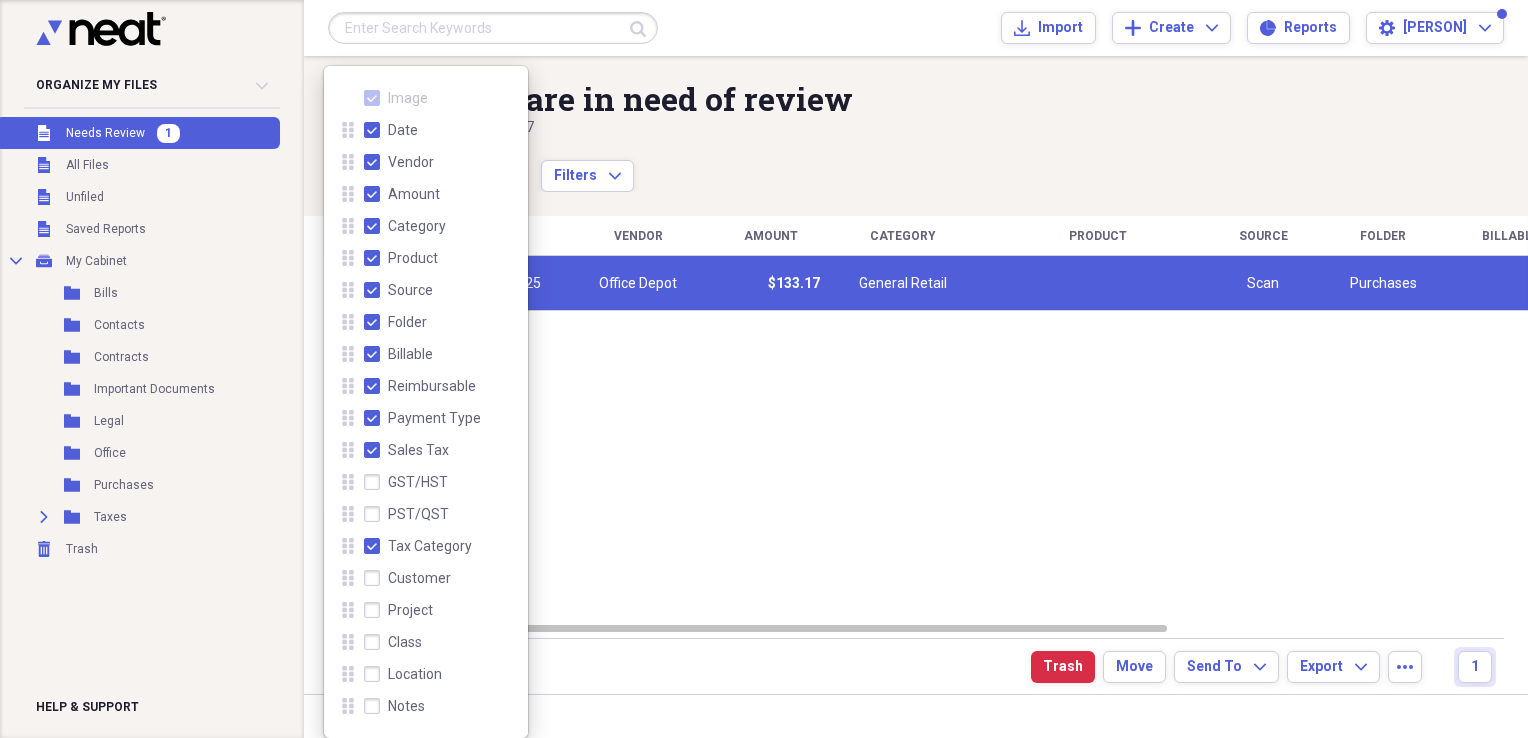 click on "Image Date Vendor Amount Category Product Source Folder Billable Reimbursable Payment Type Sales Tax Tax Category media 04/12/2025 Office Depot $133.17 General Retail Scan Purchases Debit No Form - Non-deductible" at bounding box center (930, 418) 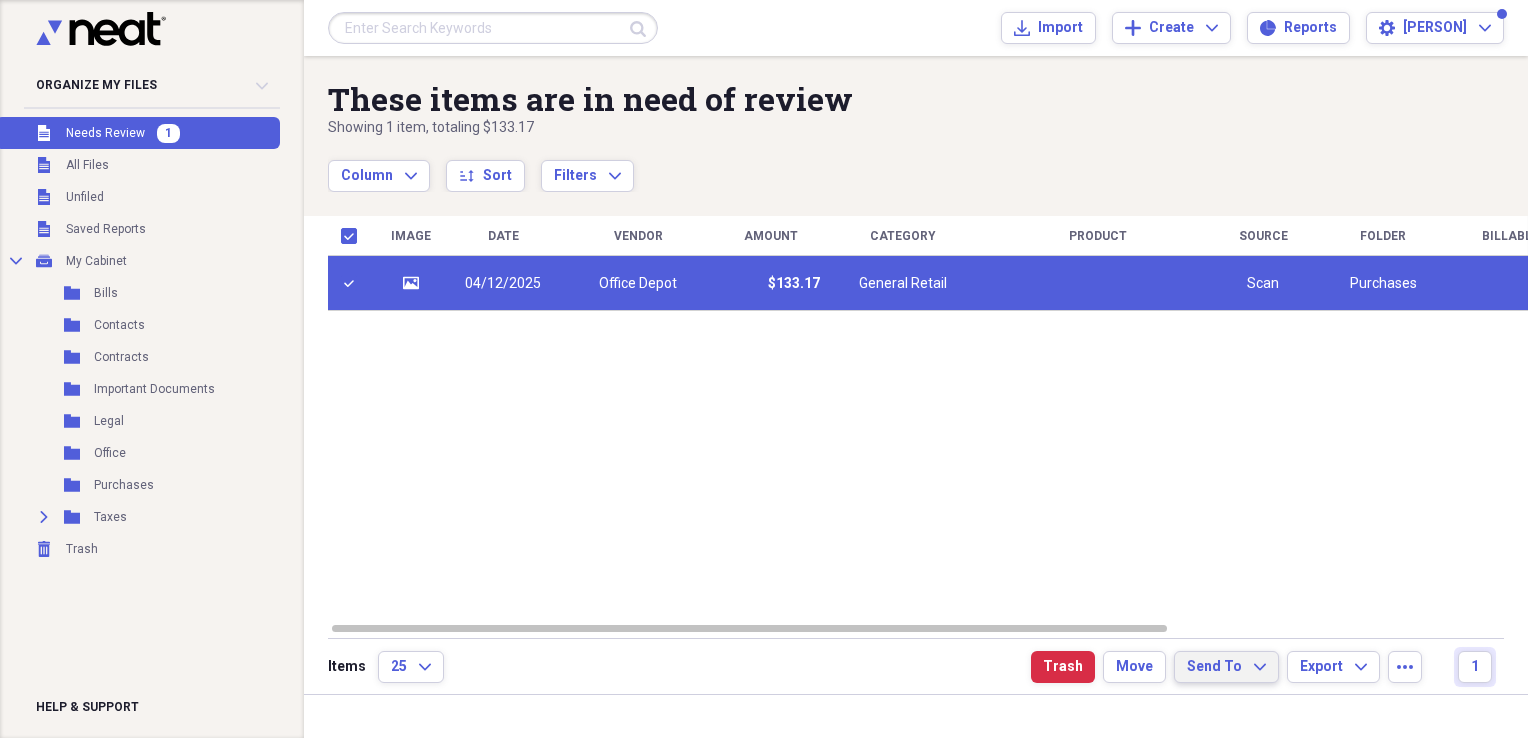 click on "Expand" 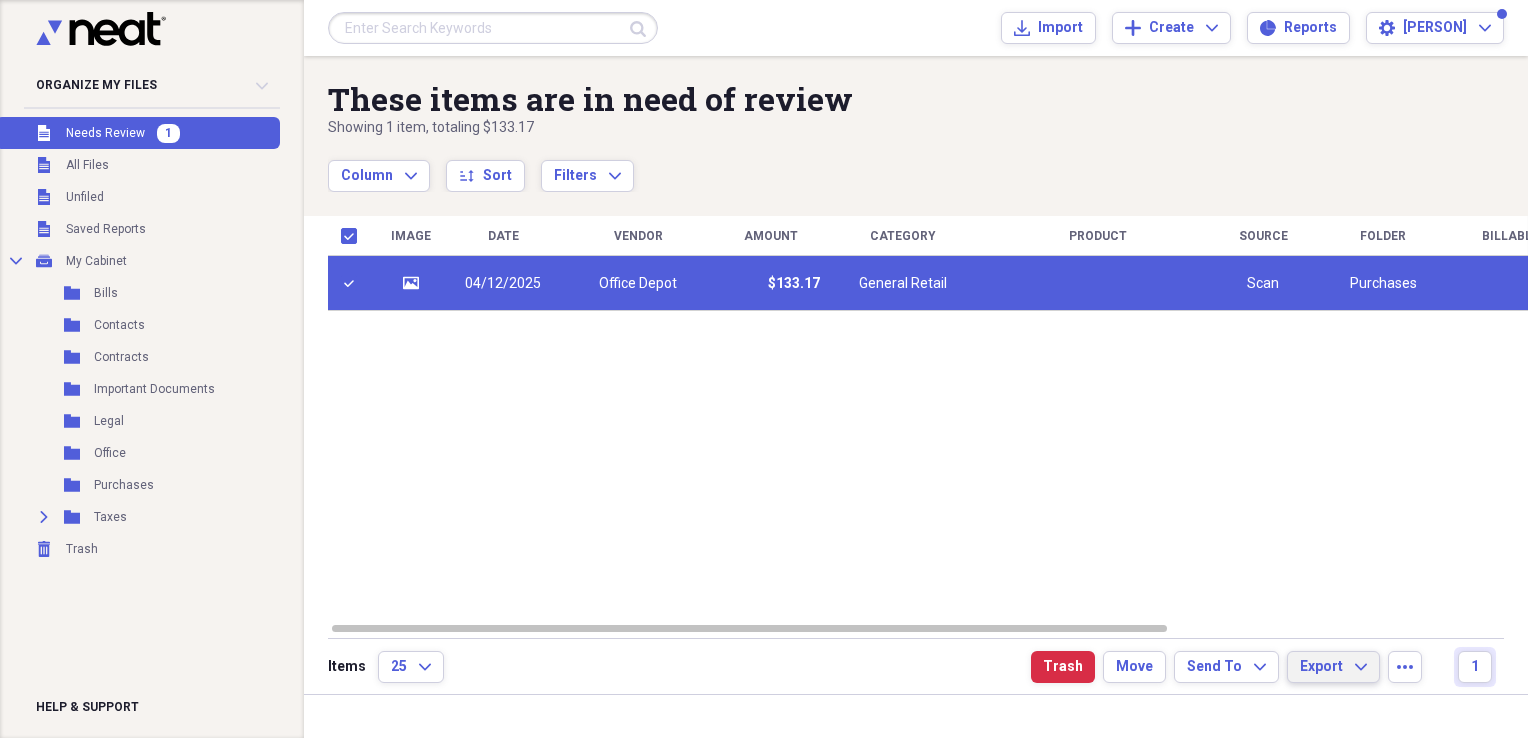 click on "Export Expand" at bounding box center [1333, 667] 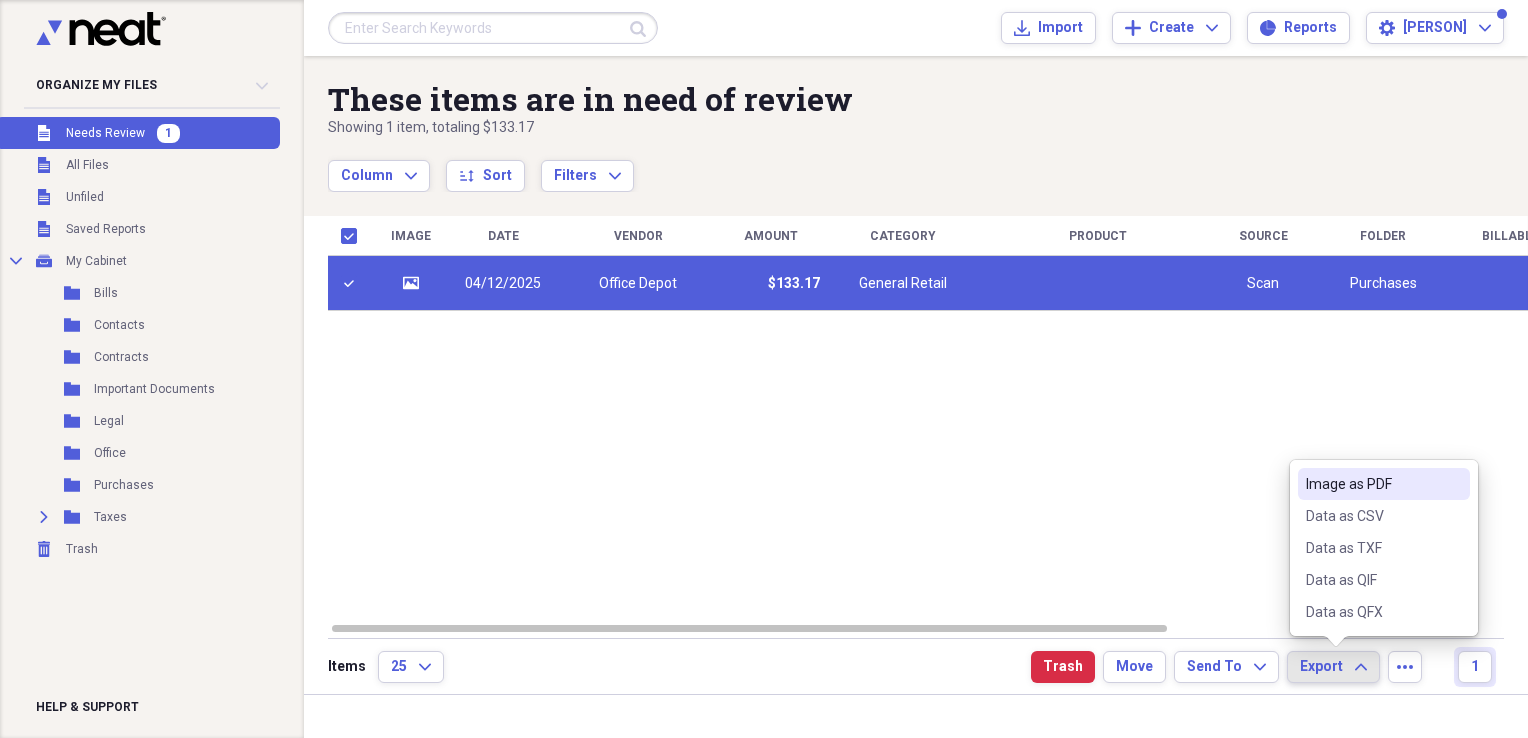 click on "Image as PDF" at bounding box center [1372, 484] 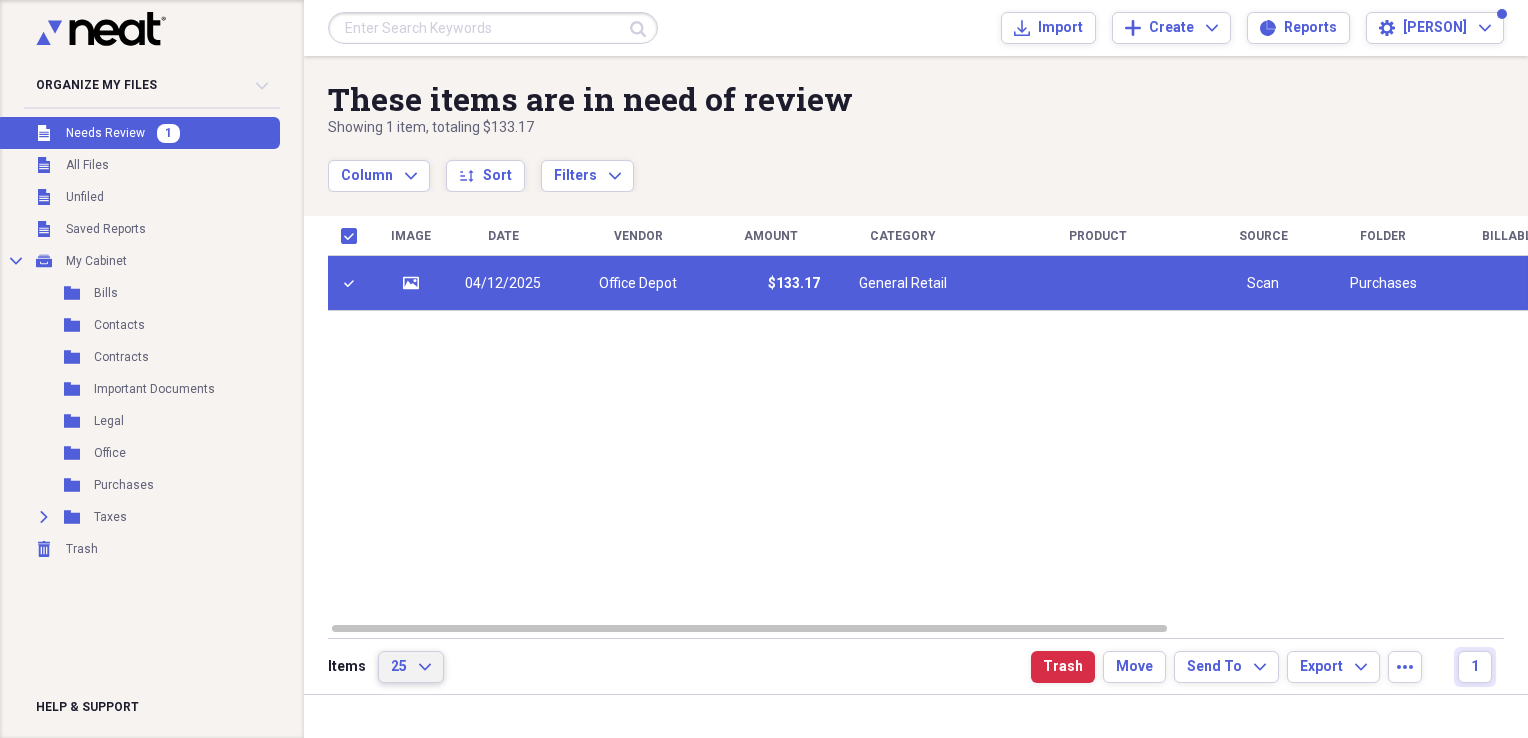 click on "25 Expand" at bounding box center [411, 667] 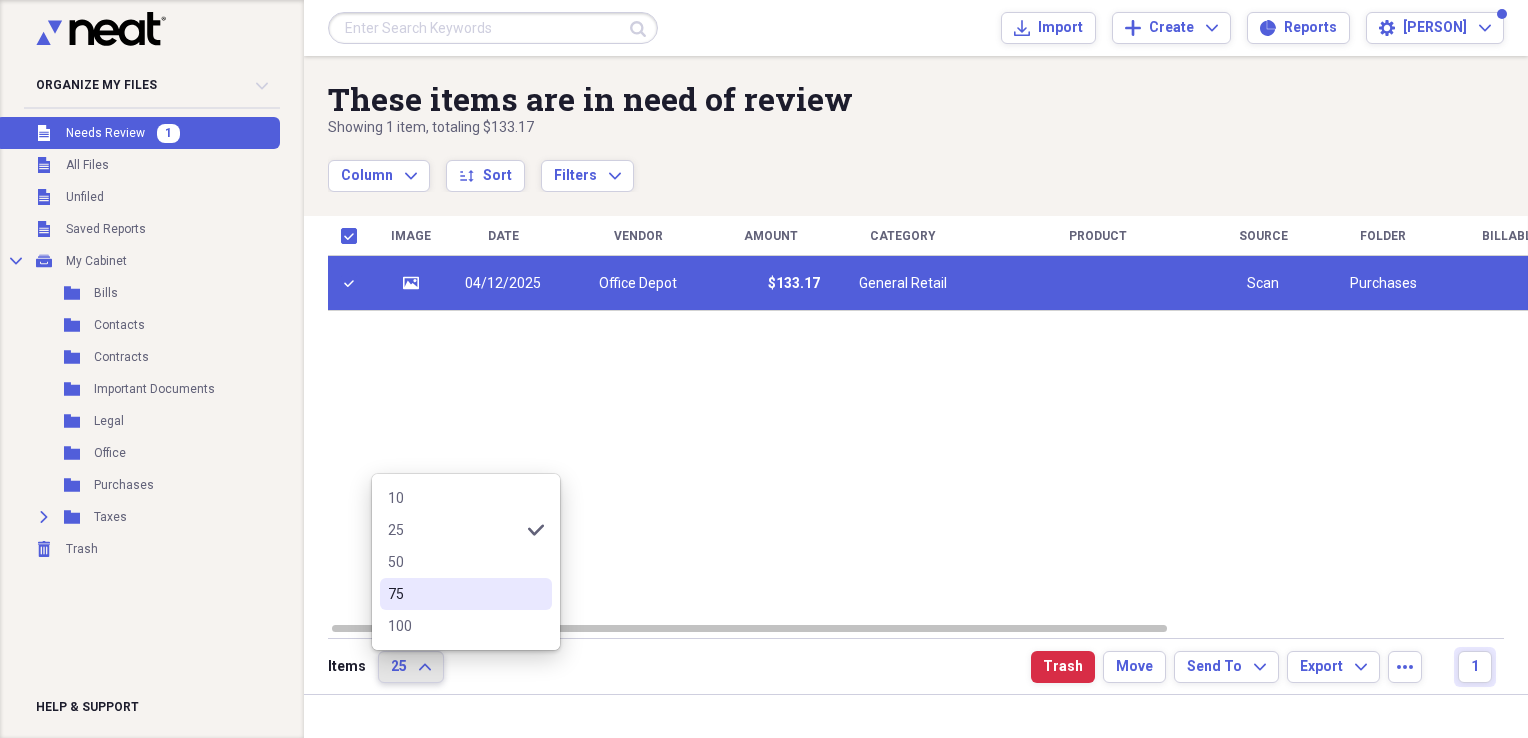 click on "Image Date Vendor Amount Category Product Source Folder Billable Reimbursable Payment Type Sales Tax Tax Category media 04/12/2025 Office Depot $133.17 General Retail Scan Purchases Debit No Form - Non-deductible" at bounding box center (930, 418) 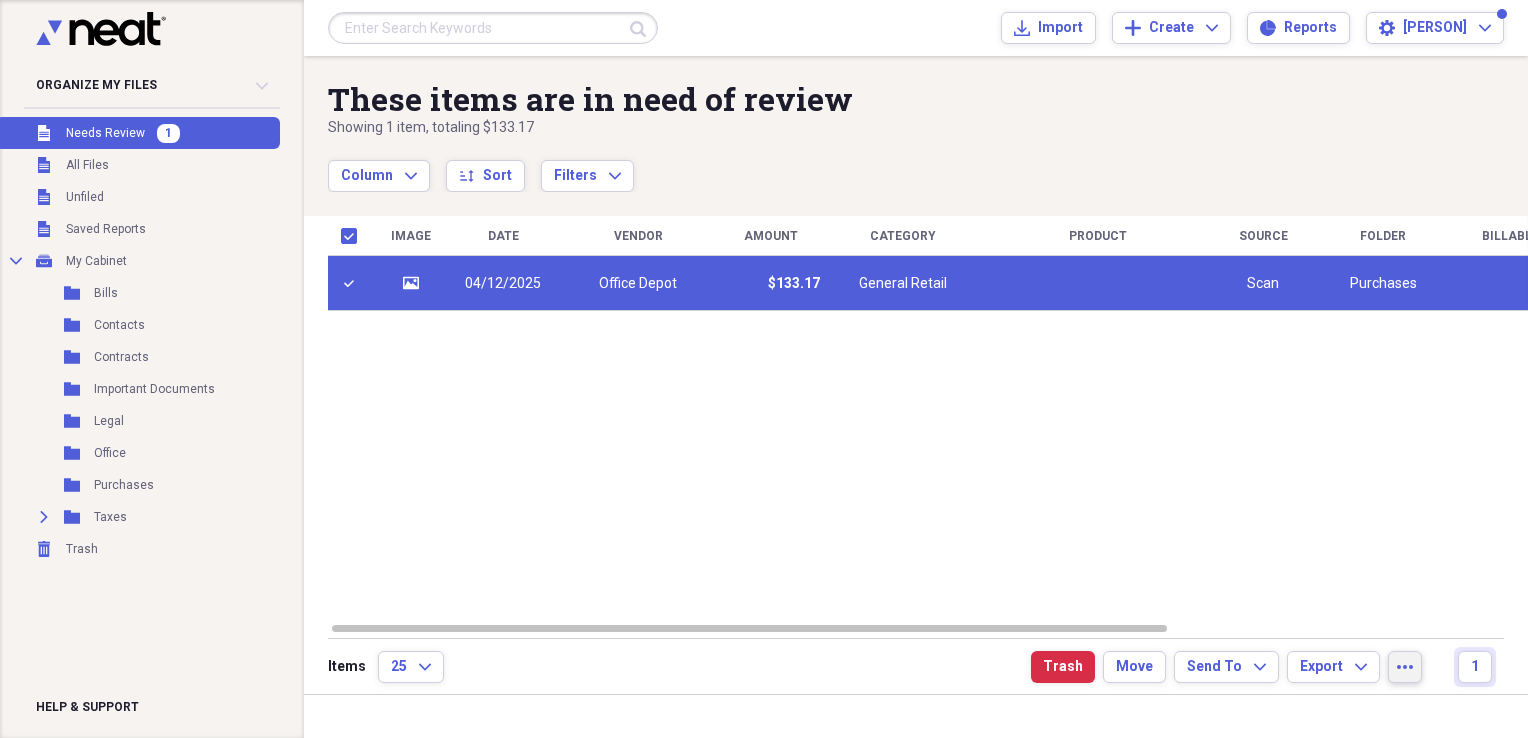 click on "more" at bounding box center (1405, 667) 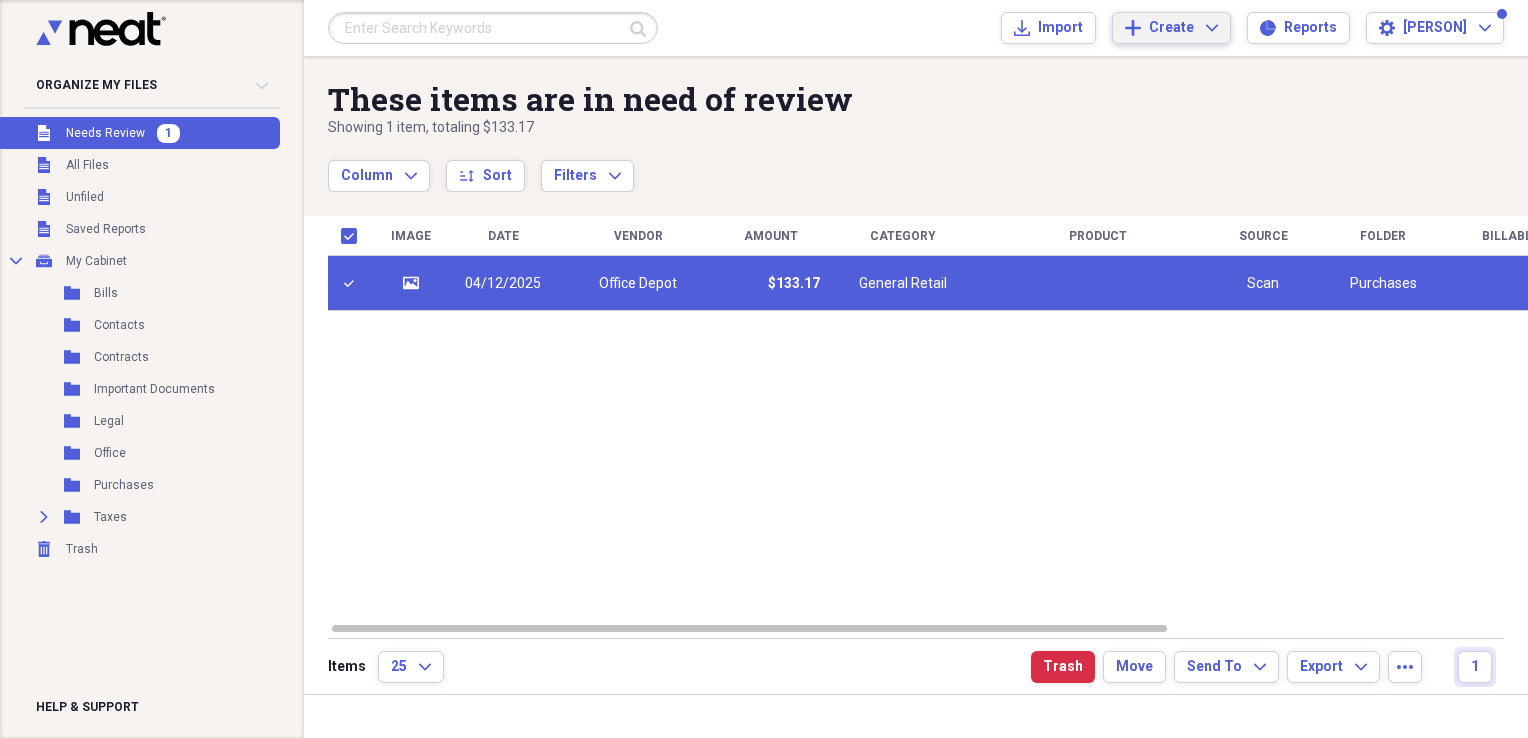 click on "Expand" 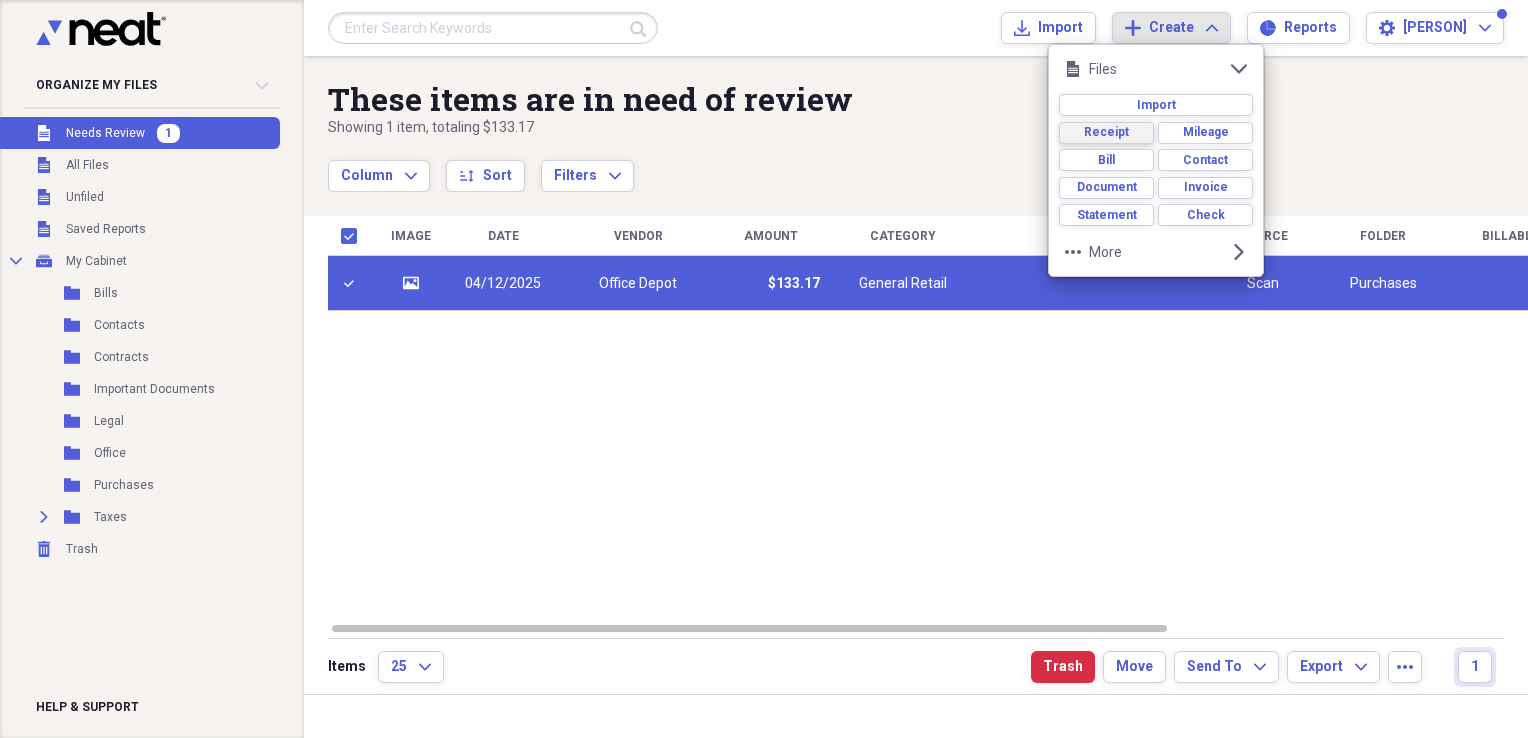 click on "Receipt" at bounding box center [1106, 133] 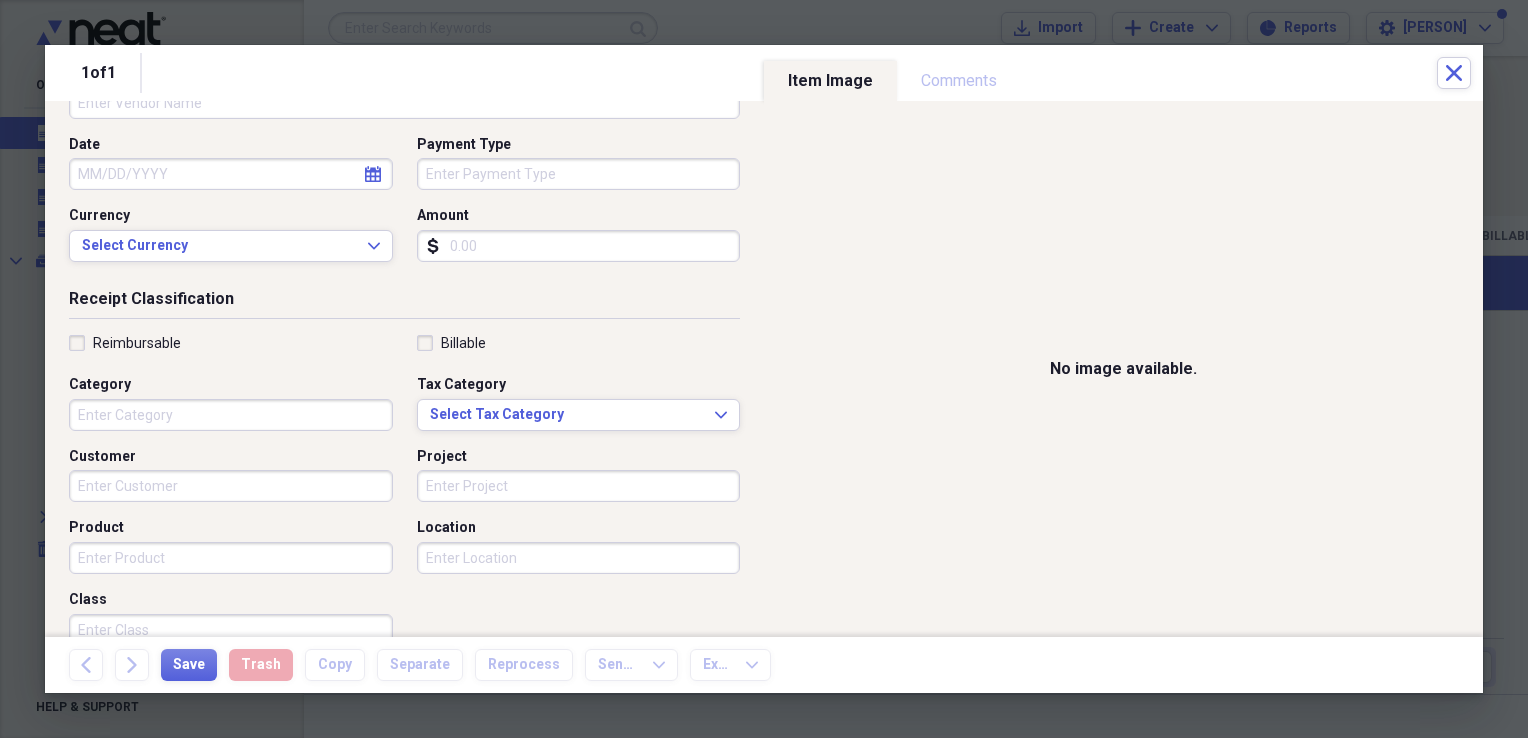 scroll, scrollTop: 0, scrollLeft: 0, axis: both 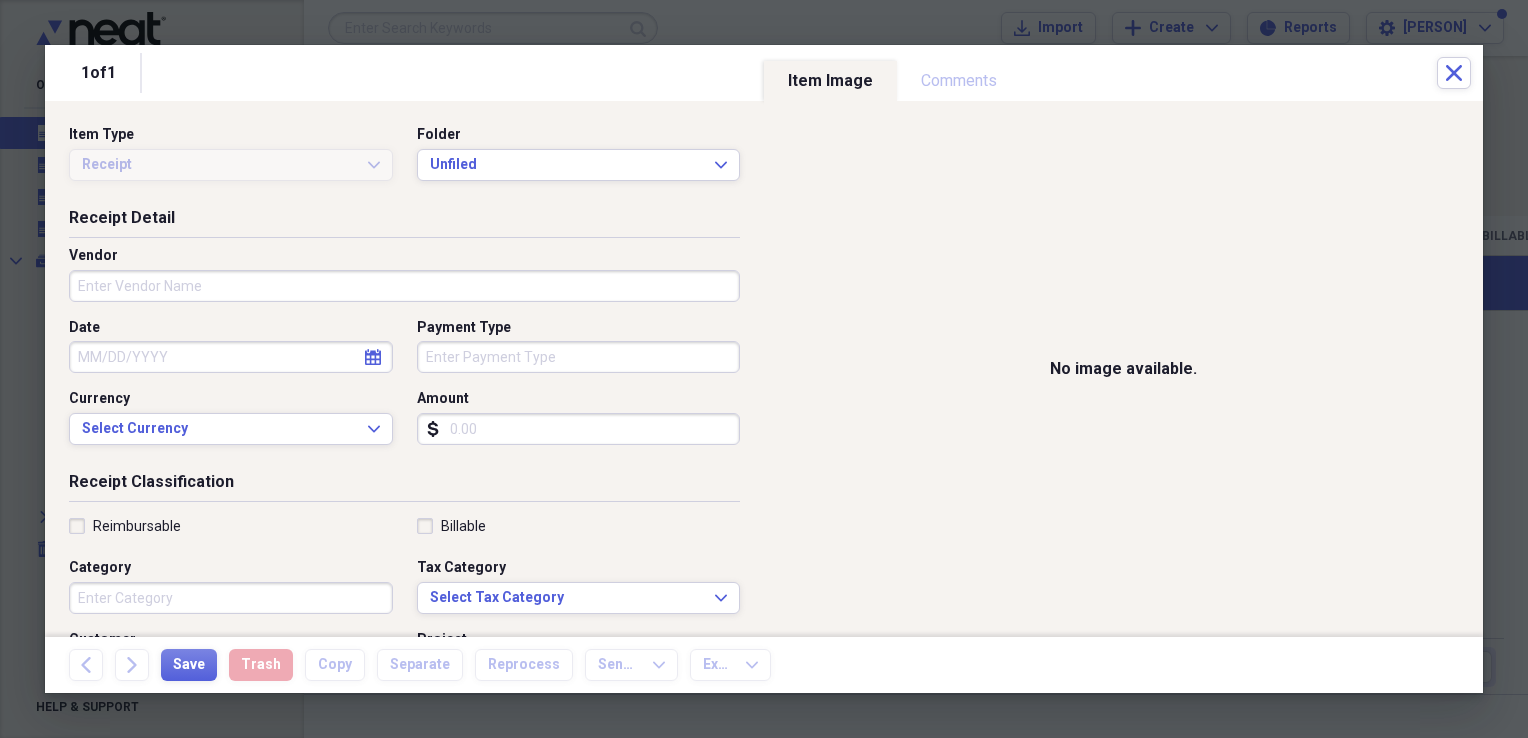 click on "Vendor" at bounding box center (404, 286) 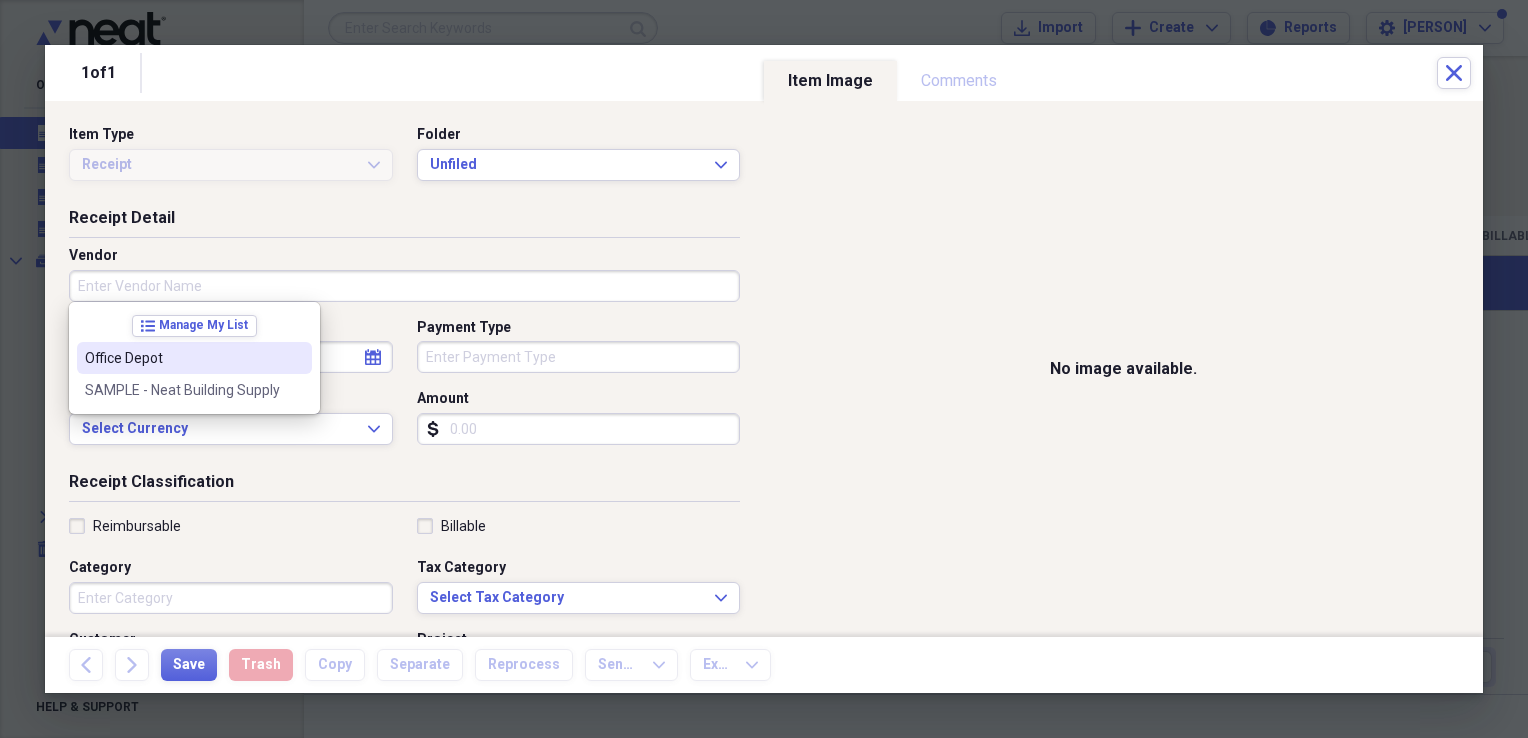 click on "Office Depot" at bounding box center (182, 358) 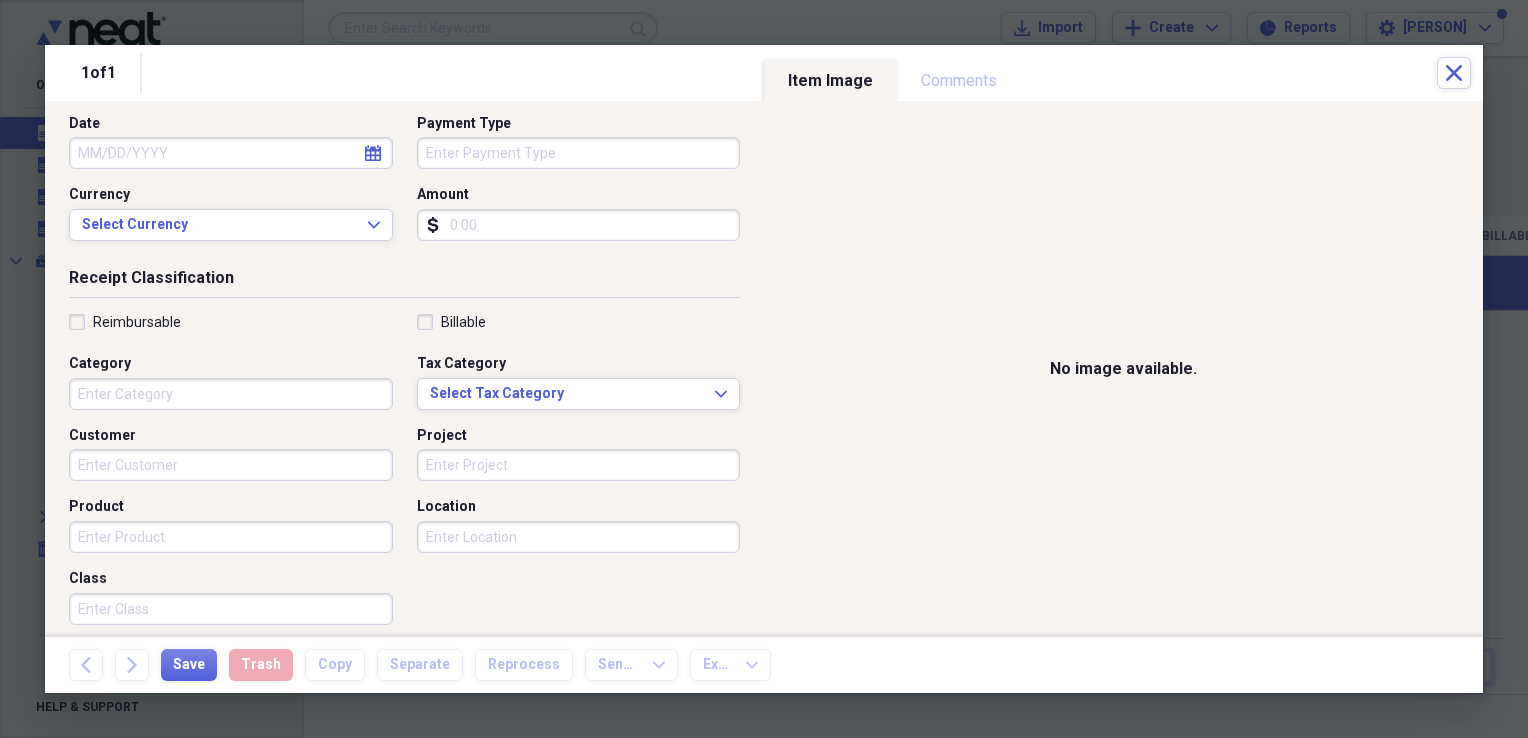 scroll, scrollTop: 0, scrollLeft: 0, axis: both 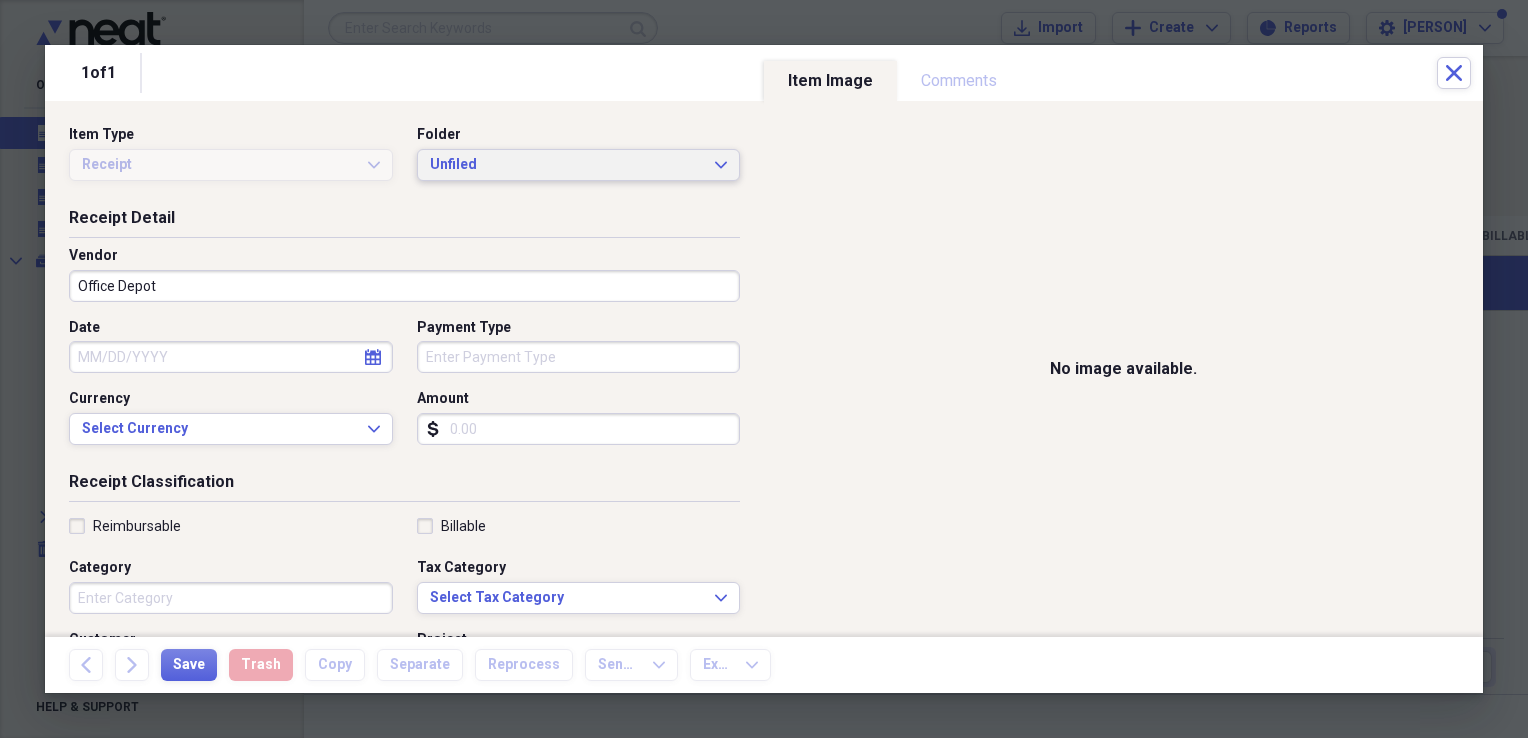 click on "Expand" 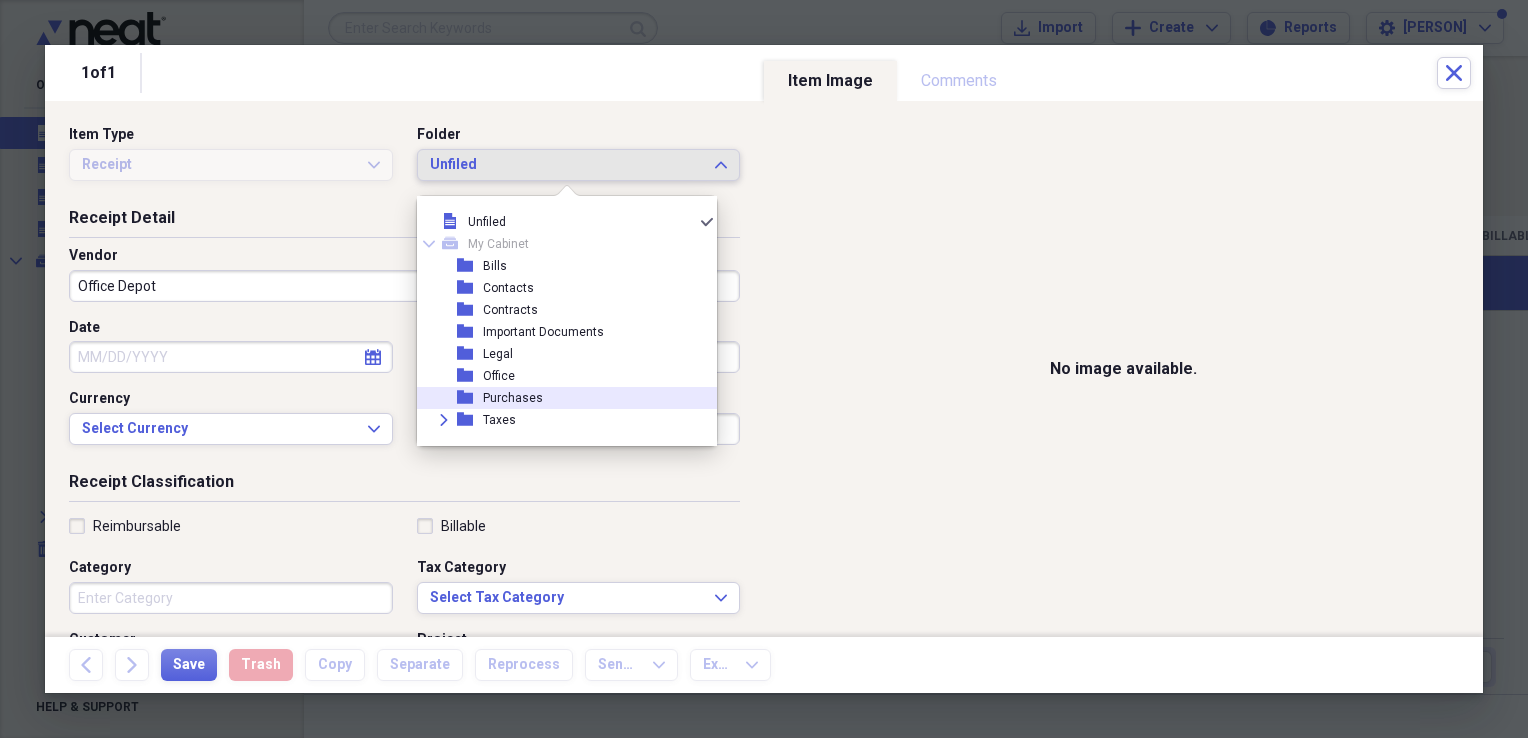 click on "Purchases" at bounding box center [513, 398] 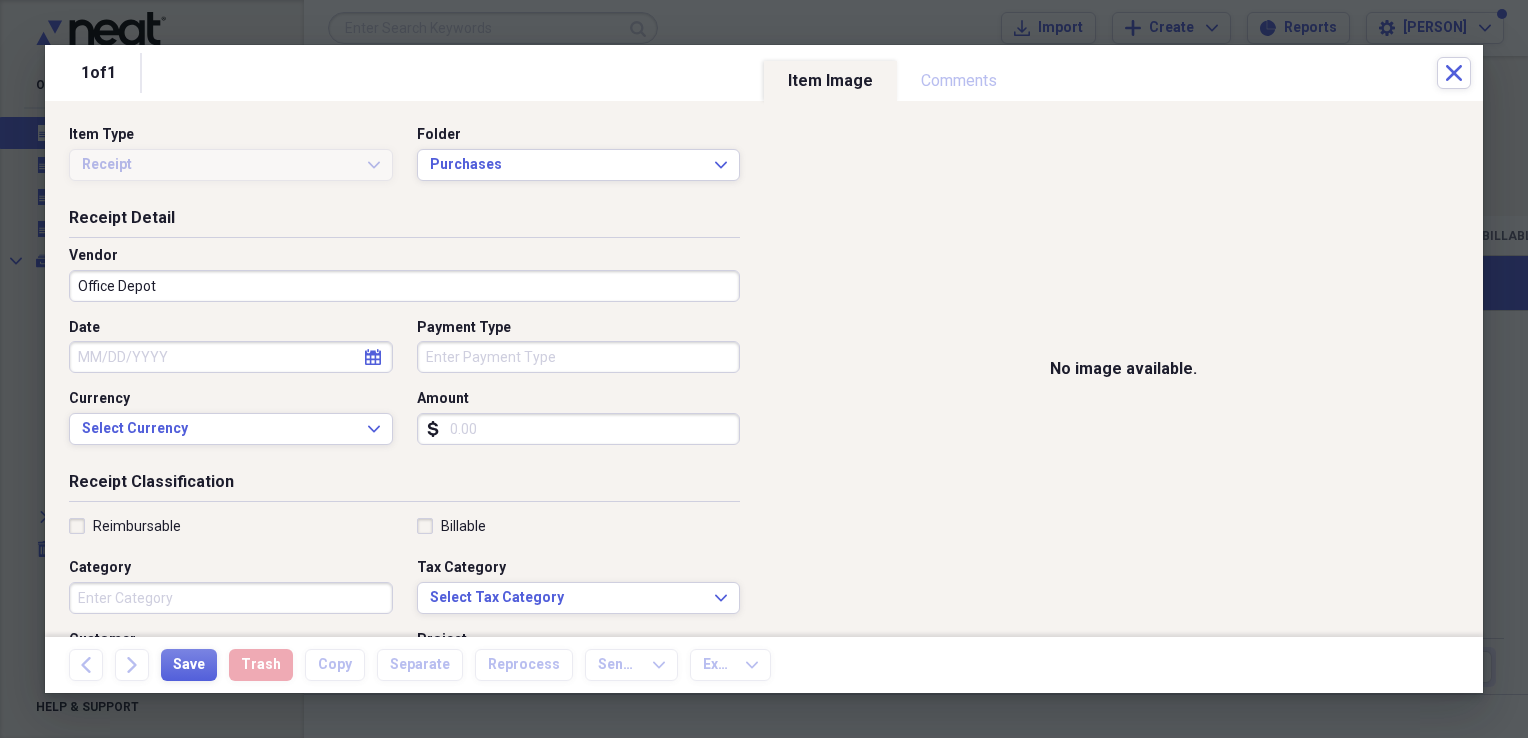 click on "Date" at bounding box center (231, 357) 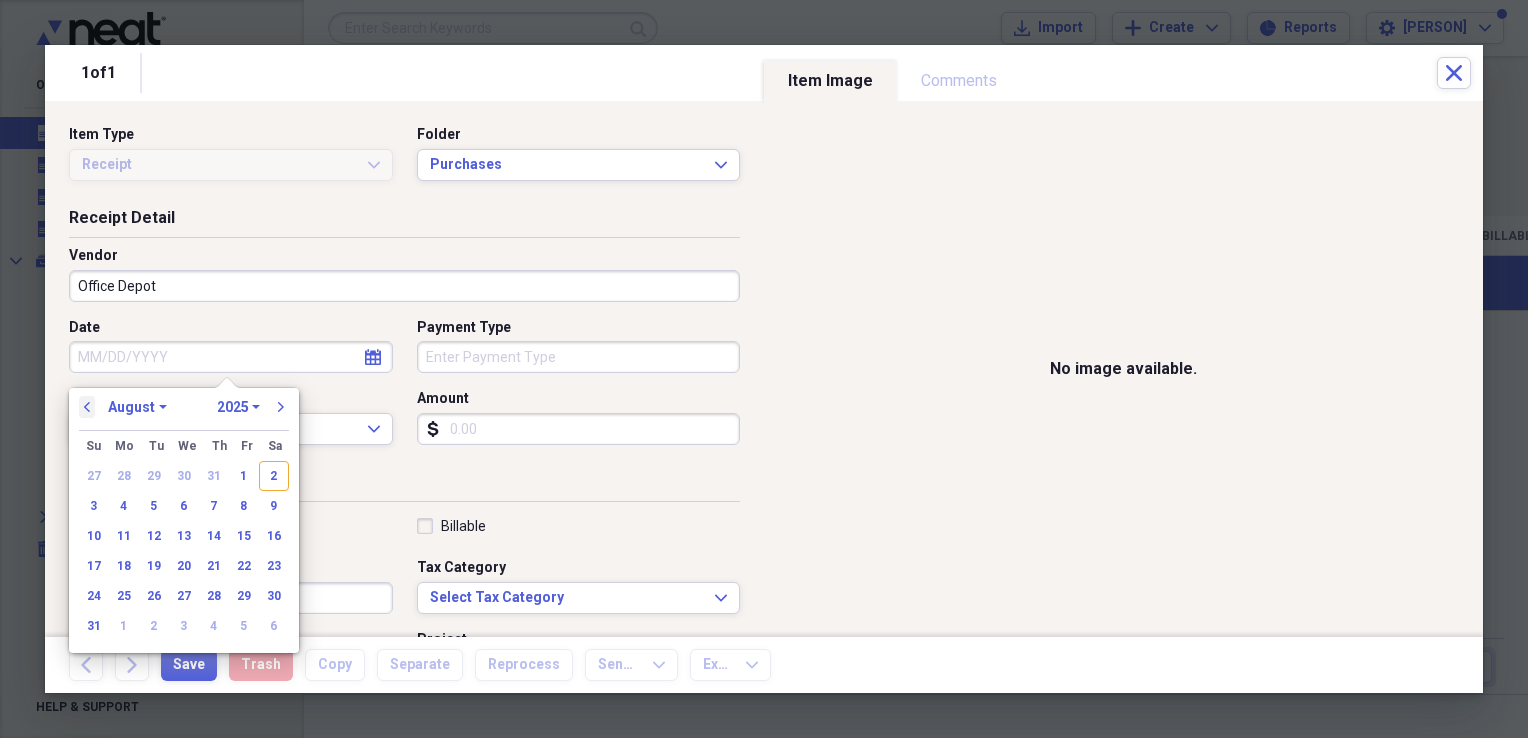 click on "previous" at bounding box center (87, 407) 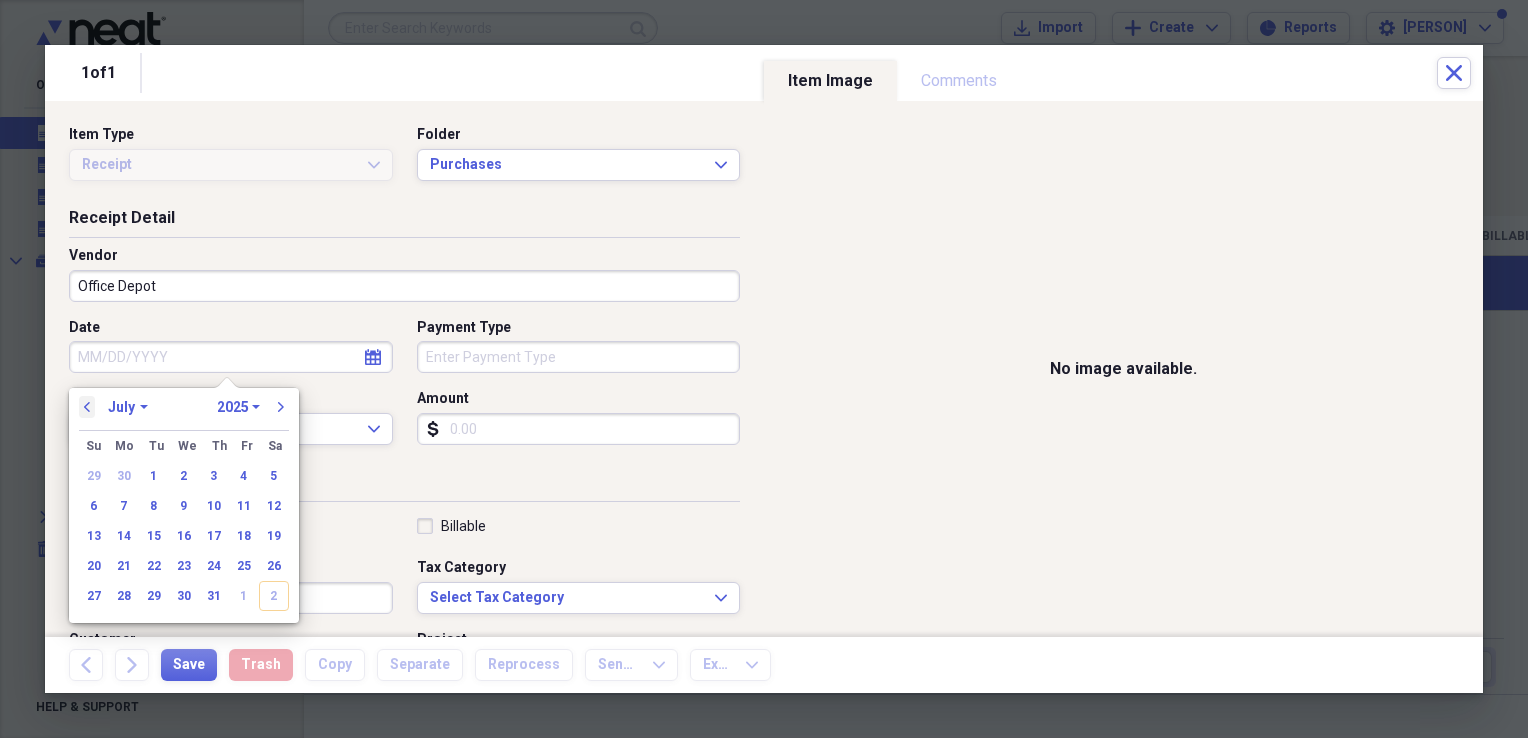click on "previous" at bounding box center (87, 407) 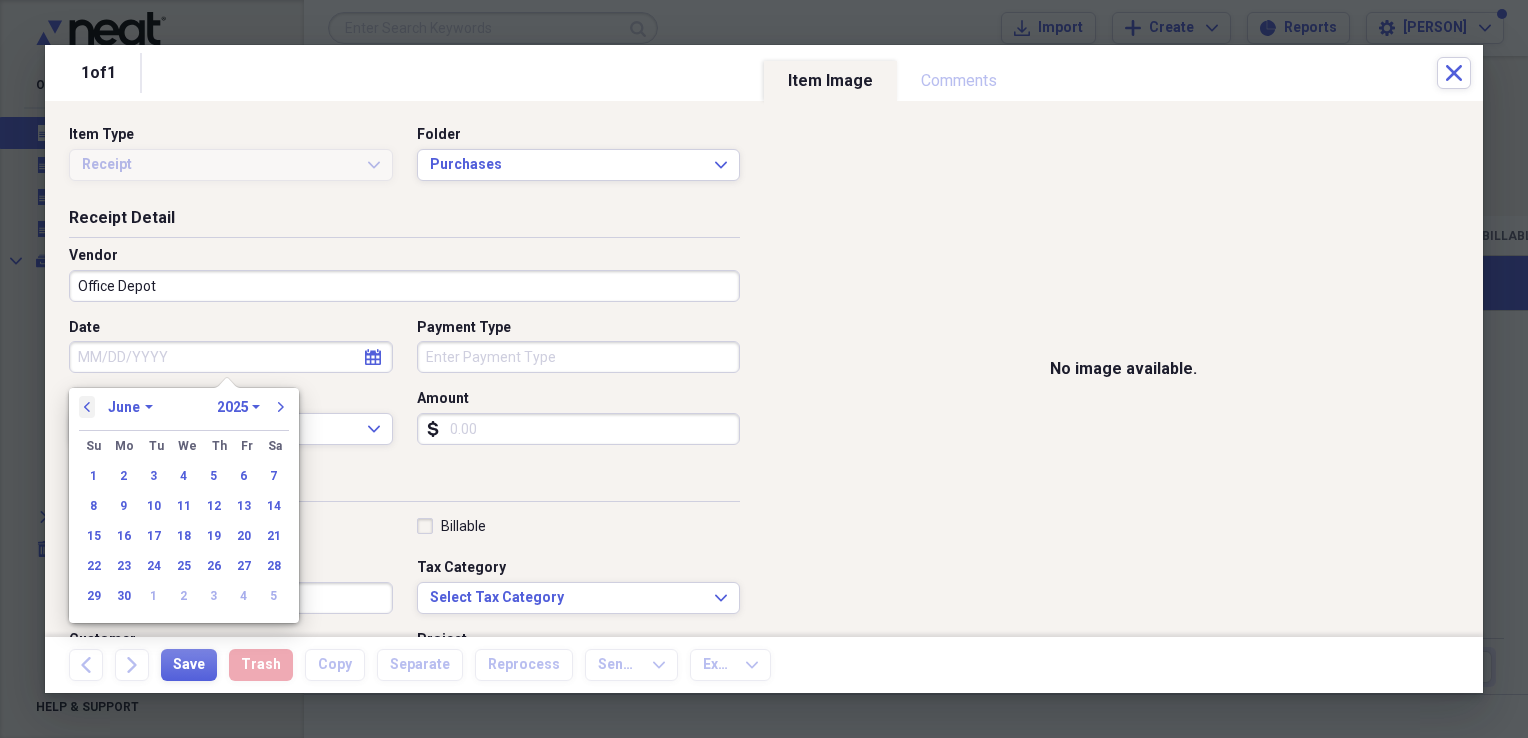 click on "previous" at bounding box center [87, 407] 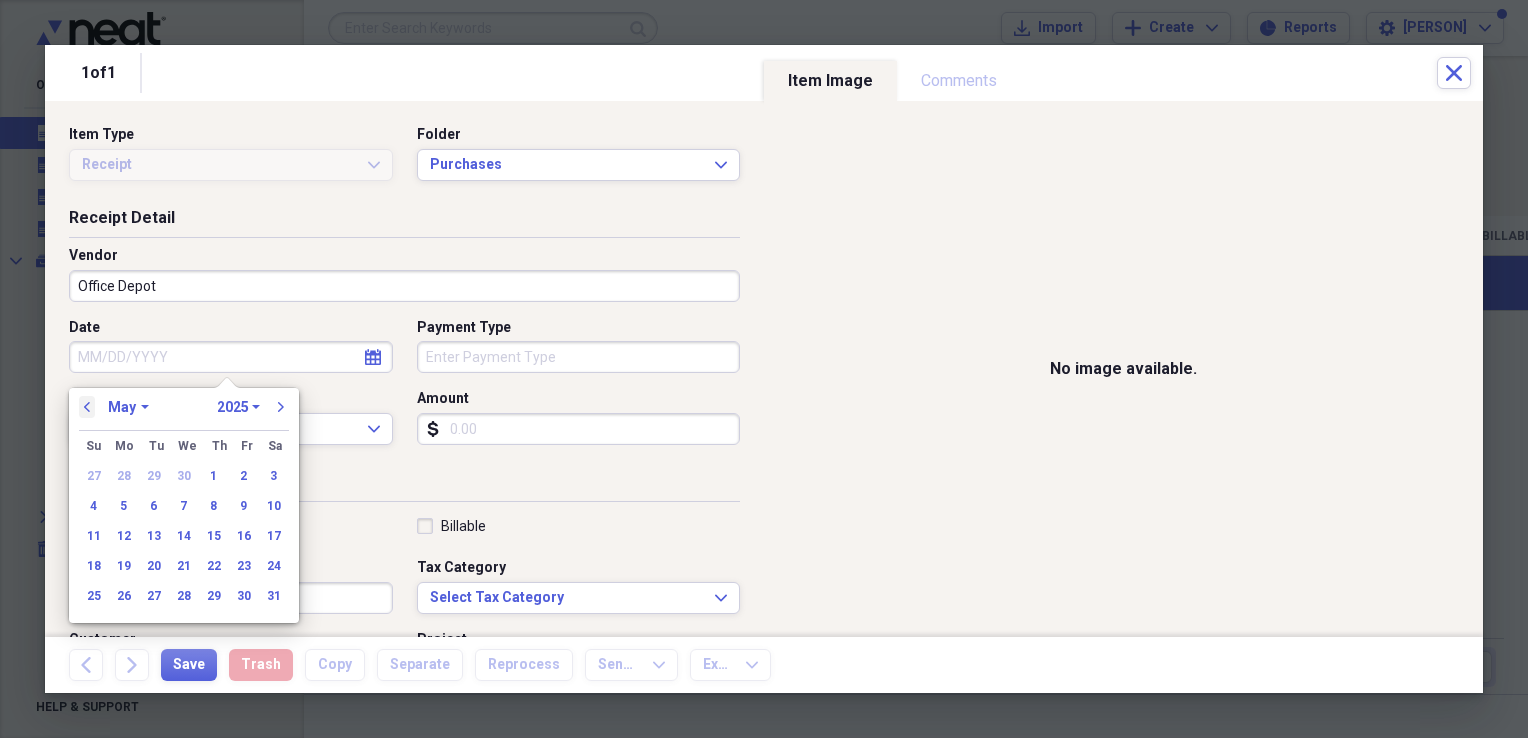click on "previous" at bounding box center [87, 407] 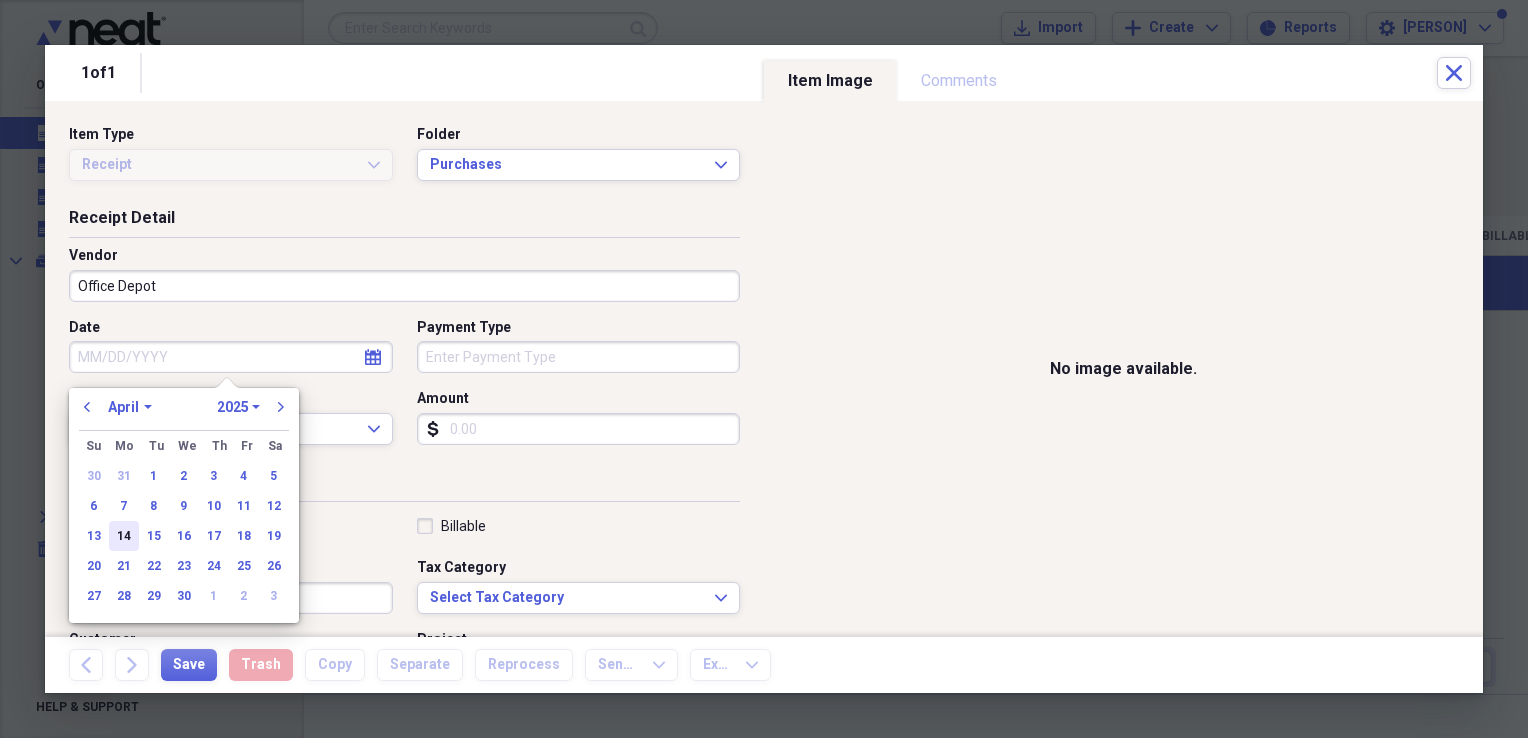 click on "14" at bounding box center [124, 536] 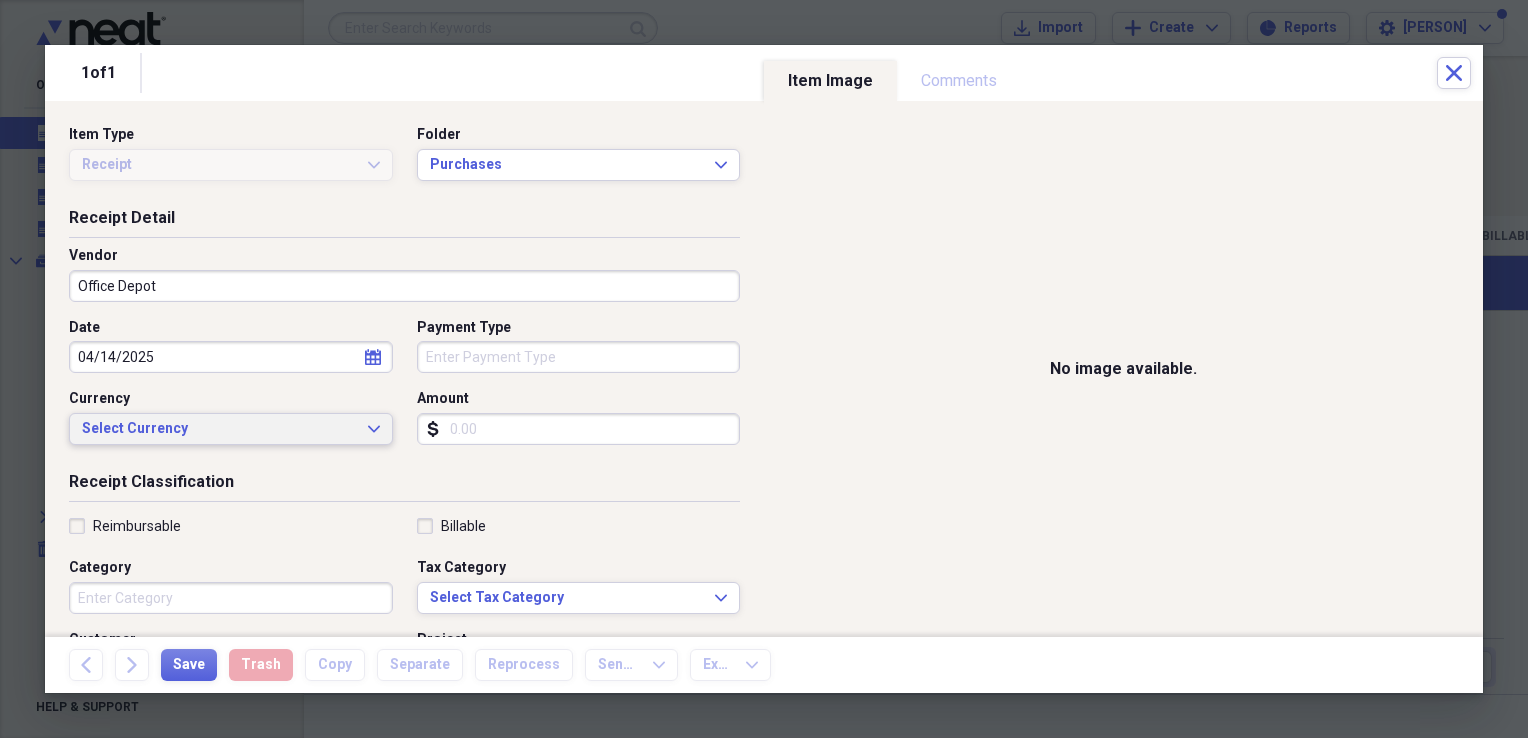 click on "Expand" 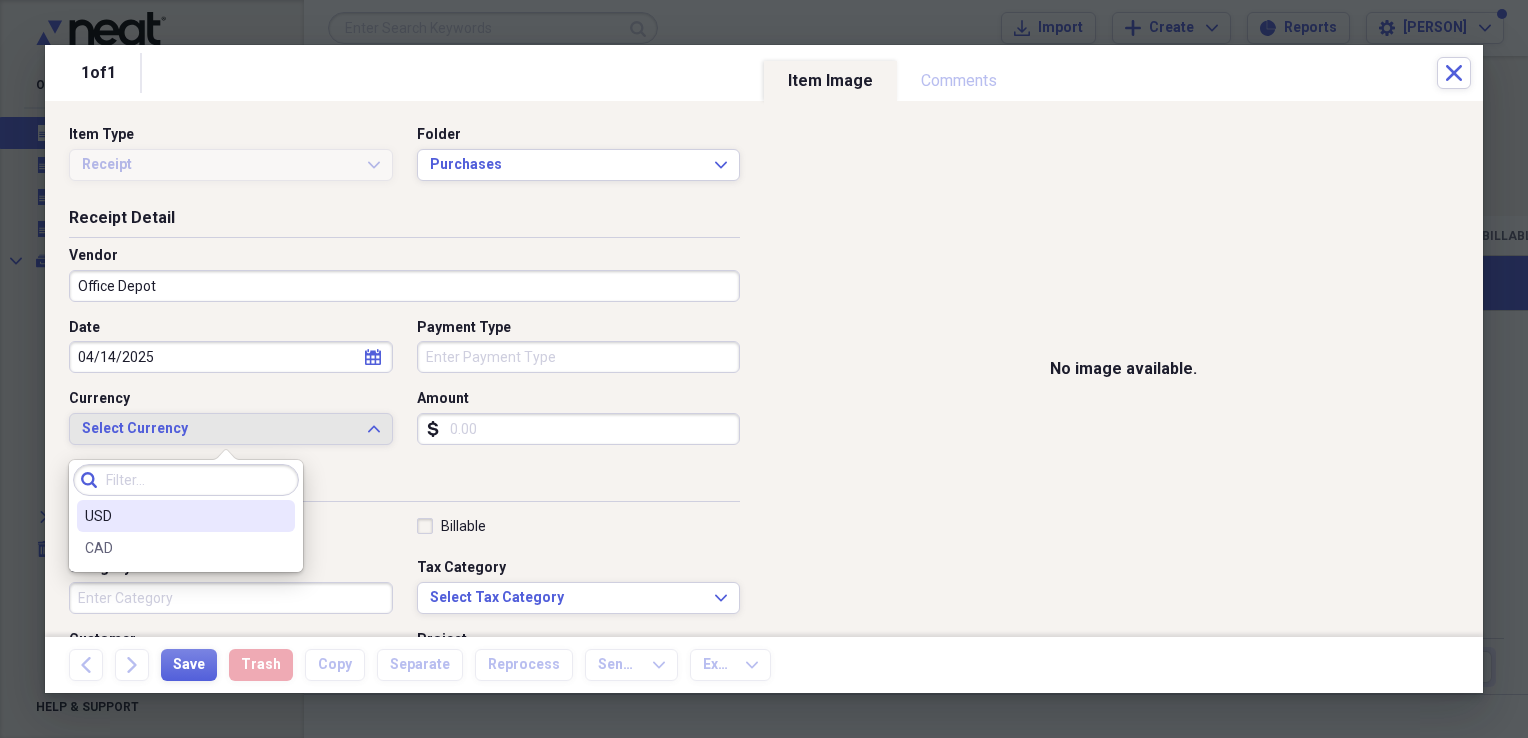 click on "USD" at bounding box center [174, 516] 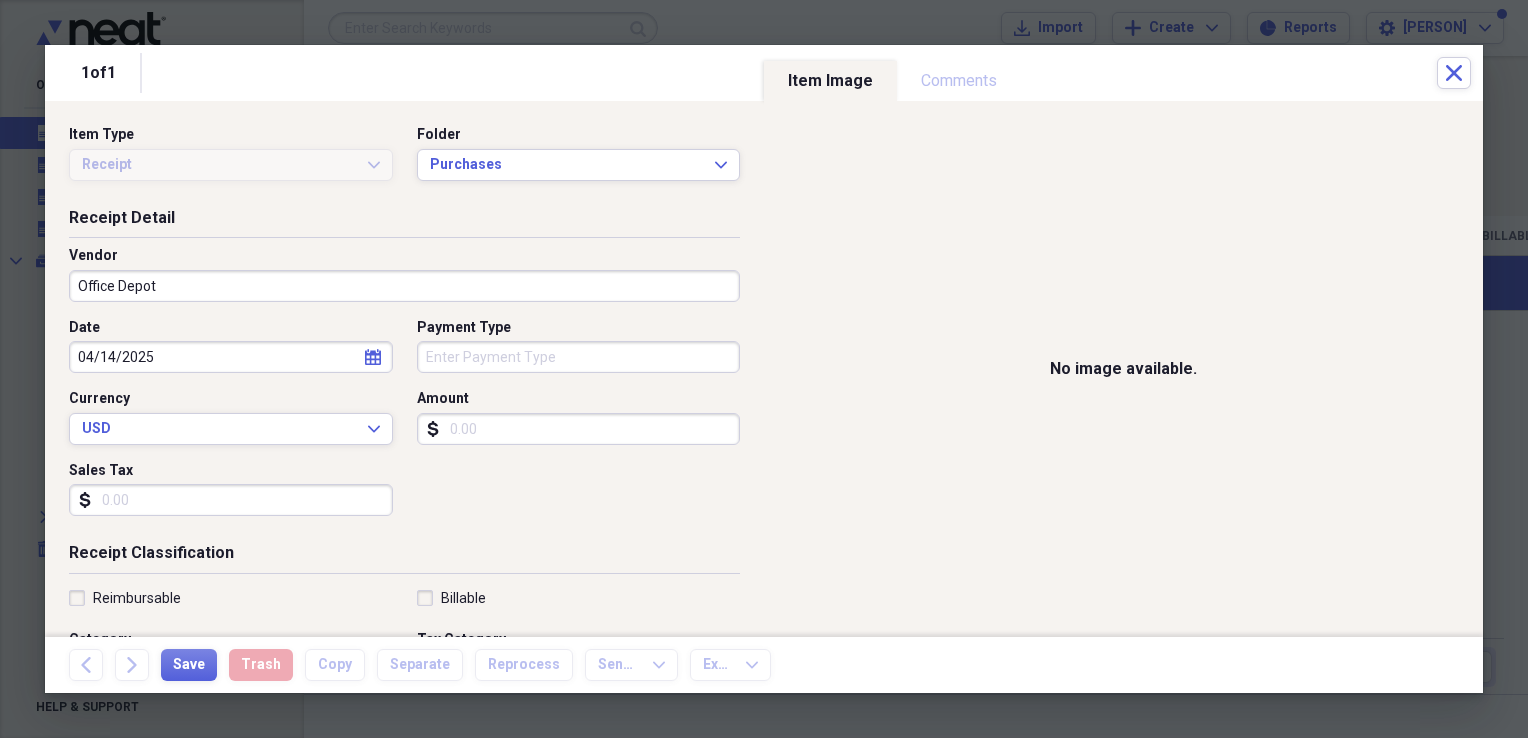 click on "Payment Type" at bounding box center [579, 357] 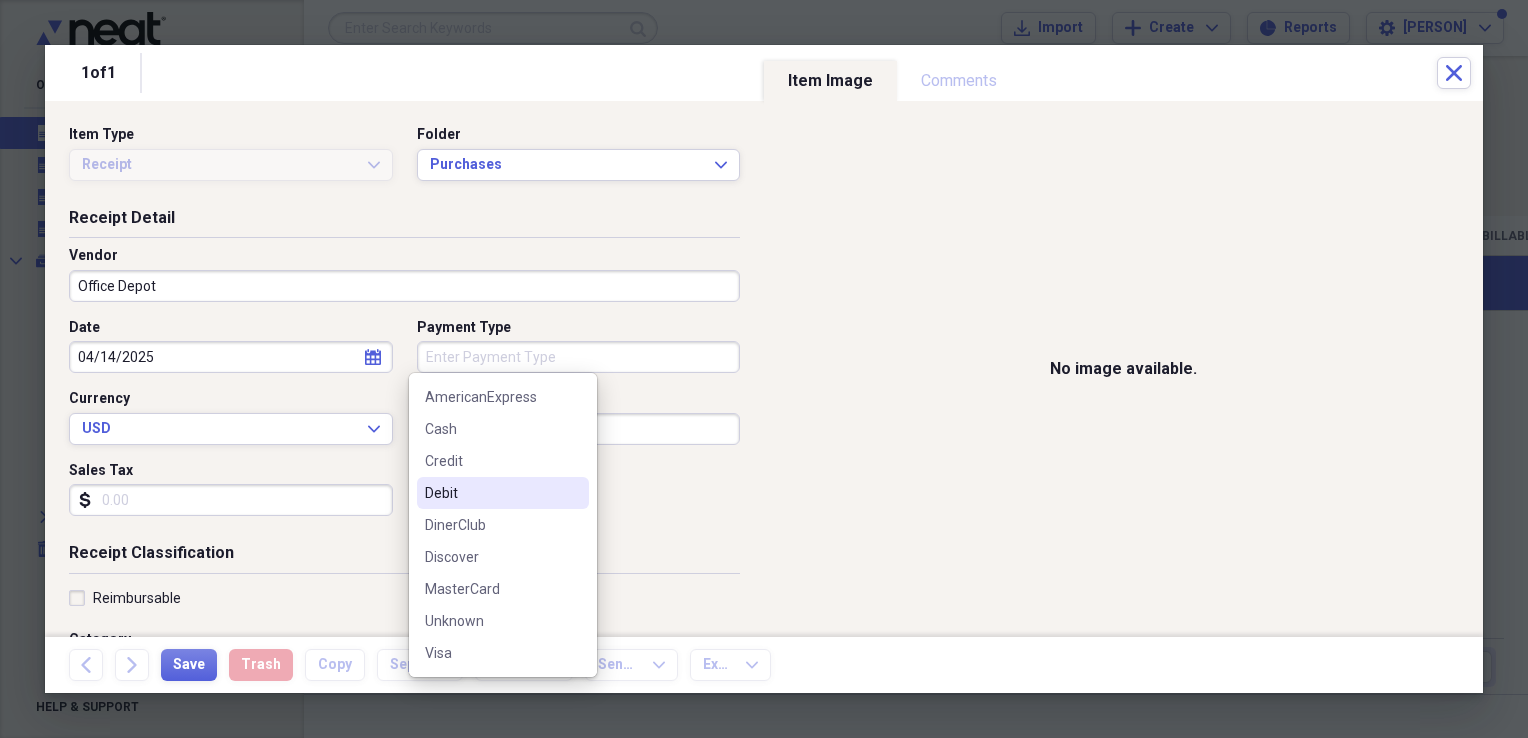 click on "Debit" at bounding box center (491, 493) 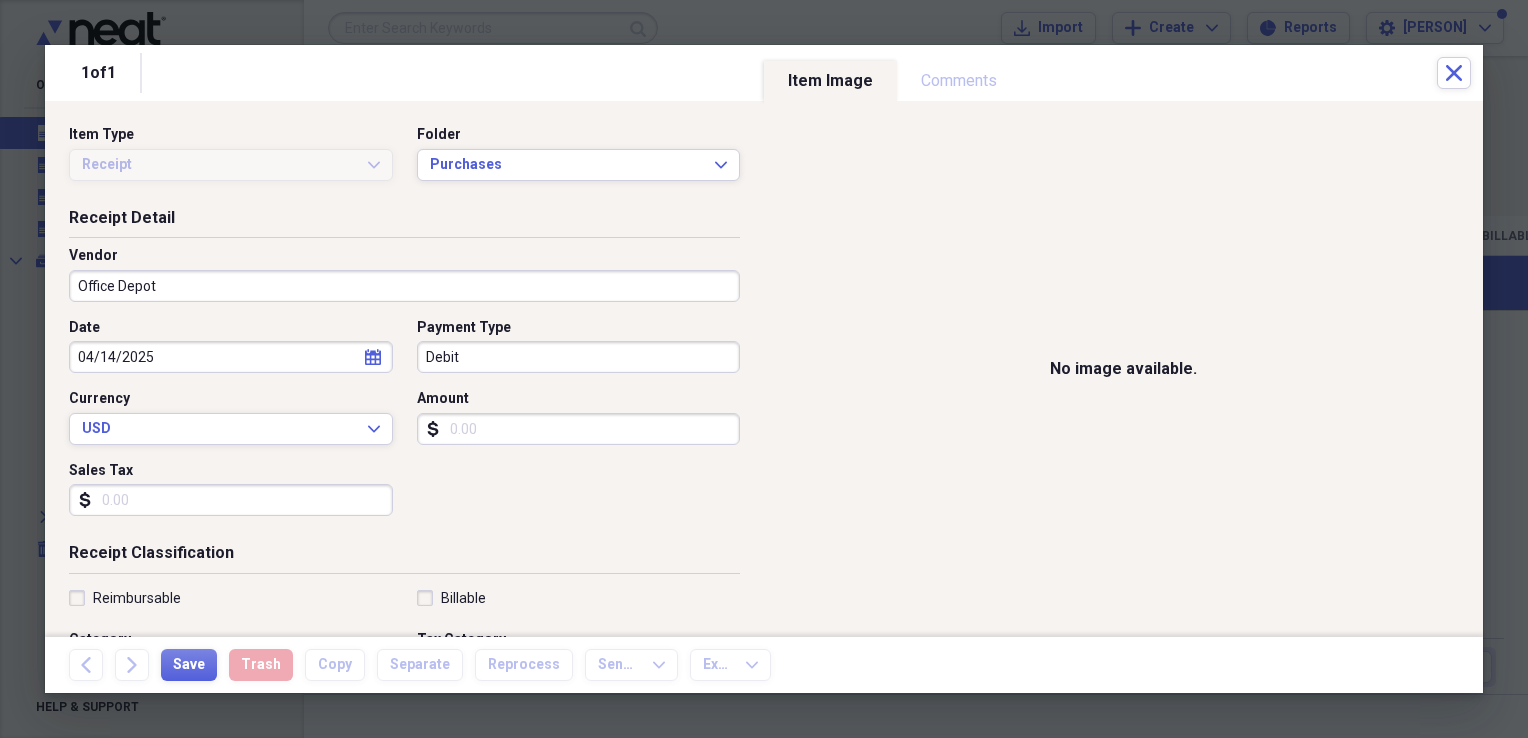 click on "Organize My Files 1 Collapse Unfiled Needs Review 1 Unfiled All Files Unfiled Unfiled Unfiled Saved Reports Collapse My Cabinet My Cabinet Add Folder Folder Bills Add Folder Folder Contacts Add Folder Folder Contracts Add Folder Folder Important Documents Add Folder Folder Legal Add Folder Folder Office Add Folder Folder Purchases Add Folder Expand Folder Taxes Add Folder Trash Trash Help & Support Submit Import Import Add Create Expand Reports Reports Settings Tracy Expand These items are in need of review Showing 1 item , totaling $133.17 Column Expand sort Sort Filters  Expand Create Item Expand Image Date Vendor Amount Category Product Source Folder Billable Reimbursable Payment Type Sales Tax Tax Category media 04/12/2025 Office Depot $133.17 General Retail Scan Purchases Debit No Form - Non-deductible Items 25 Expand Trash Move Send To Expand Export Expand more 1 1  of  1 Close Item Type Receipt Expand Folder Purchases Expand Receipt Detail Vendor Office Depot Date 04/14/2025 calendar Calendar Debit USD" at bounding box center (764, 369) 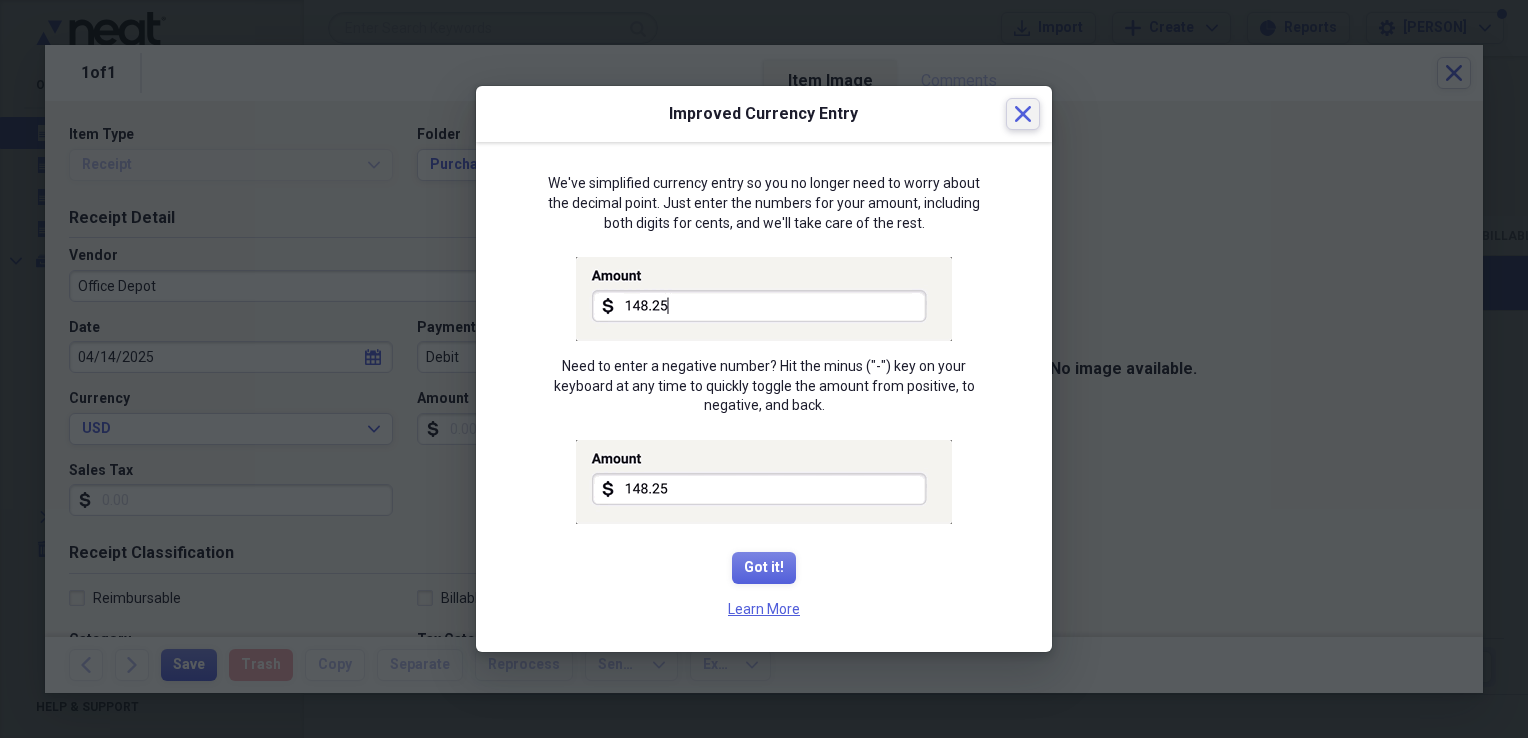 click on "Close" at bounding box center (1023, 114) 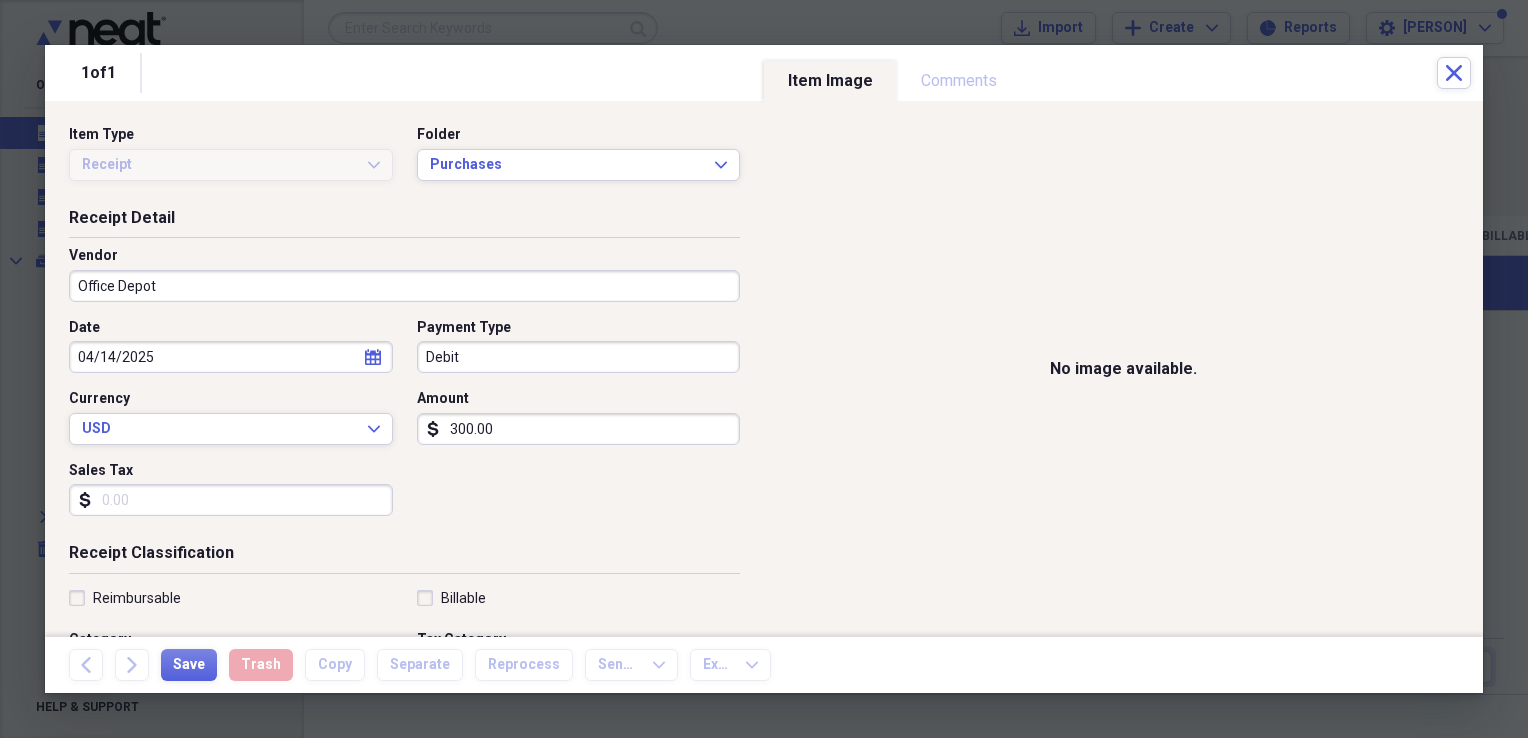 type on "300.00" 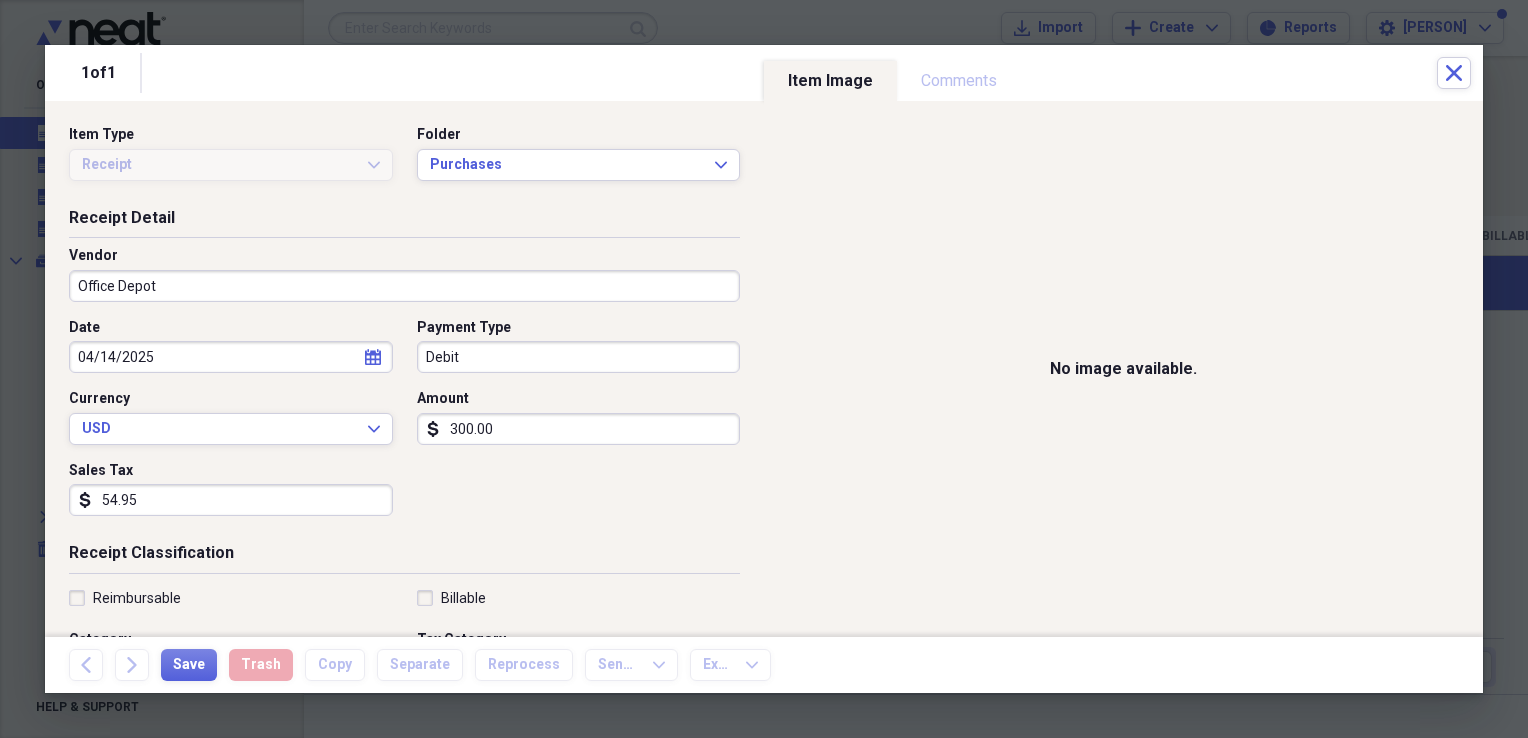 scroll, scrollTop: 200, scrollLeft: 0, axis: vertical 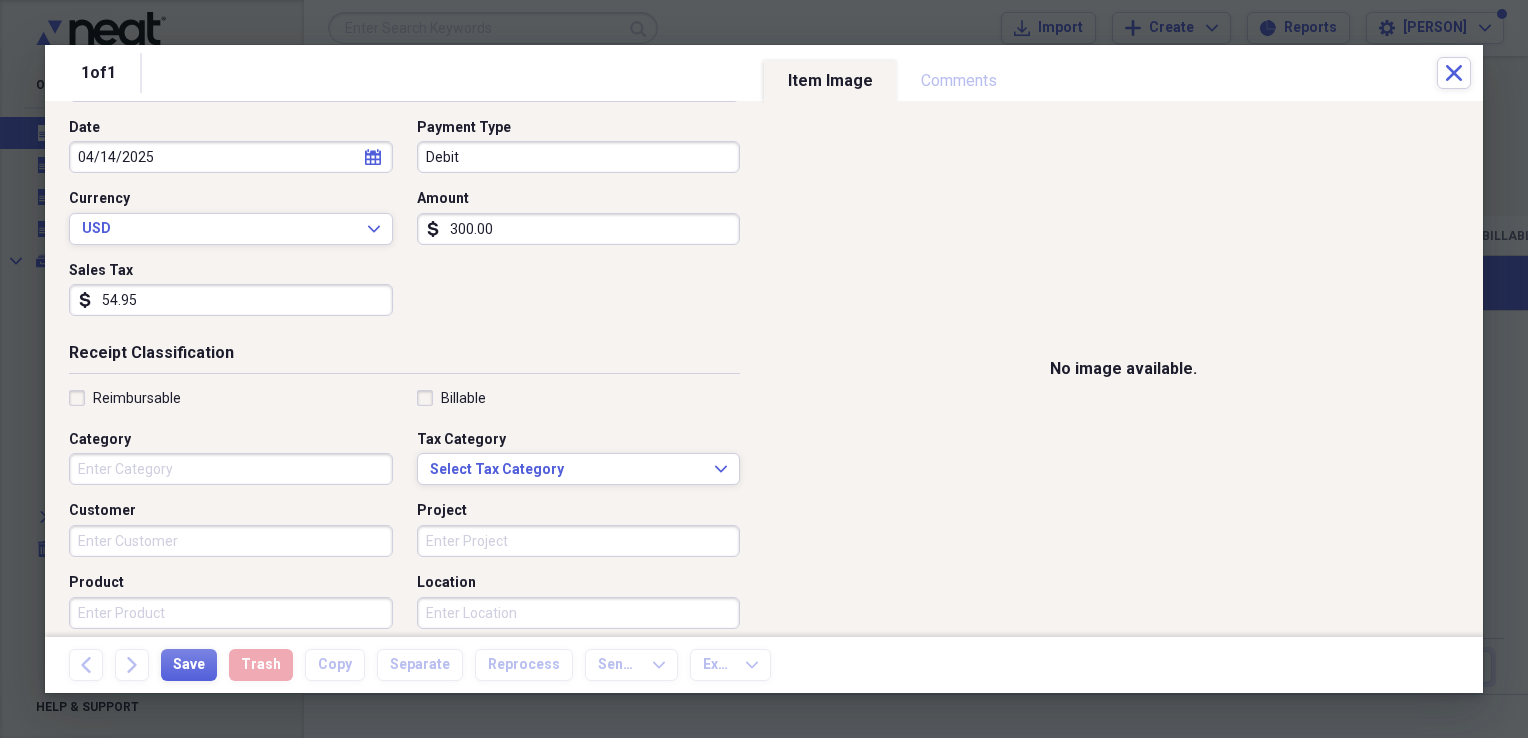 type on "54.95" 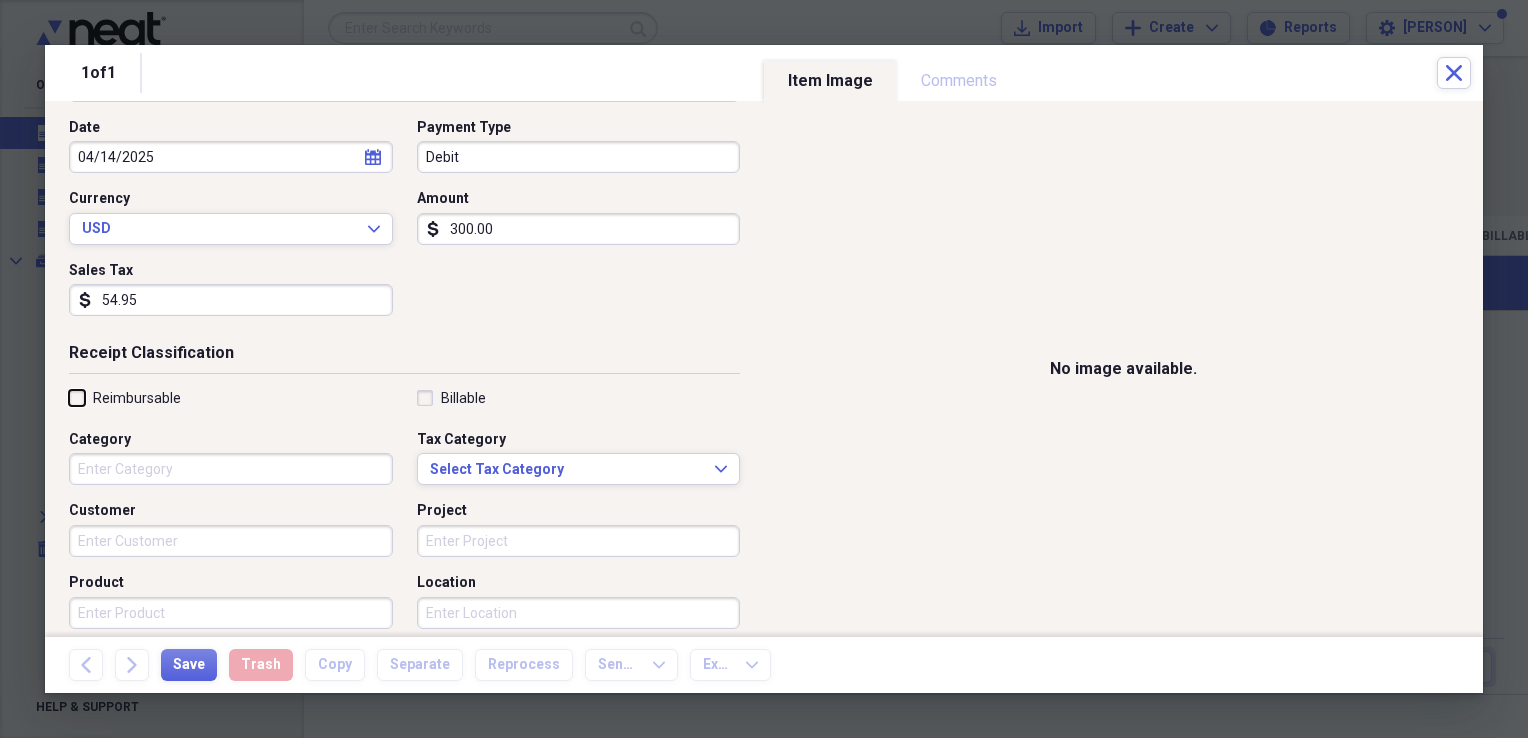 click on "Reimbursable" at bounding box center (69, 397) 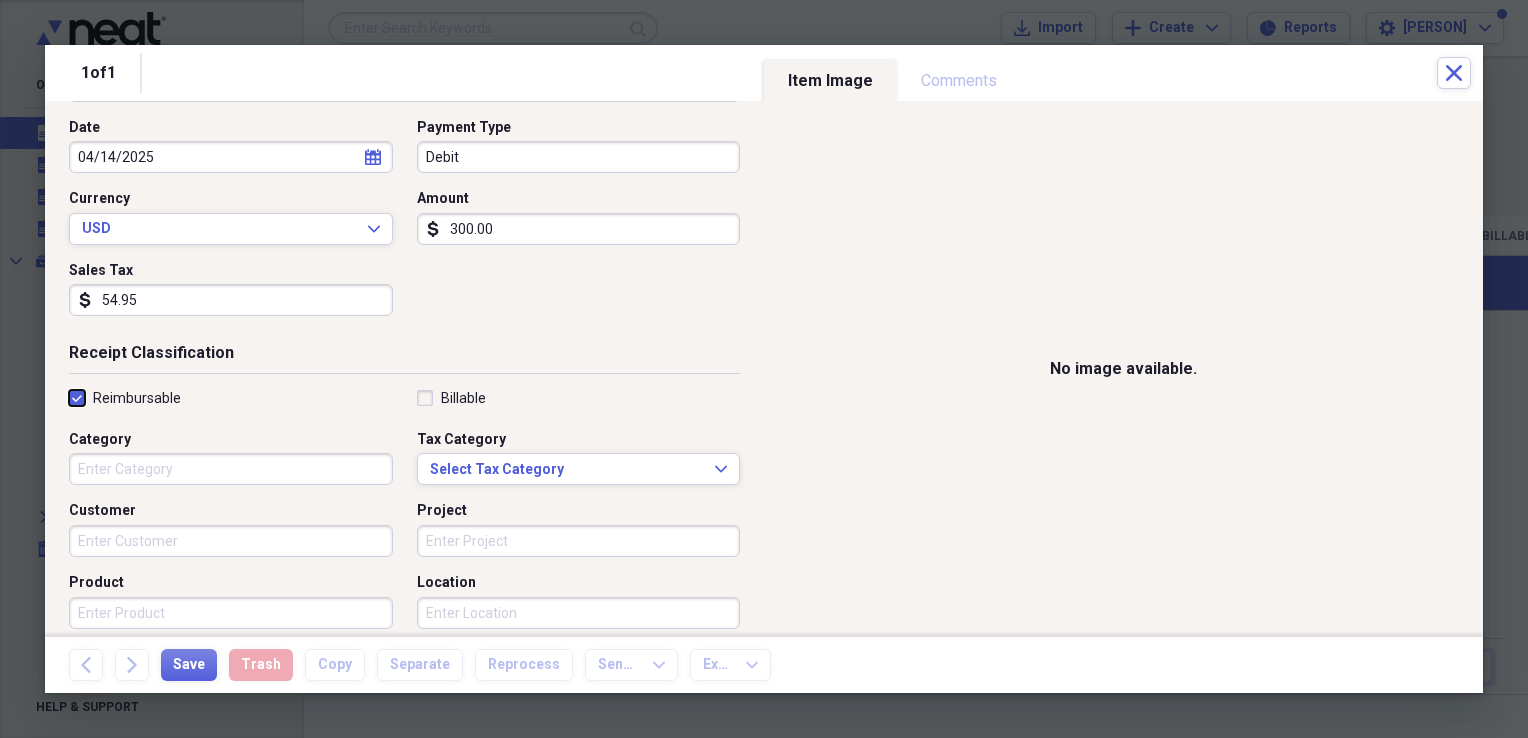 checkbox on "true" 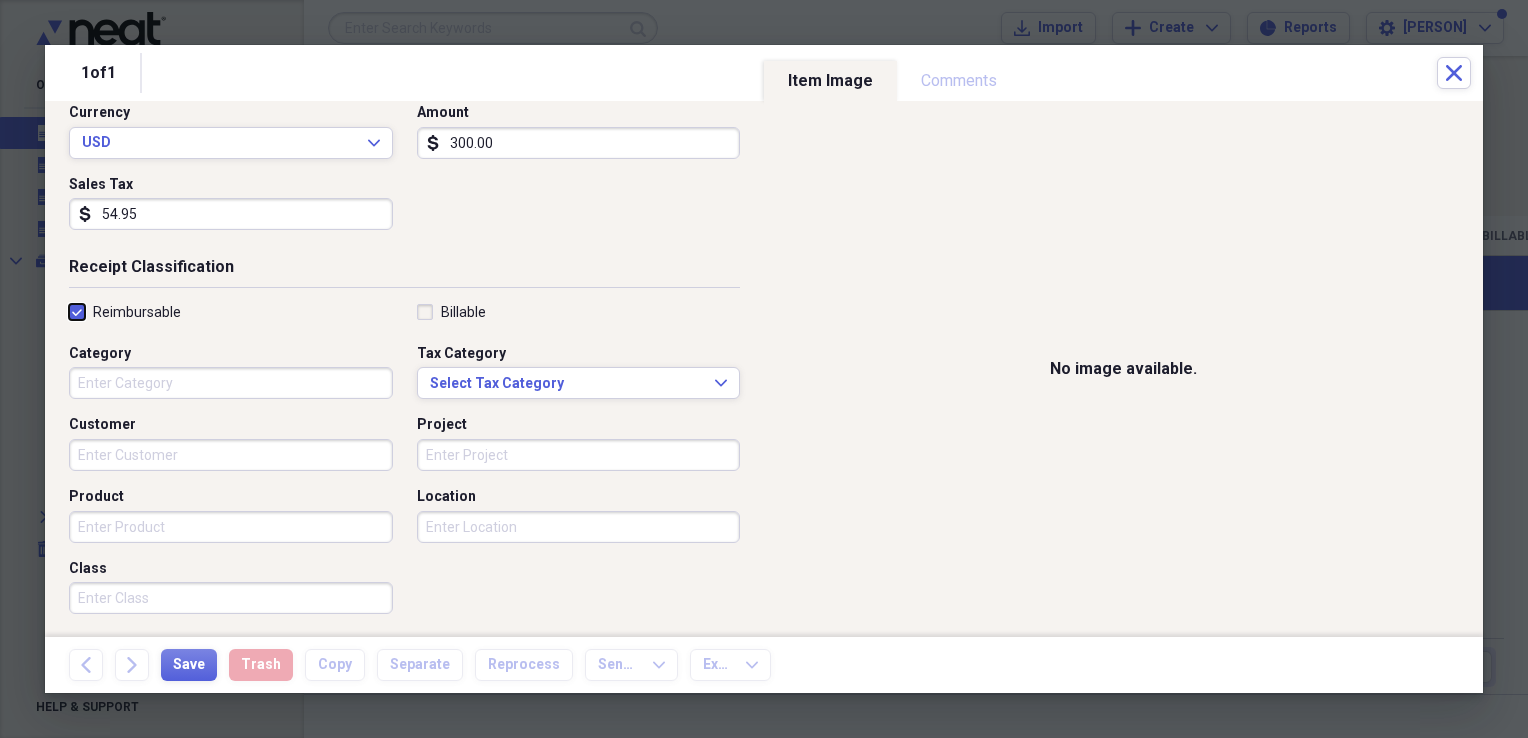 scroll, scrollTop: 400, scrollLeft: 0, axis: vertical 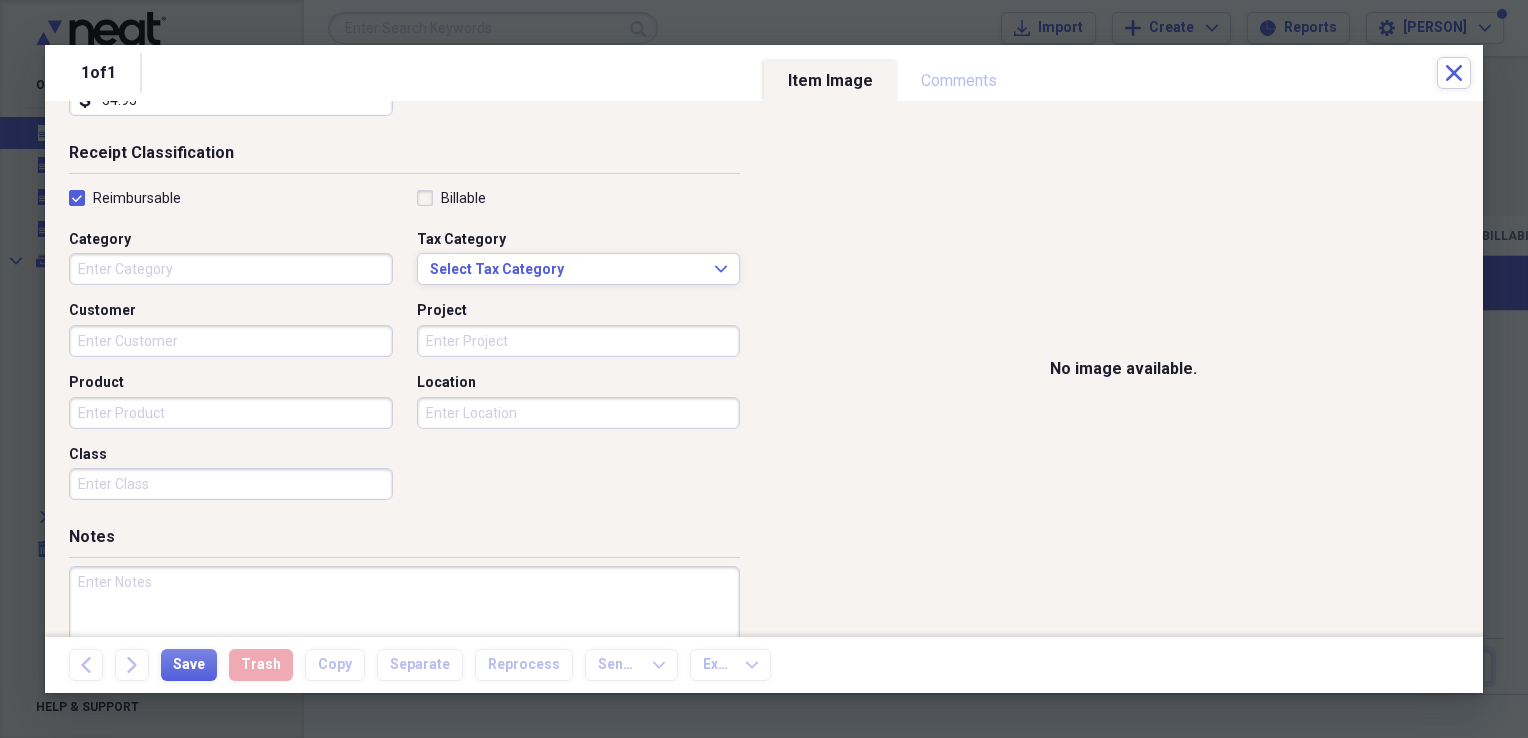 drag, startPoint x: 415, startPoint y: 200, endPoint x: 290, endPoint y: 224, distance: 127.28315 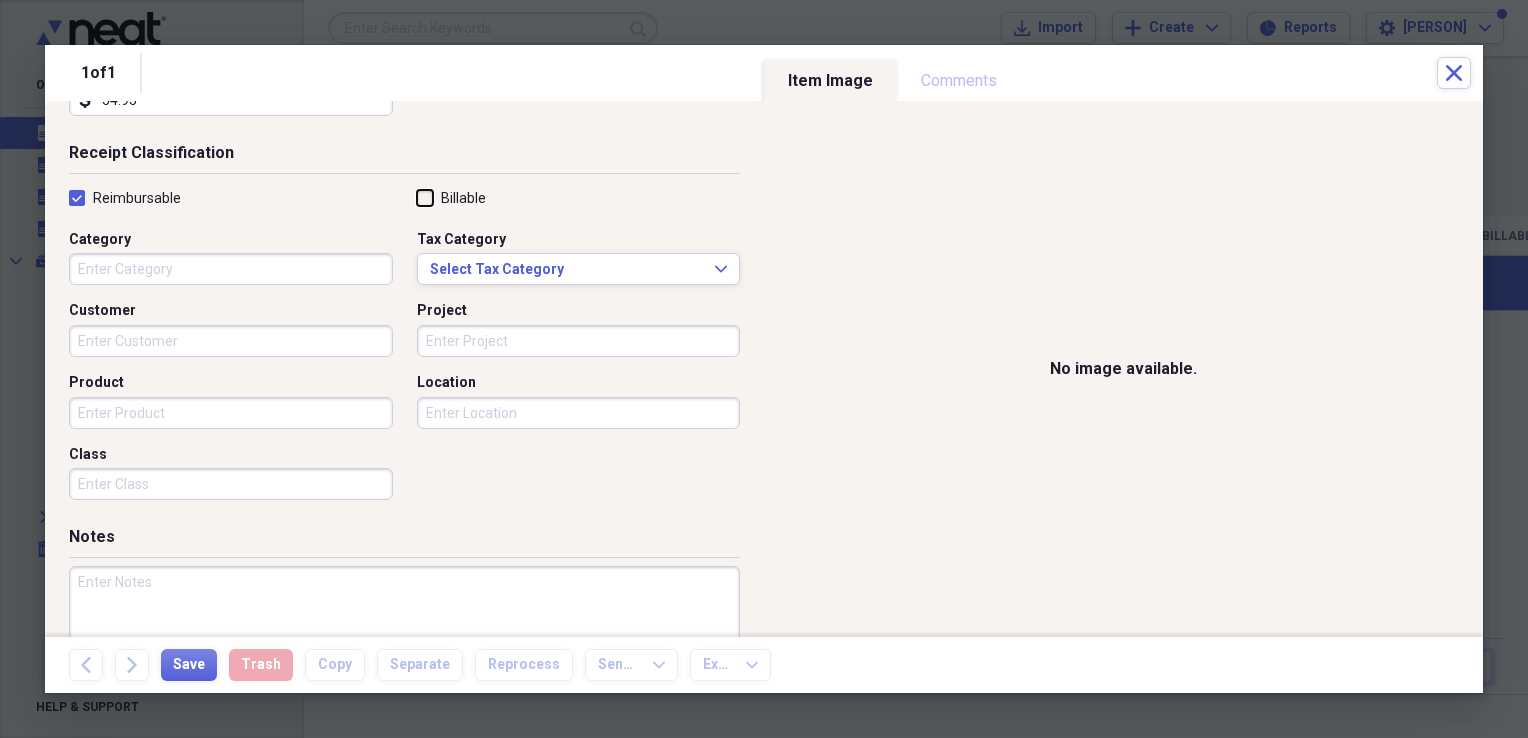 click on "Billable" at bounding box center (417, 197) 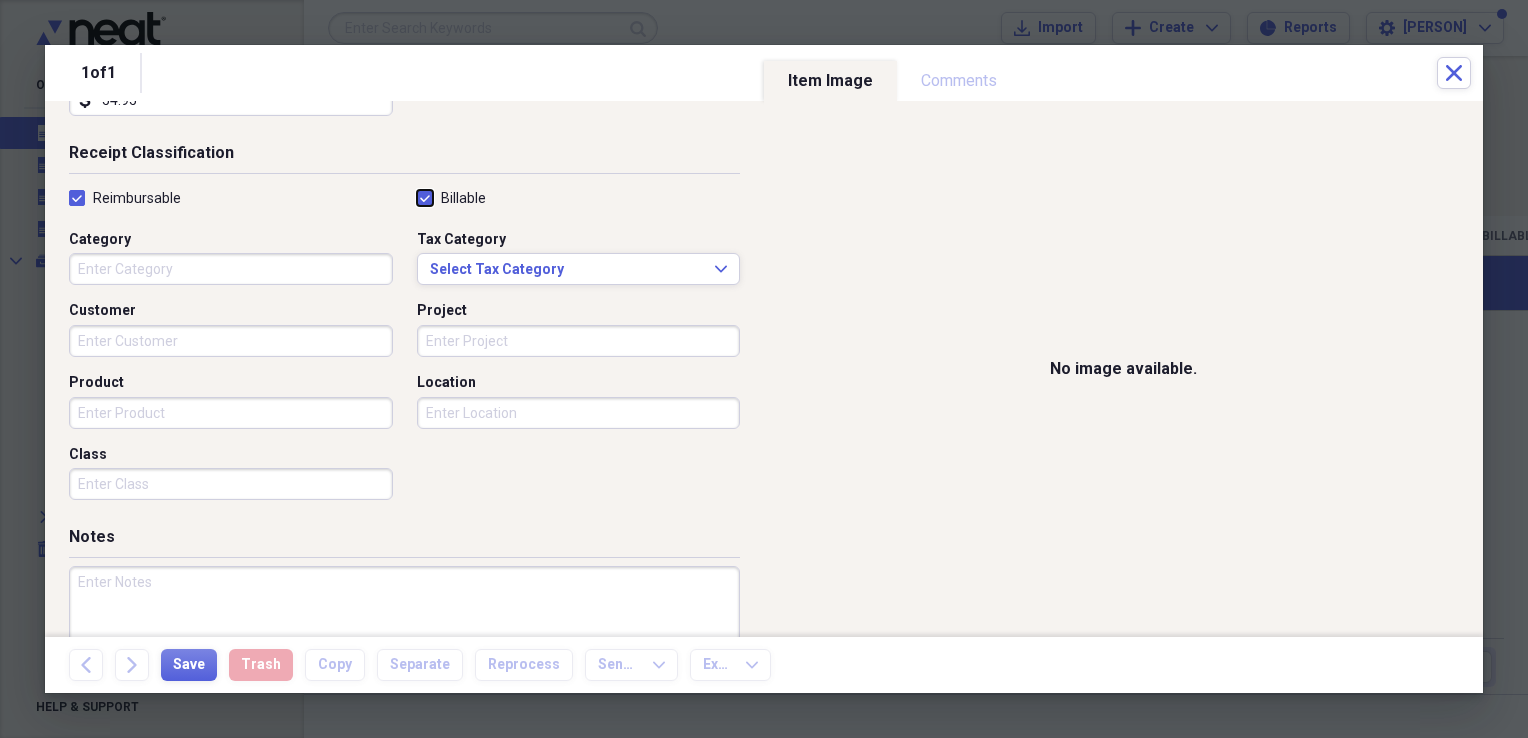 checkbox on "true" 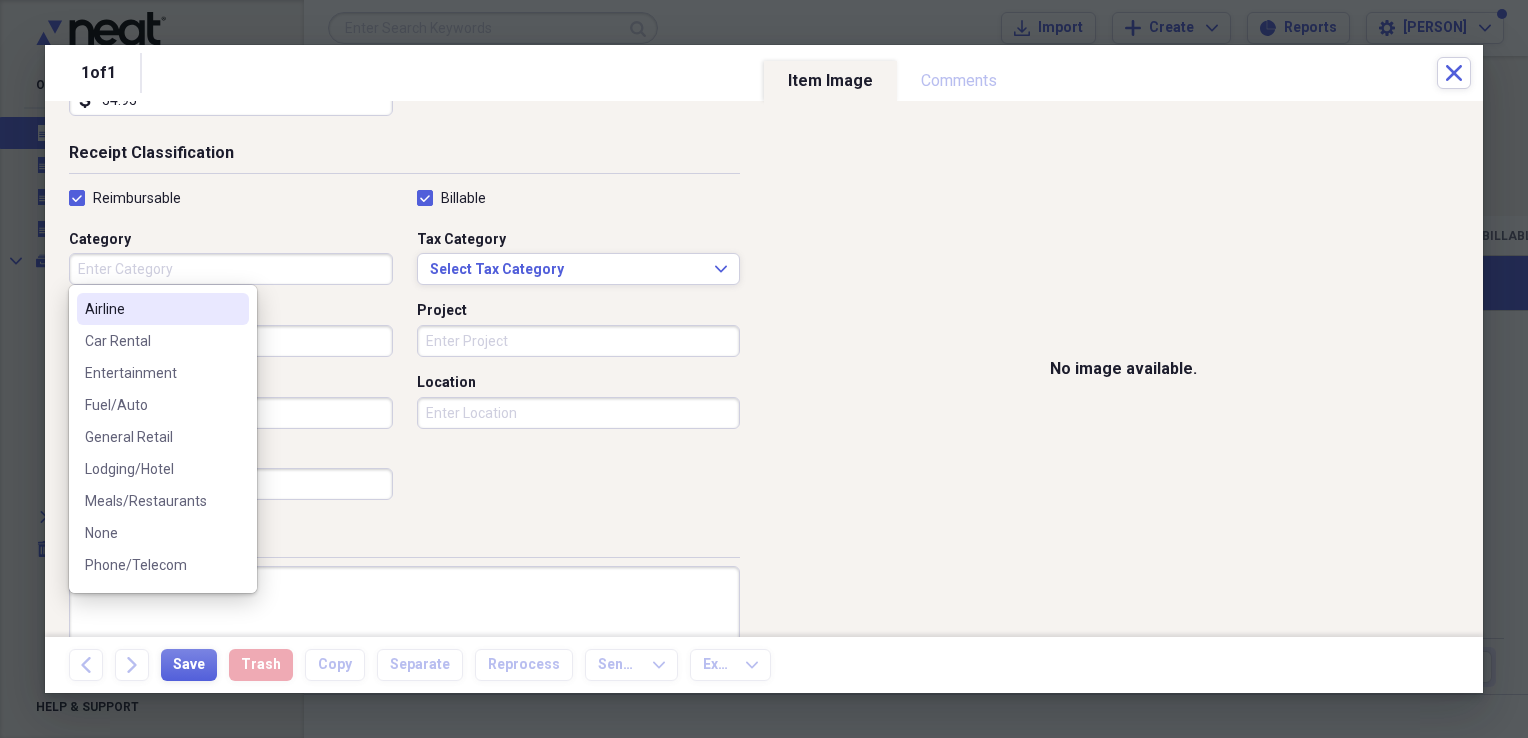 click on "Category" at bounding box center [231, 269] 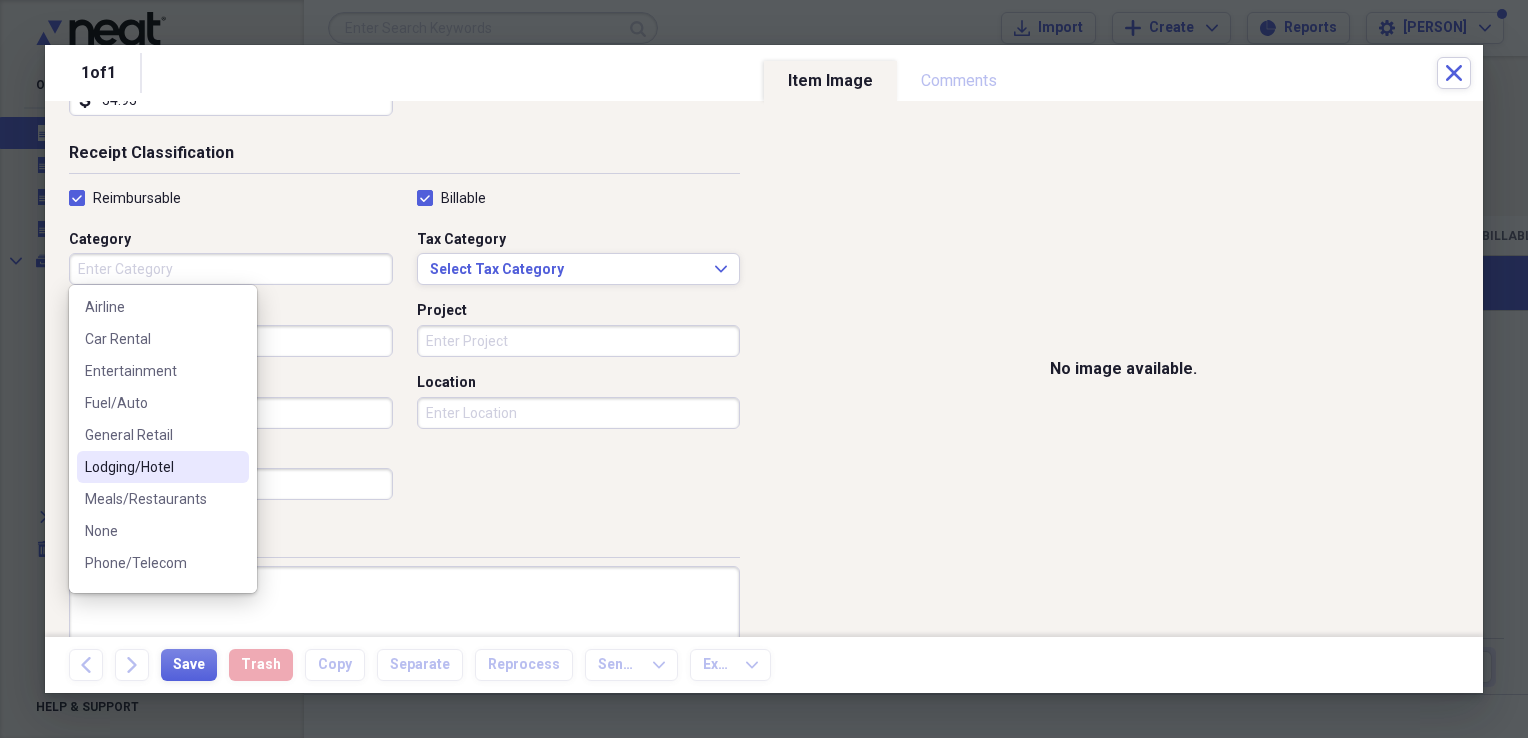 scroll, scrollTop: 0, scrollLeft: 0, axis: both 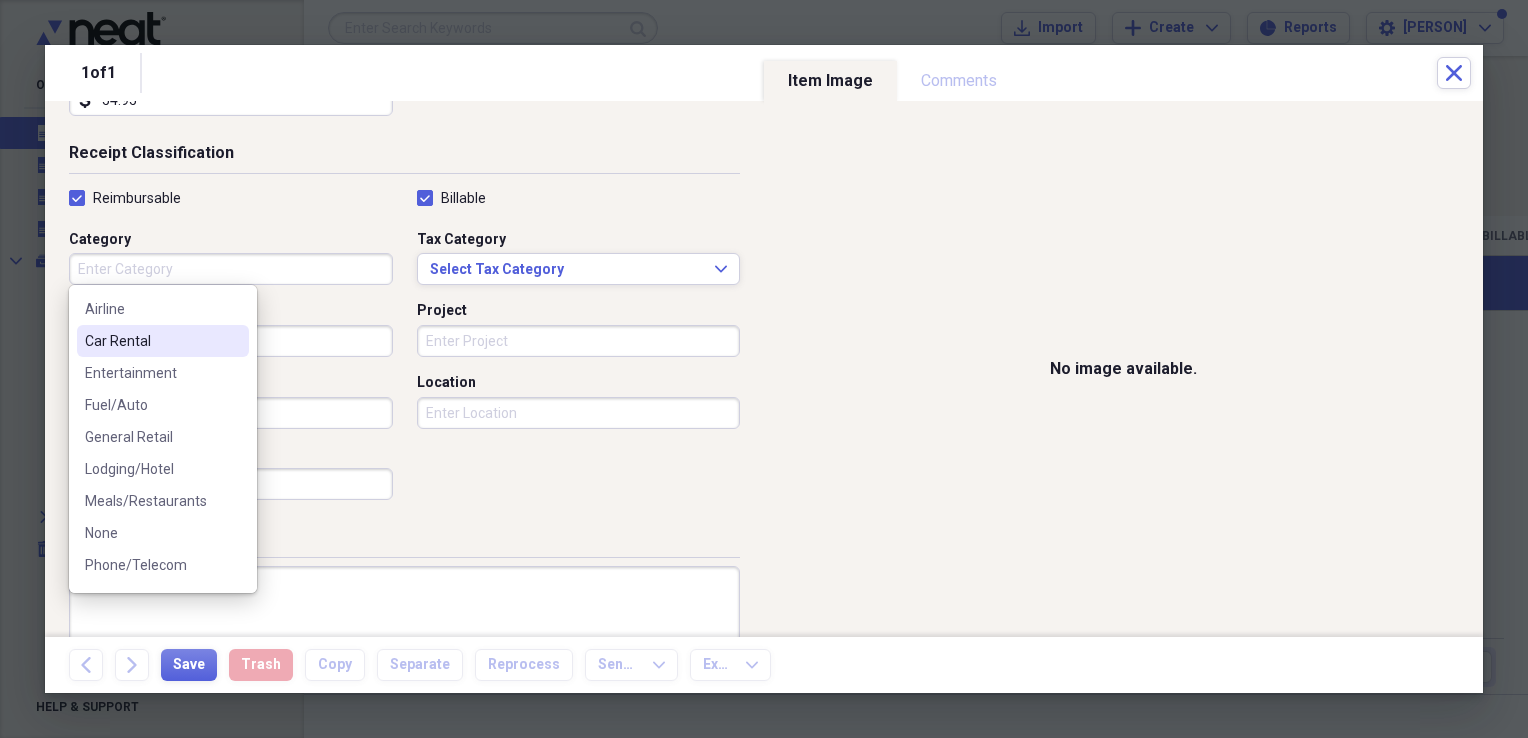 click on "Reimbursable" at bounding box center [125, 198] 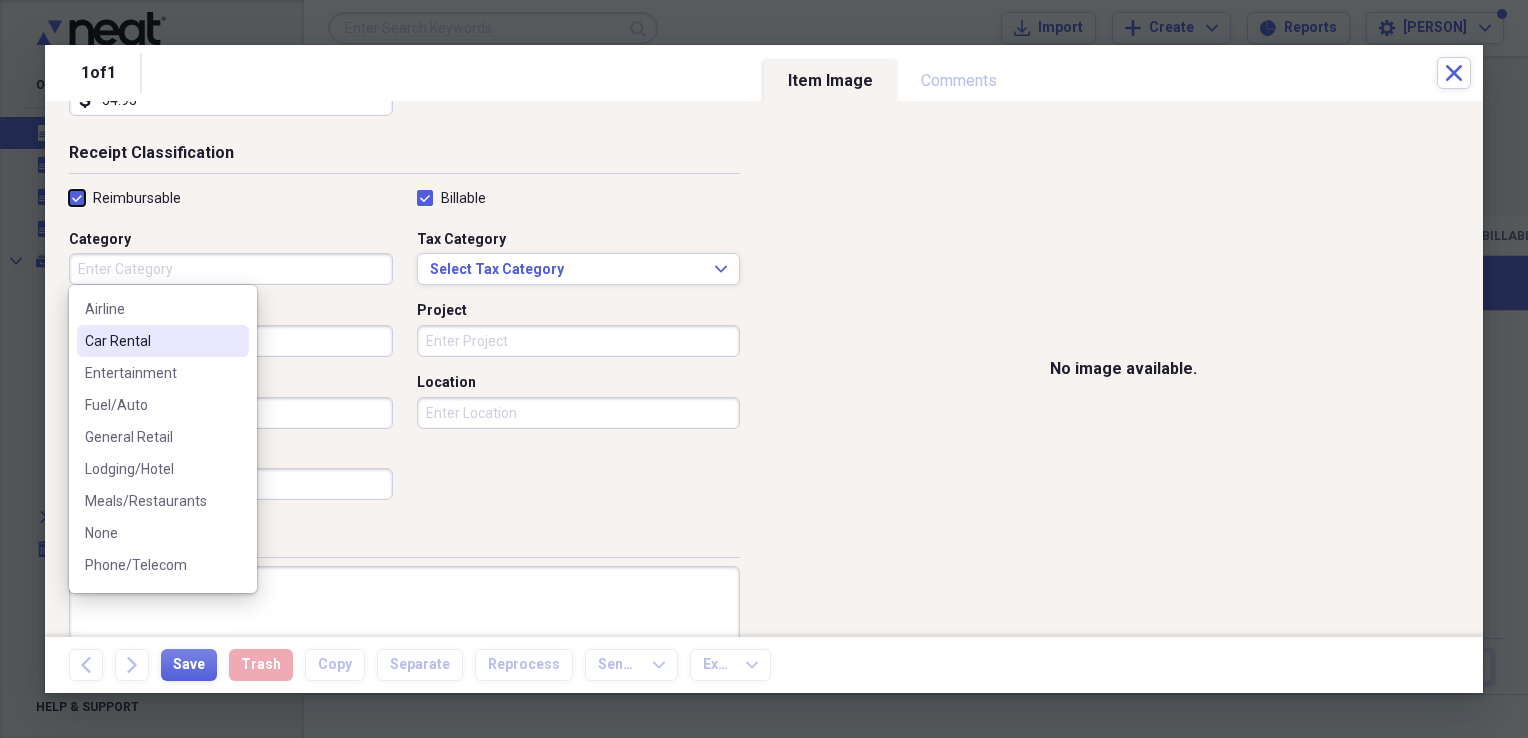 click on "Reimbursable" at bounding box center [69, 197] 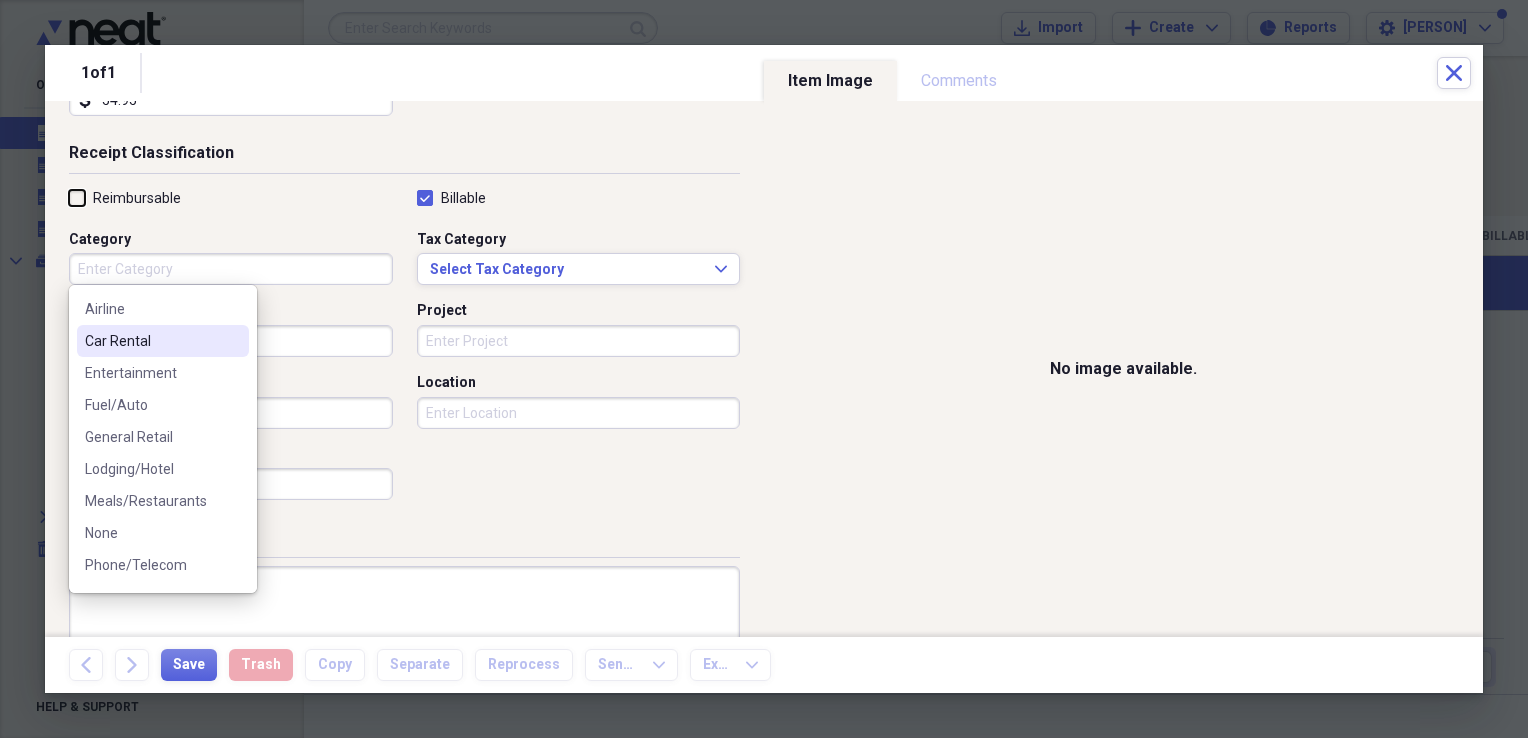 checkbox on "false" 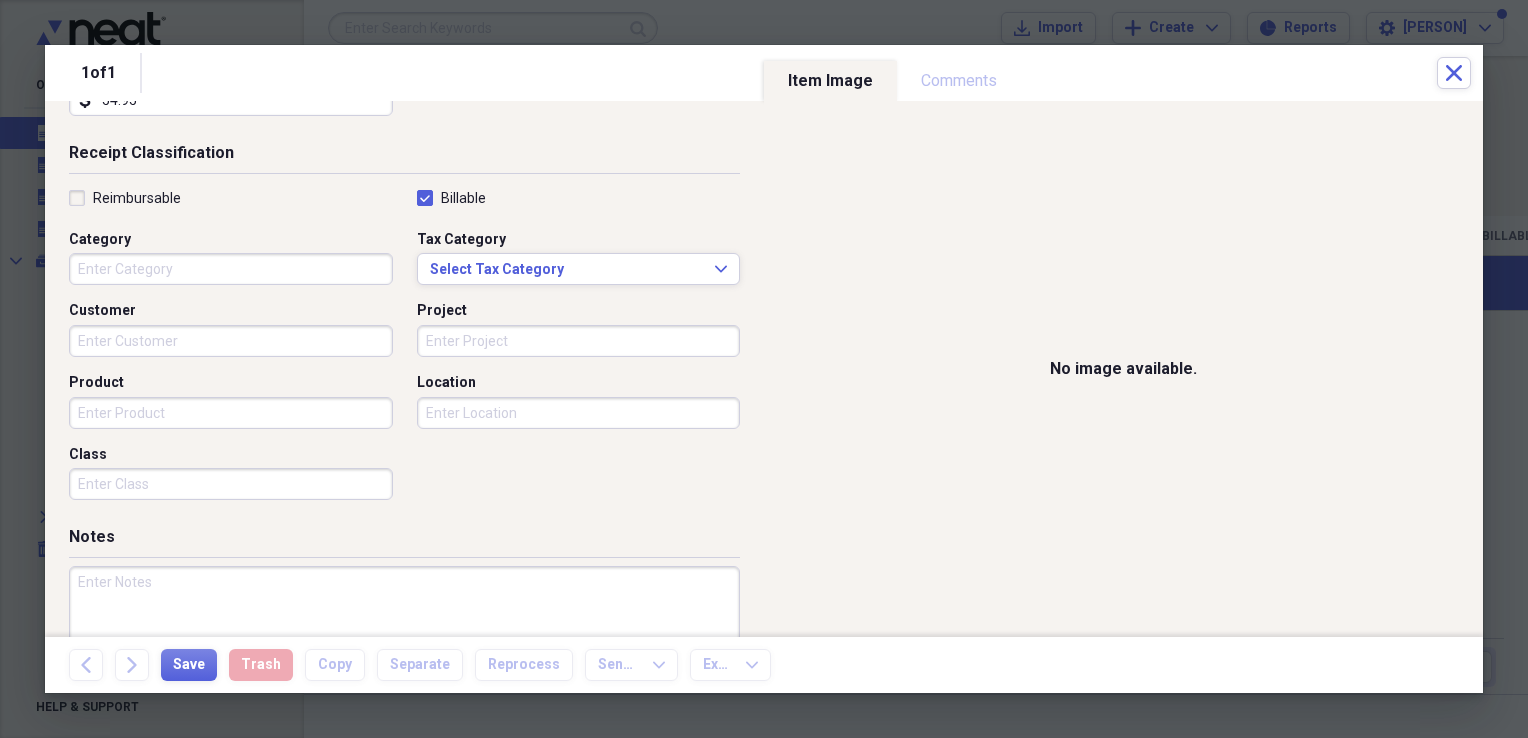 click on "Category" at bounding box center [231, 269] 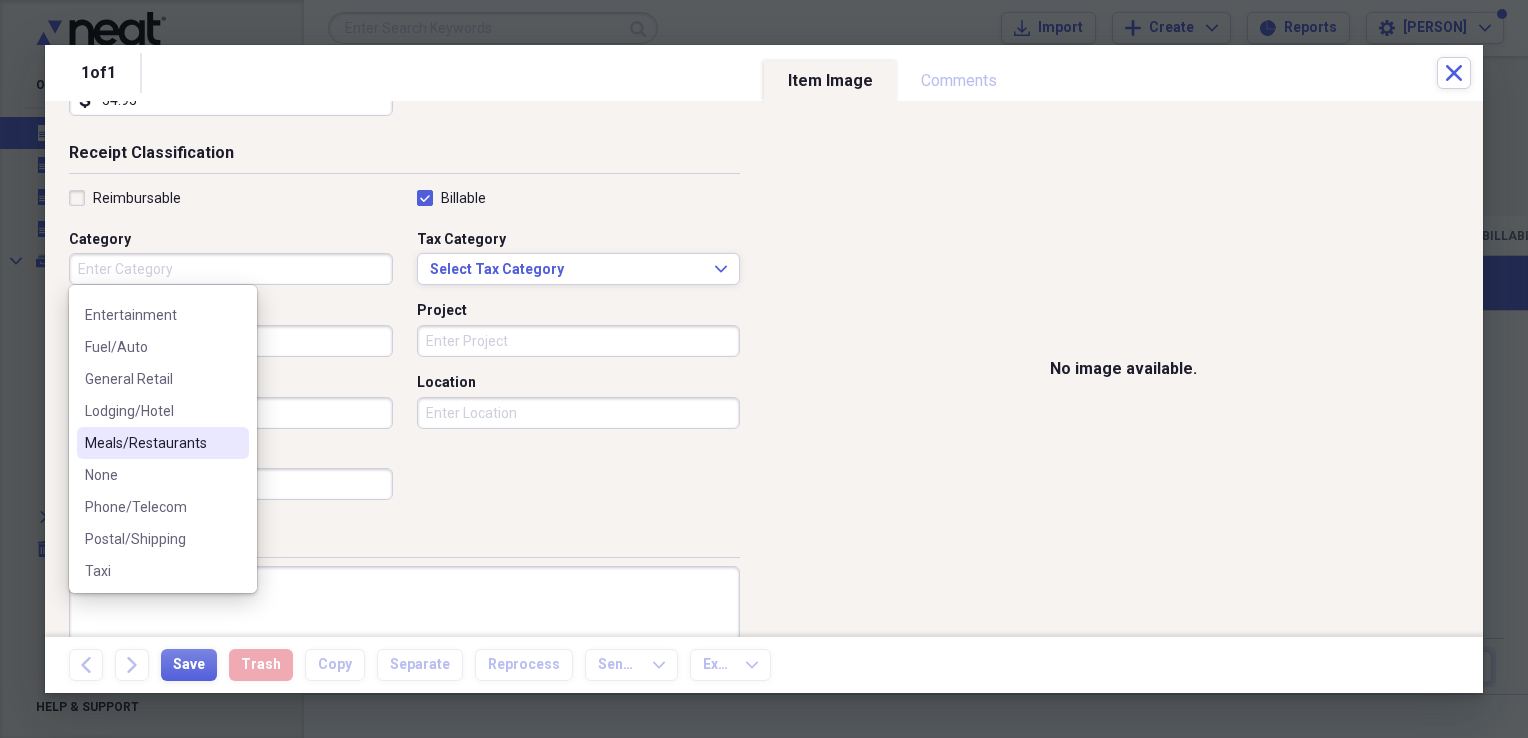 scroll, scrollTop: 24, scrollLeft: 0, axis: vertical 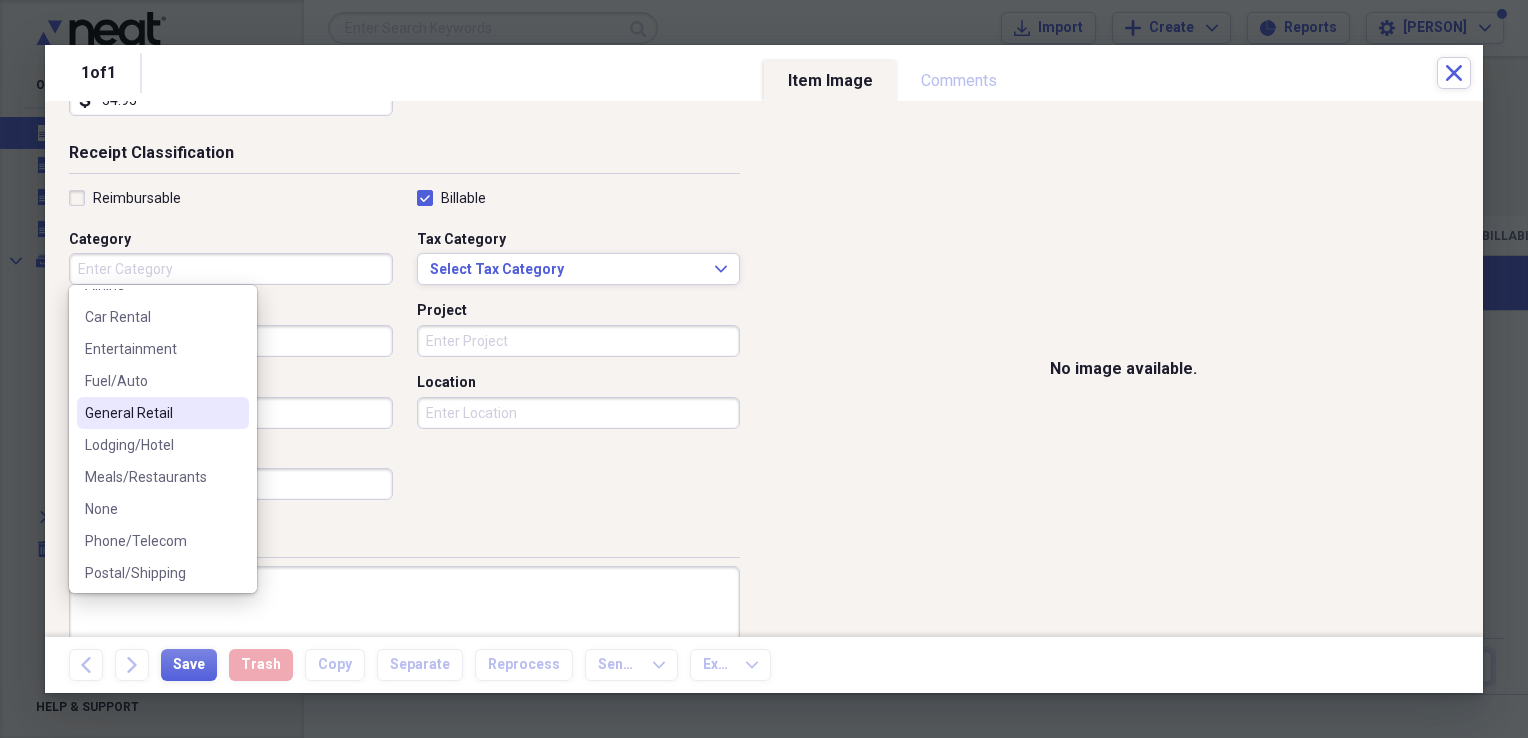 click on "General Retail" at bounding box center [151, 413] 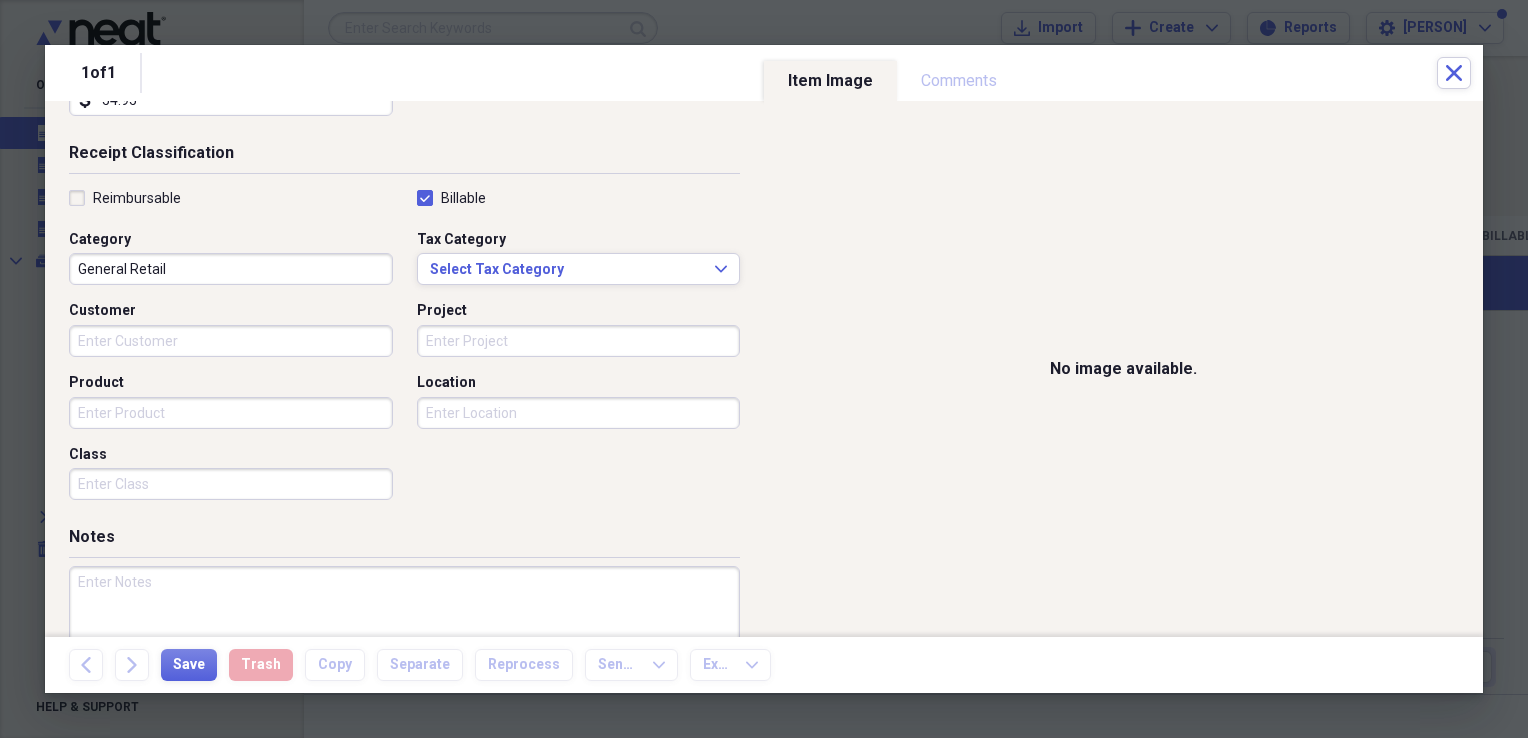 click on "Customer" at bounding box center [231, 341] 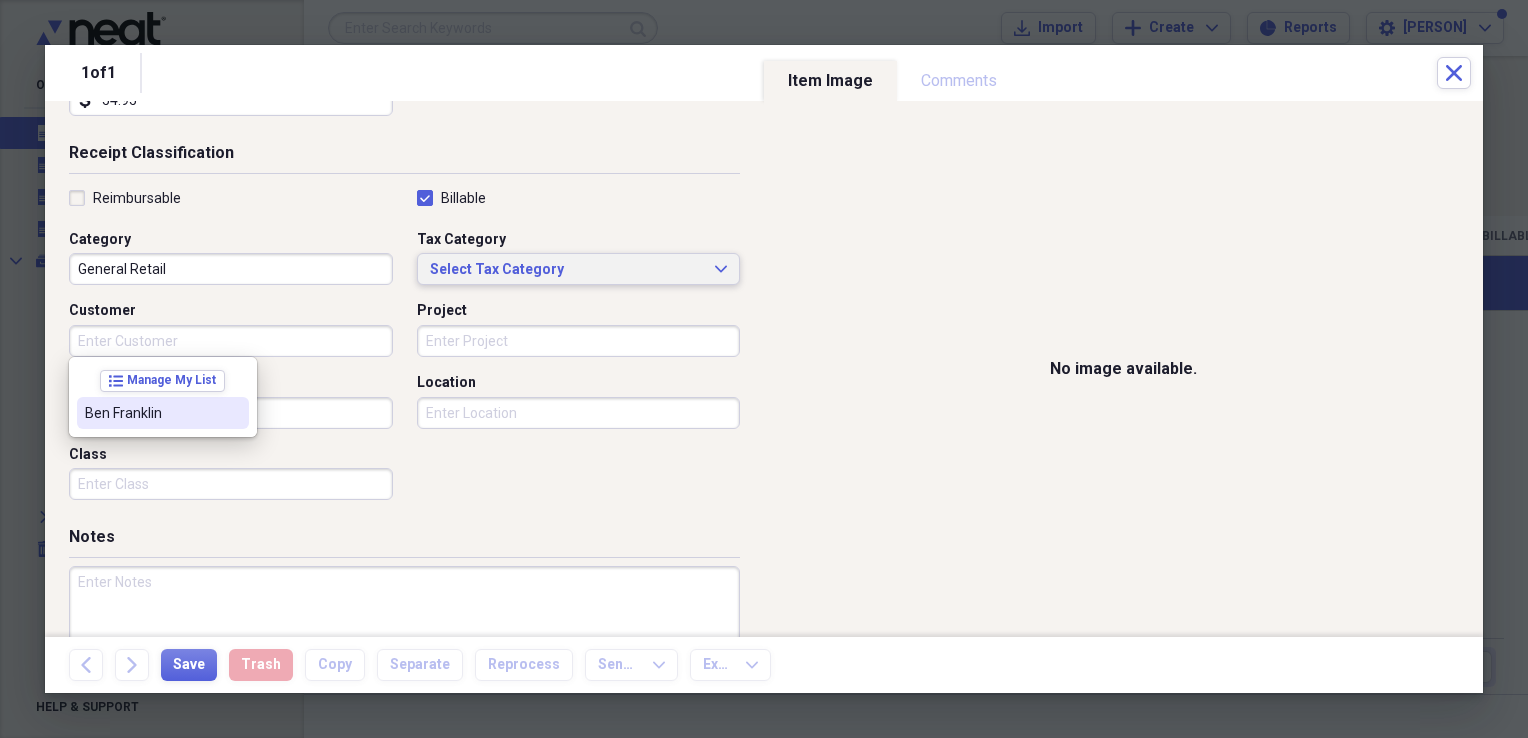 click on "Expand" 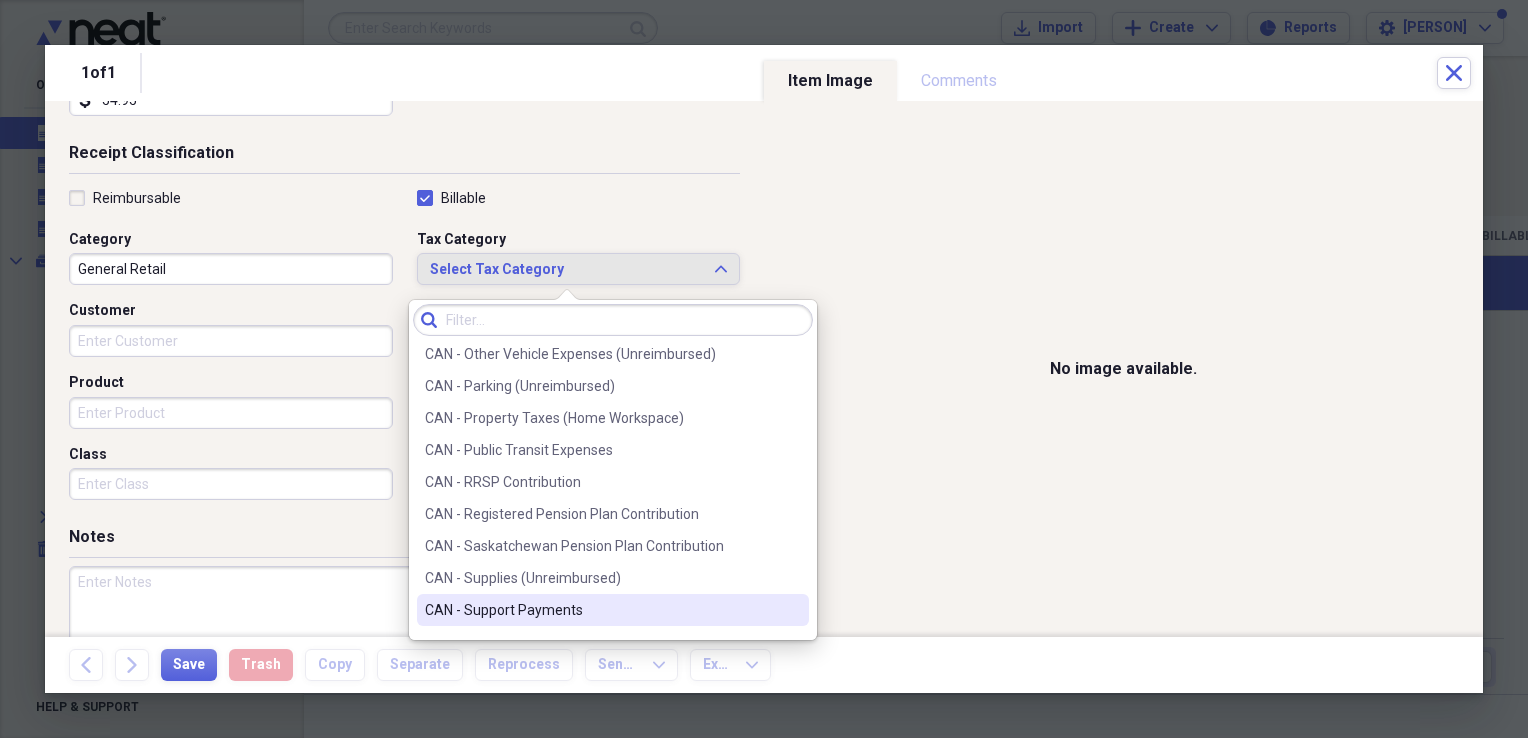 scroll, scrollTop: 1200, scrollLeft: 0, axis: vertical 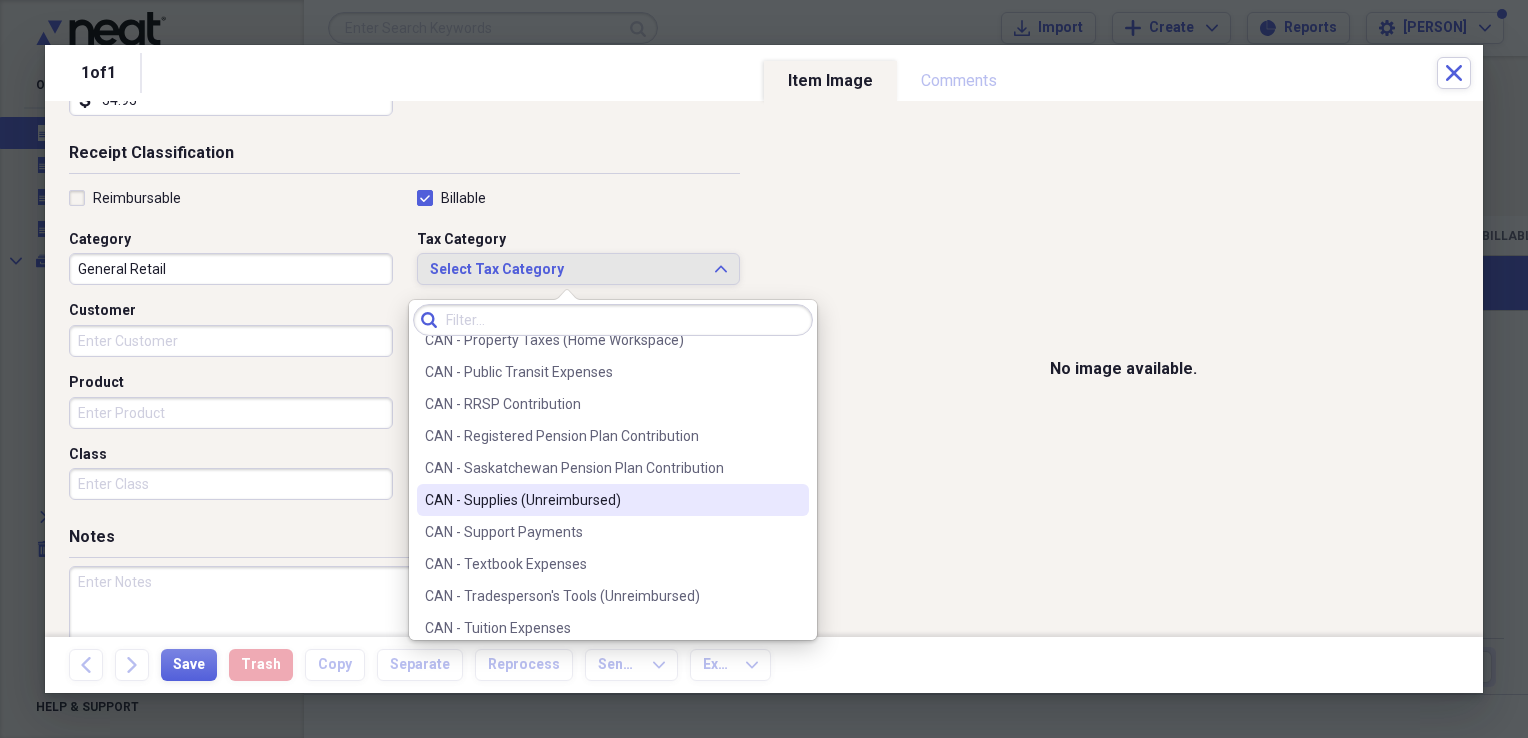 click on "CAN - Supplies (Unreimbursed)" at bounding box center (601, 500) 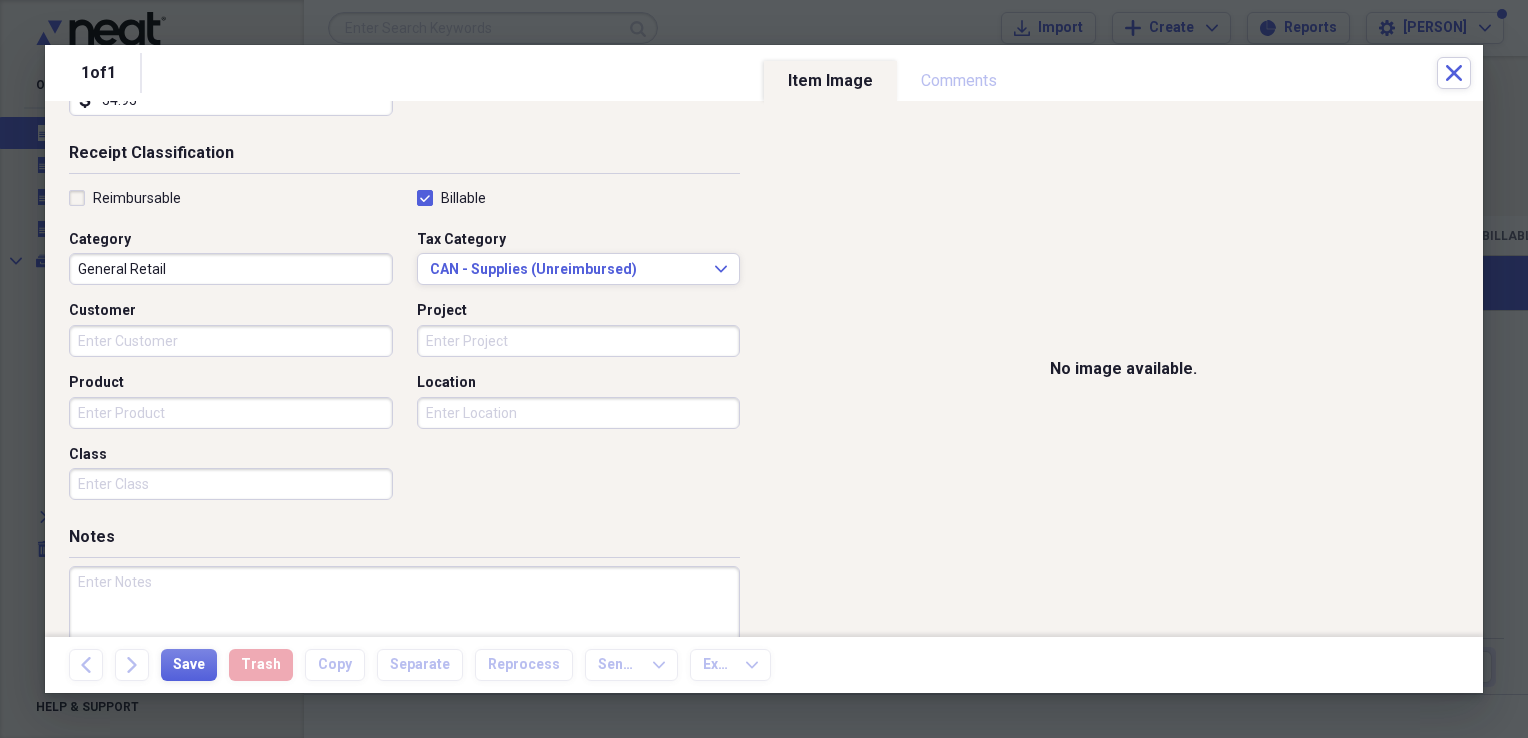 click on "Project" at bounding box center (579, 341) 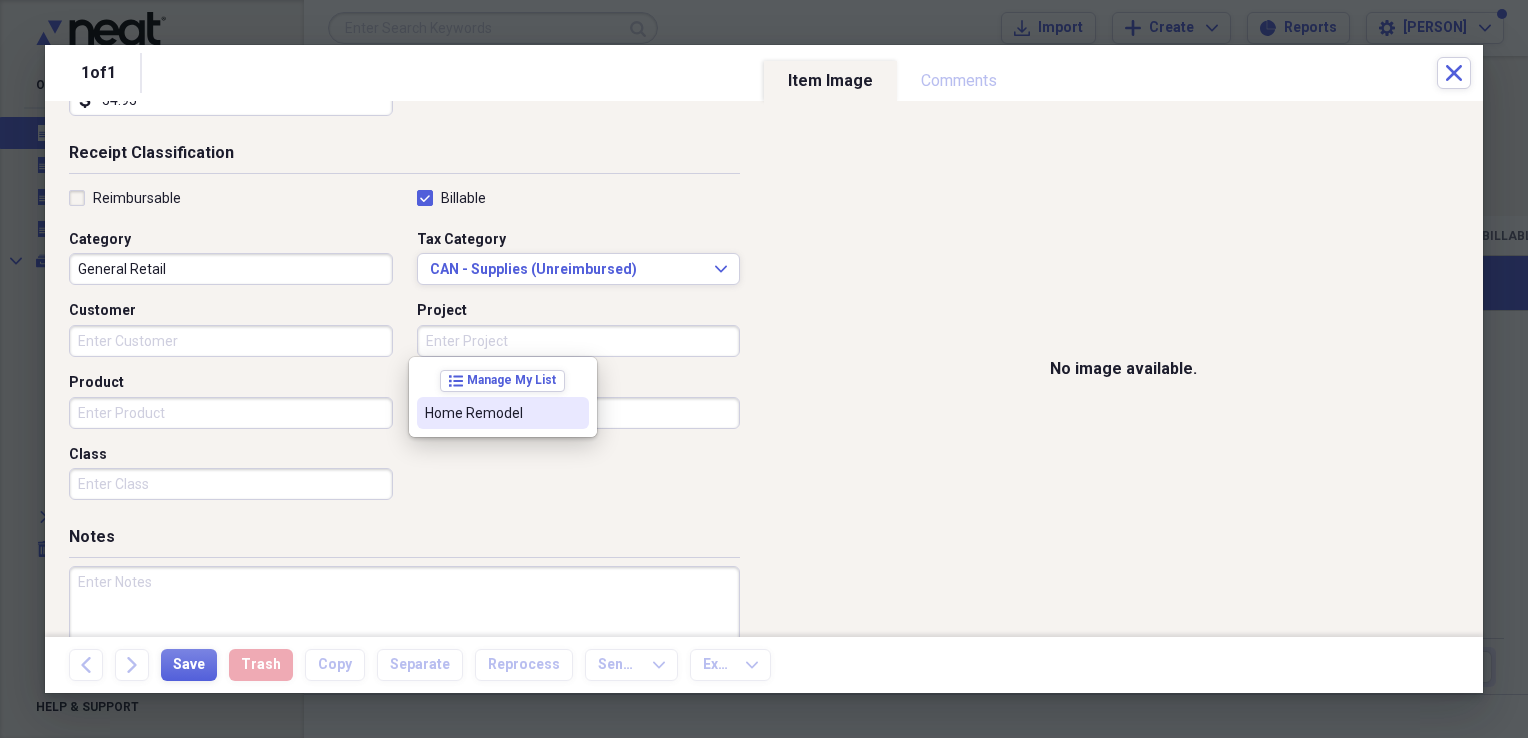 click on "Project" at bounding box center [579, 341] 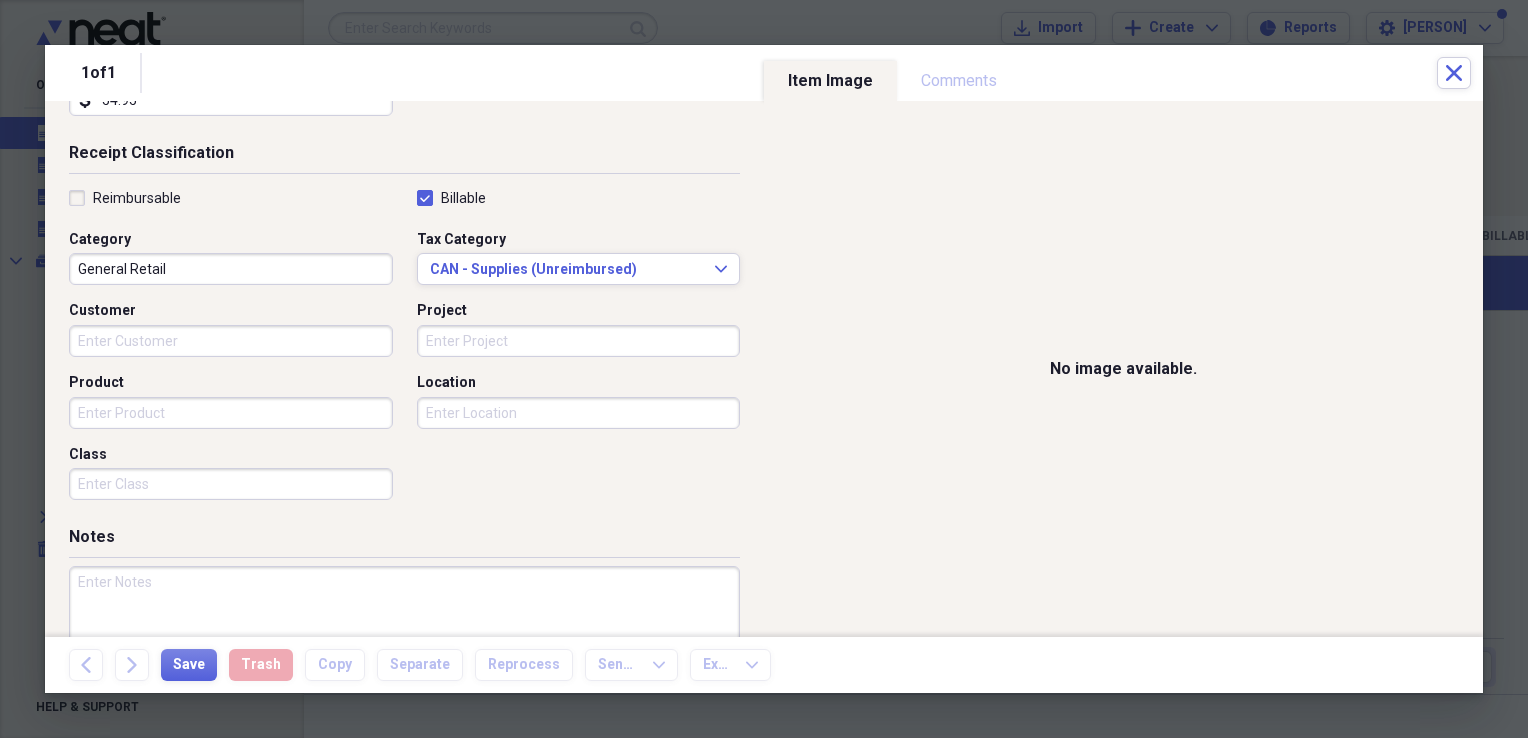 drag, startPoint x: 548, startPoint y: 498, endPoint x: 346, endPoint y: 404, distance: 222.80035 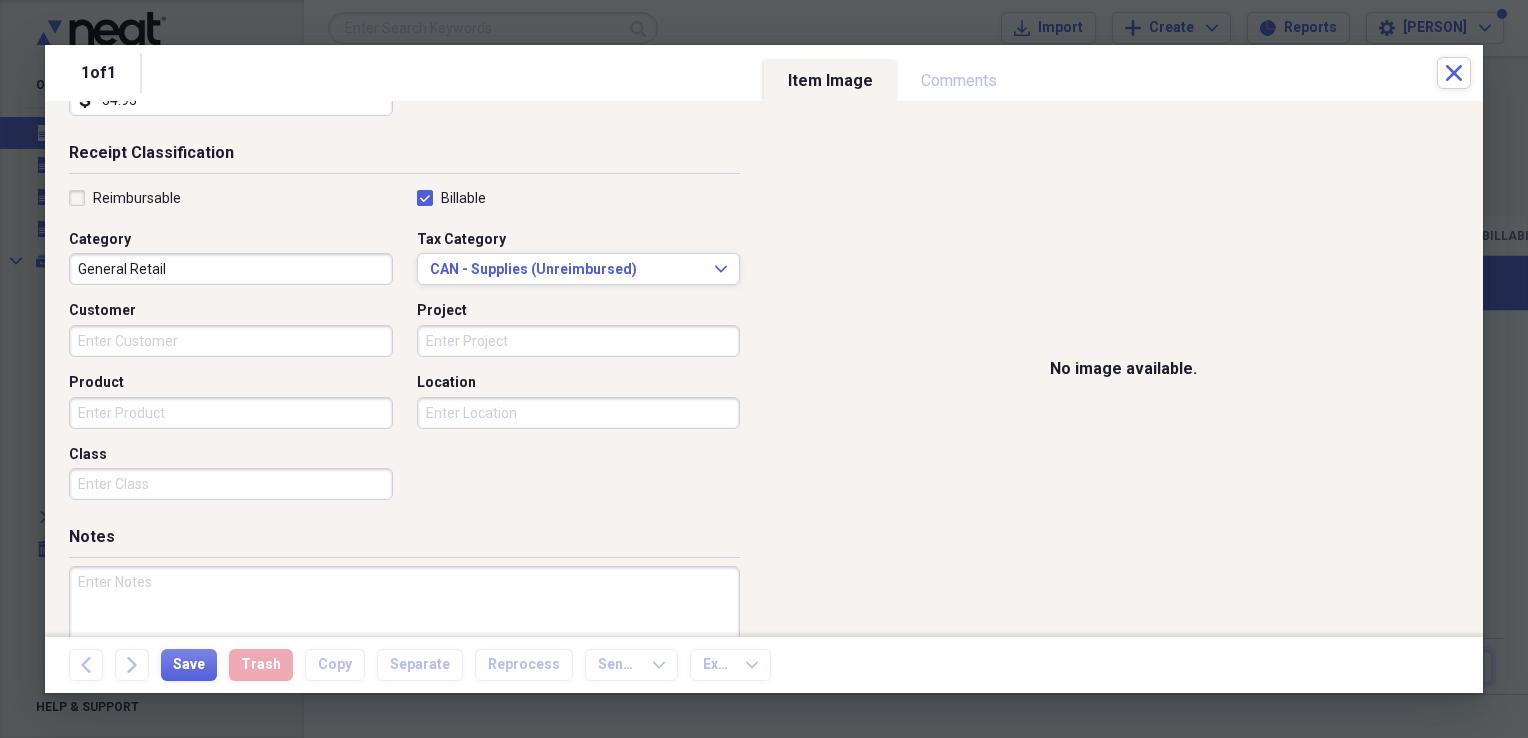 drag, startPoint x: 420, startPoint y: 334, endPoint x: 429, endPoint y: 354, distance: 21.931713 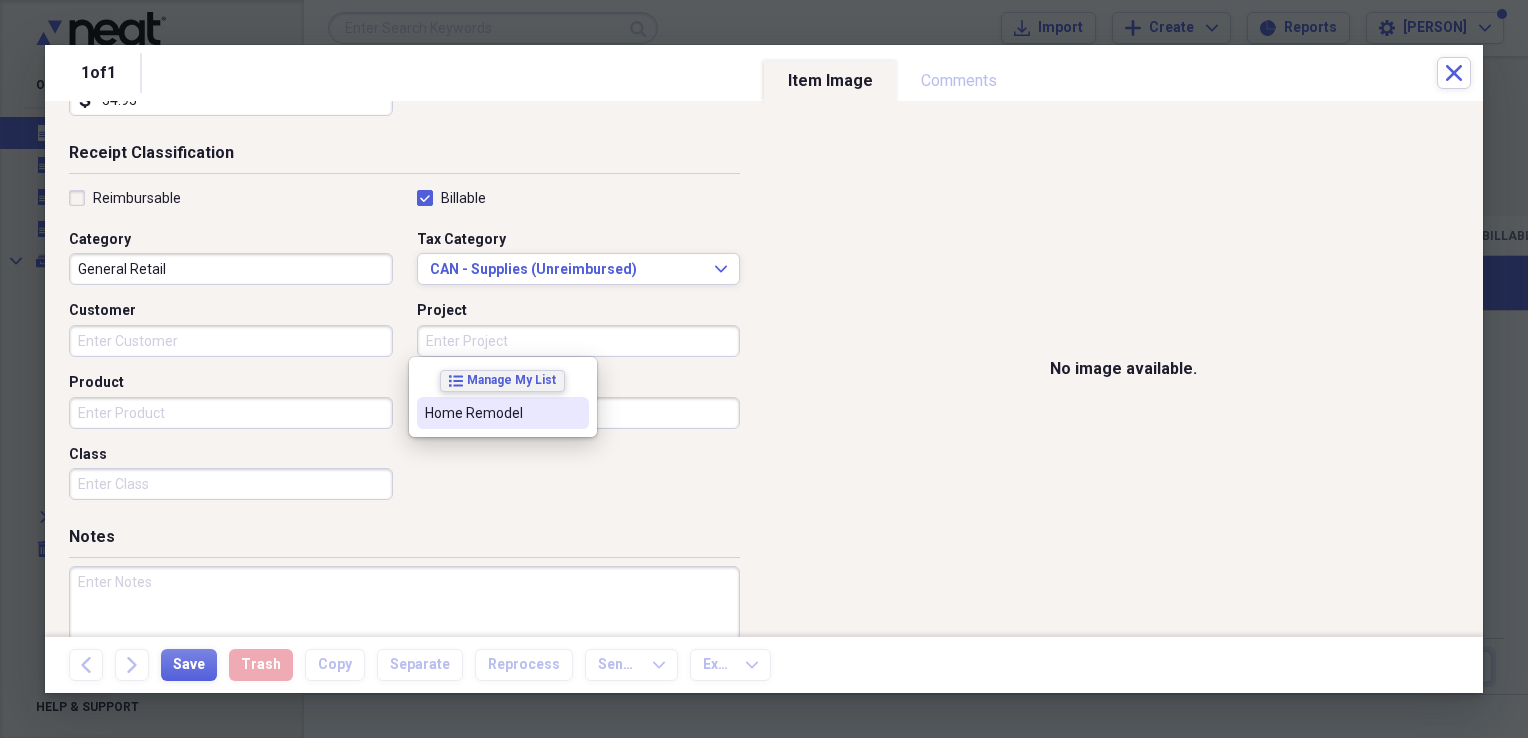 click on "Manage My List" at bounding box center [511, 380] 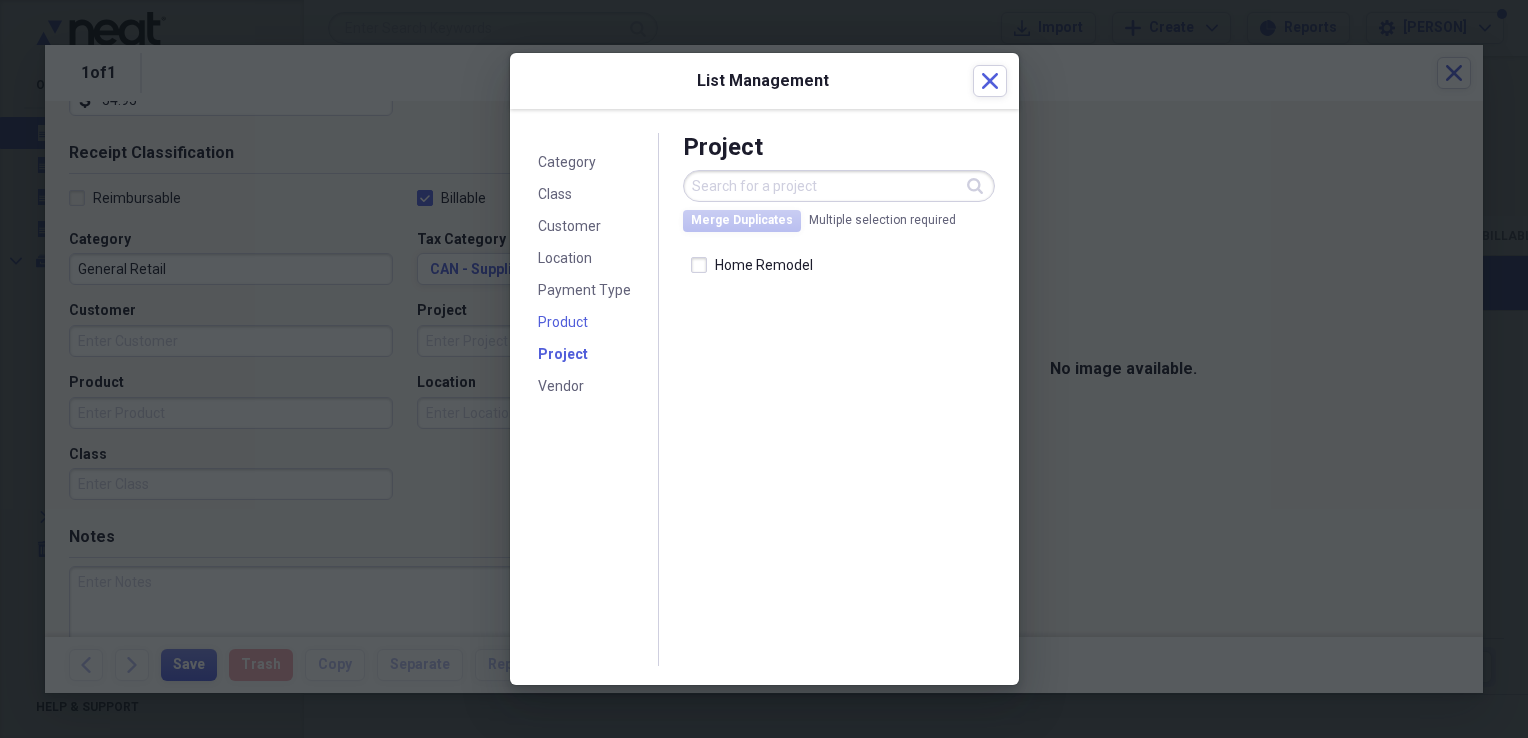 click on "Product" at bounding box center (563, 322) 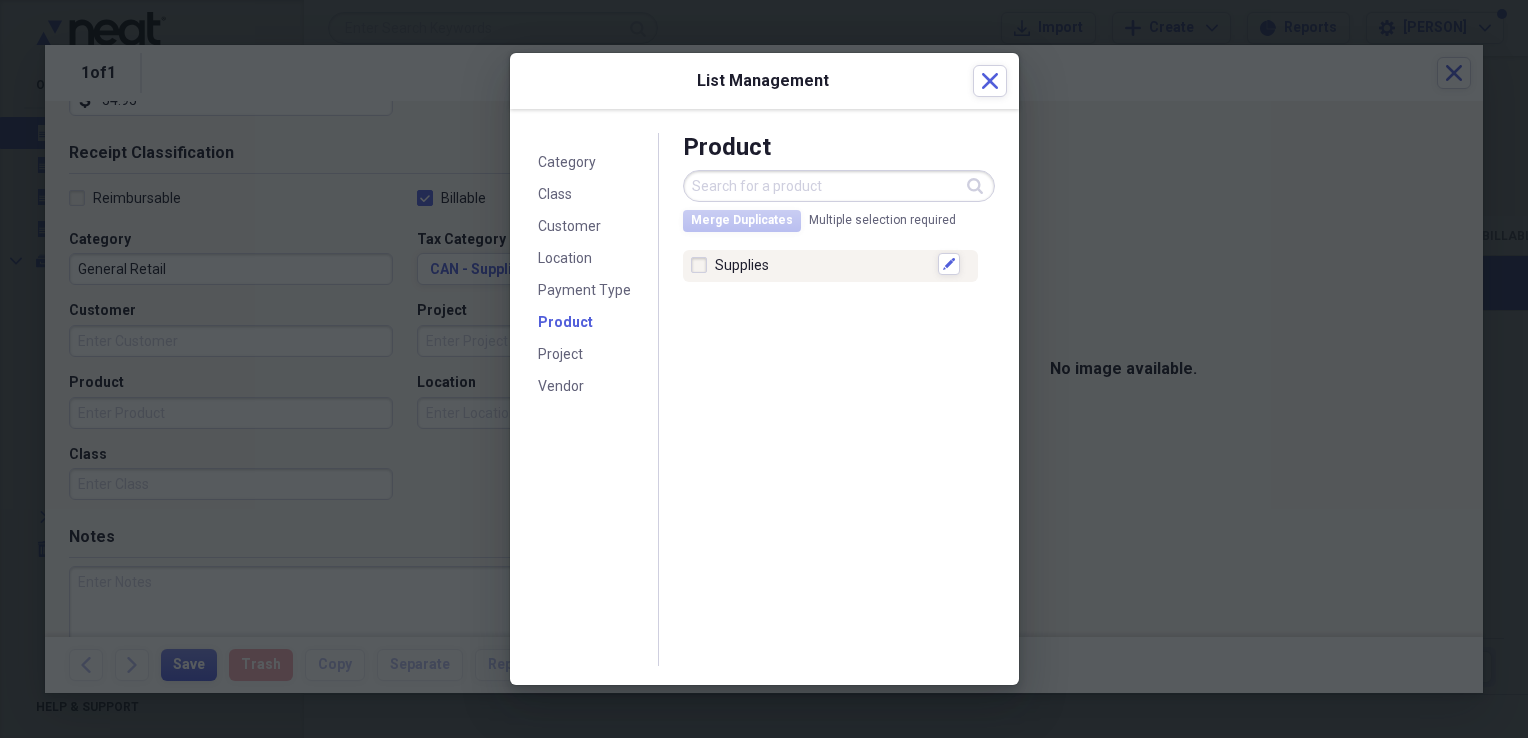 drag, startPoint x: 771, startPoint y: 258, endPoint x: 692, endPoint y: 261, distance: 79.05694 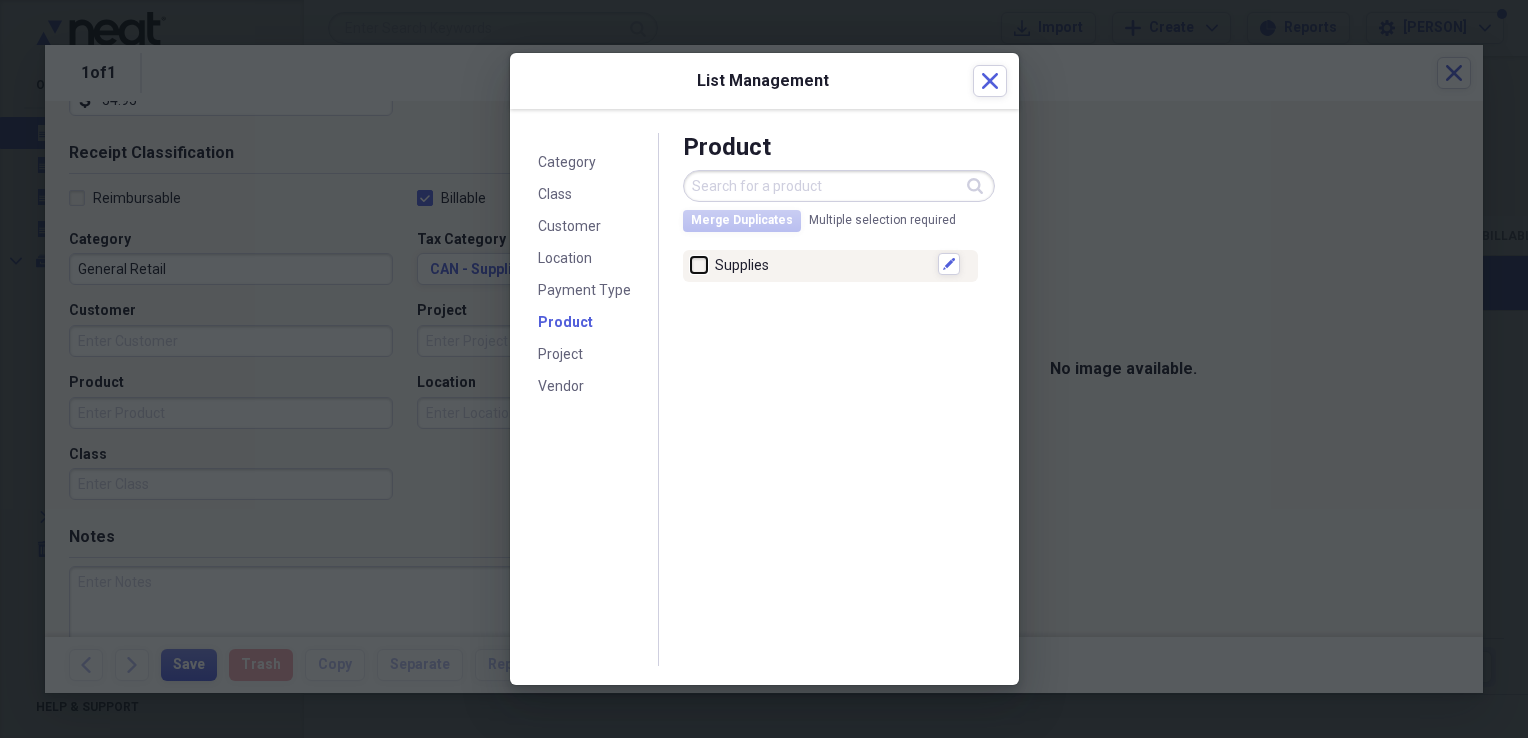 click at bounding box center (691, 264) 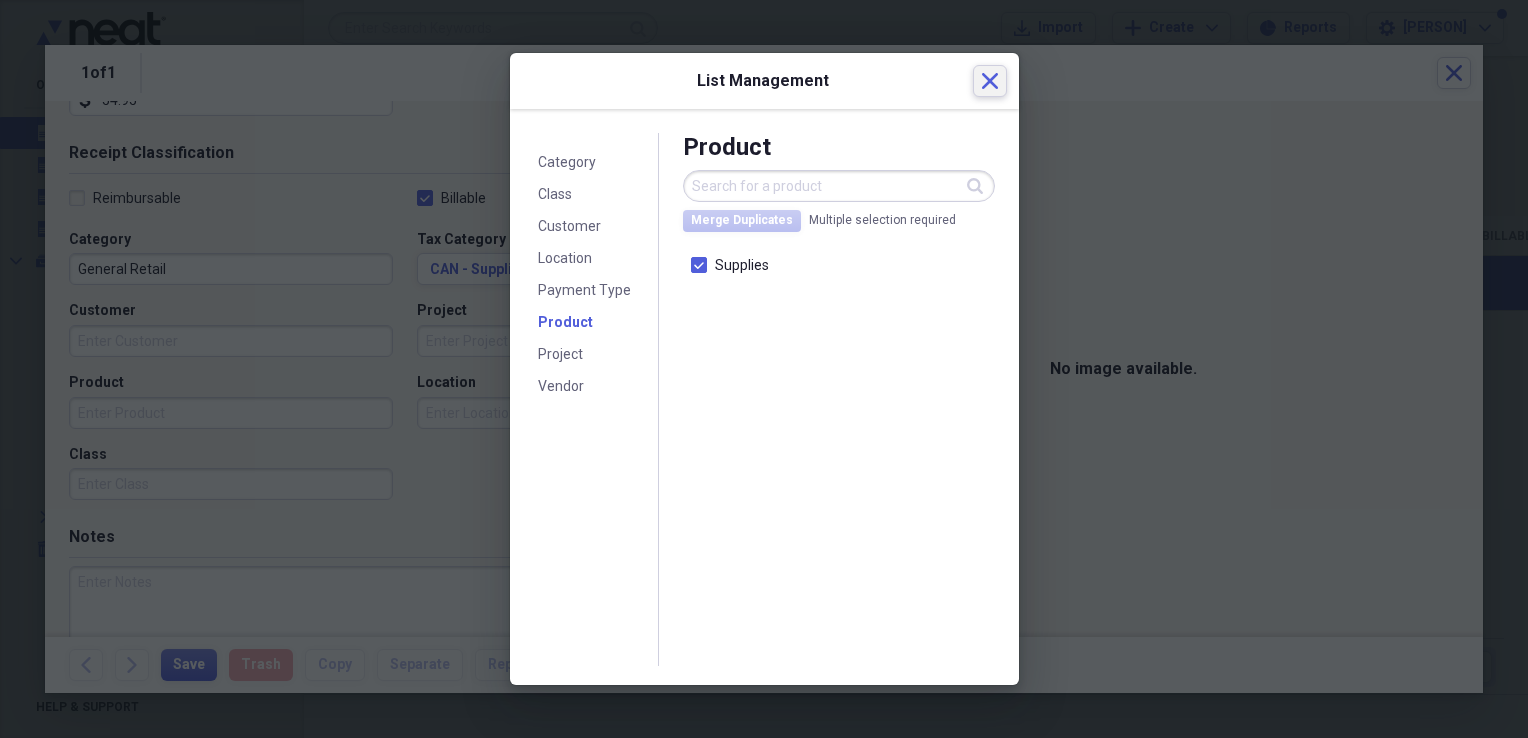 click on "Close" at bounding box center [990, 81] 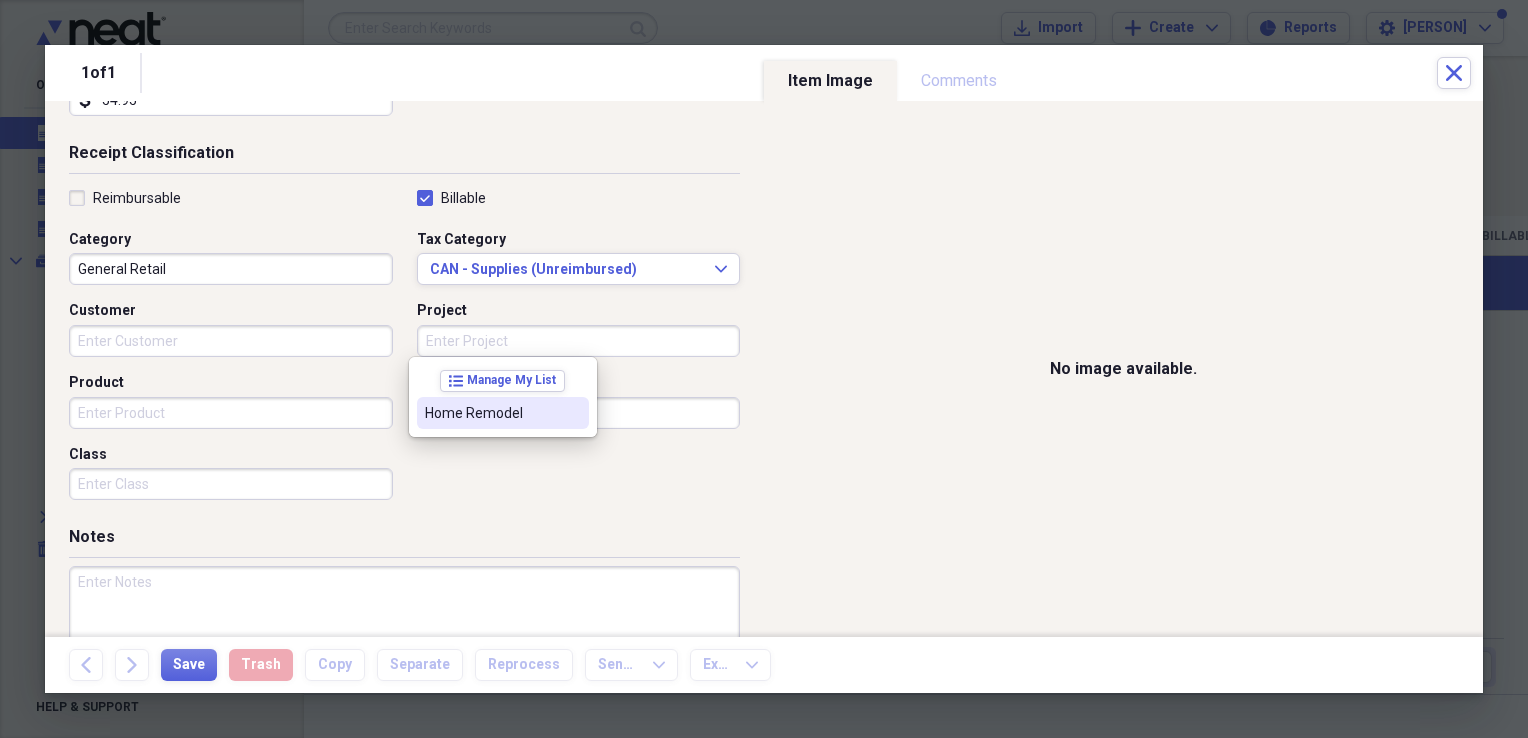 click on "Project" at bounding box center (579, 341) 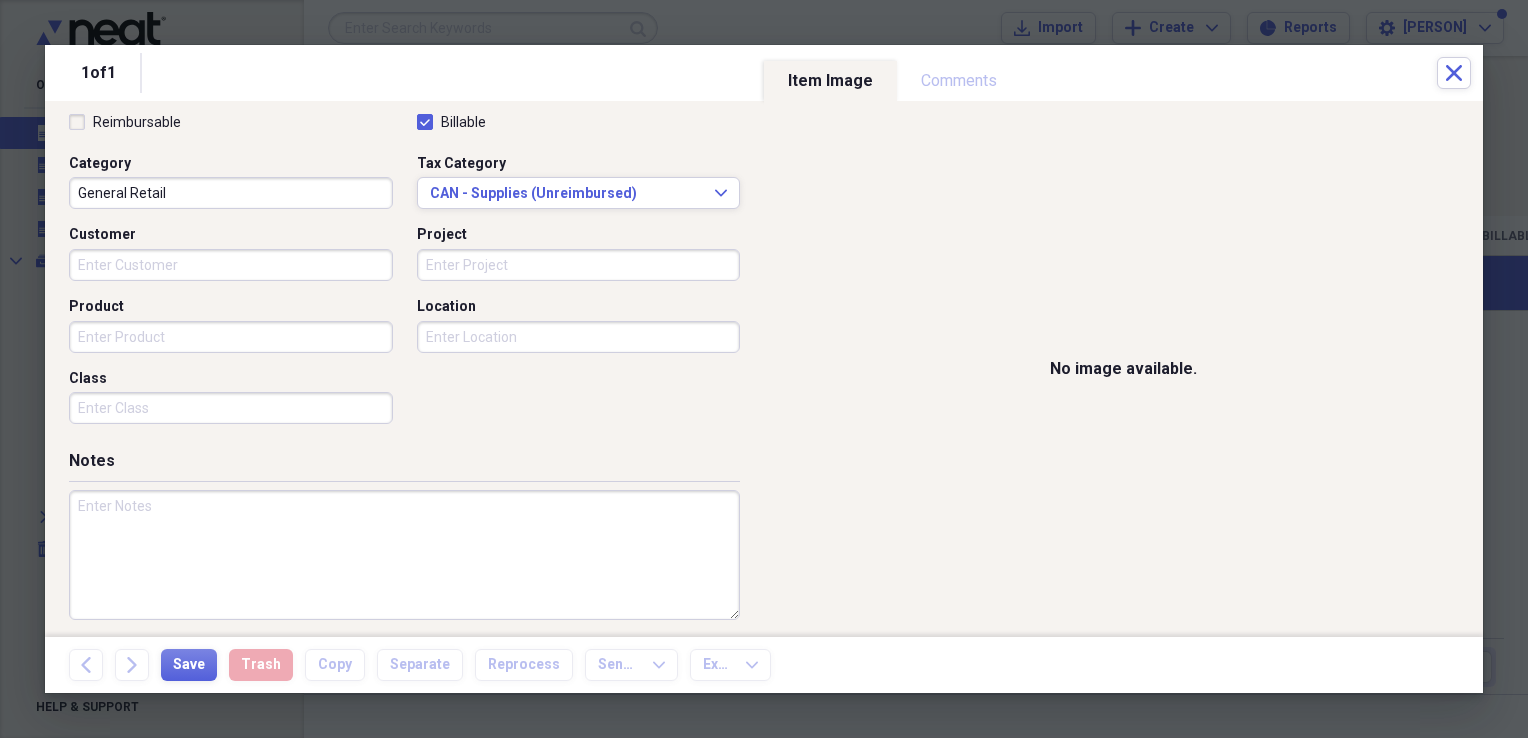 scroll, scrollTop: 483, scrollLeft: 0, axis: vertical 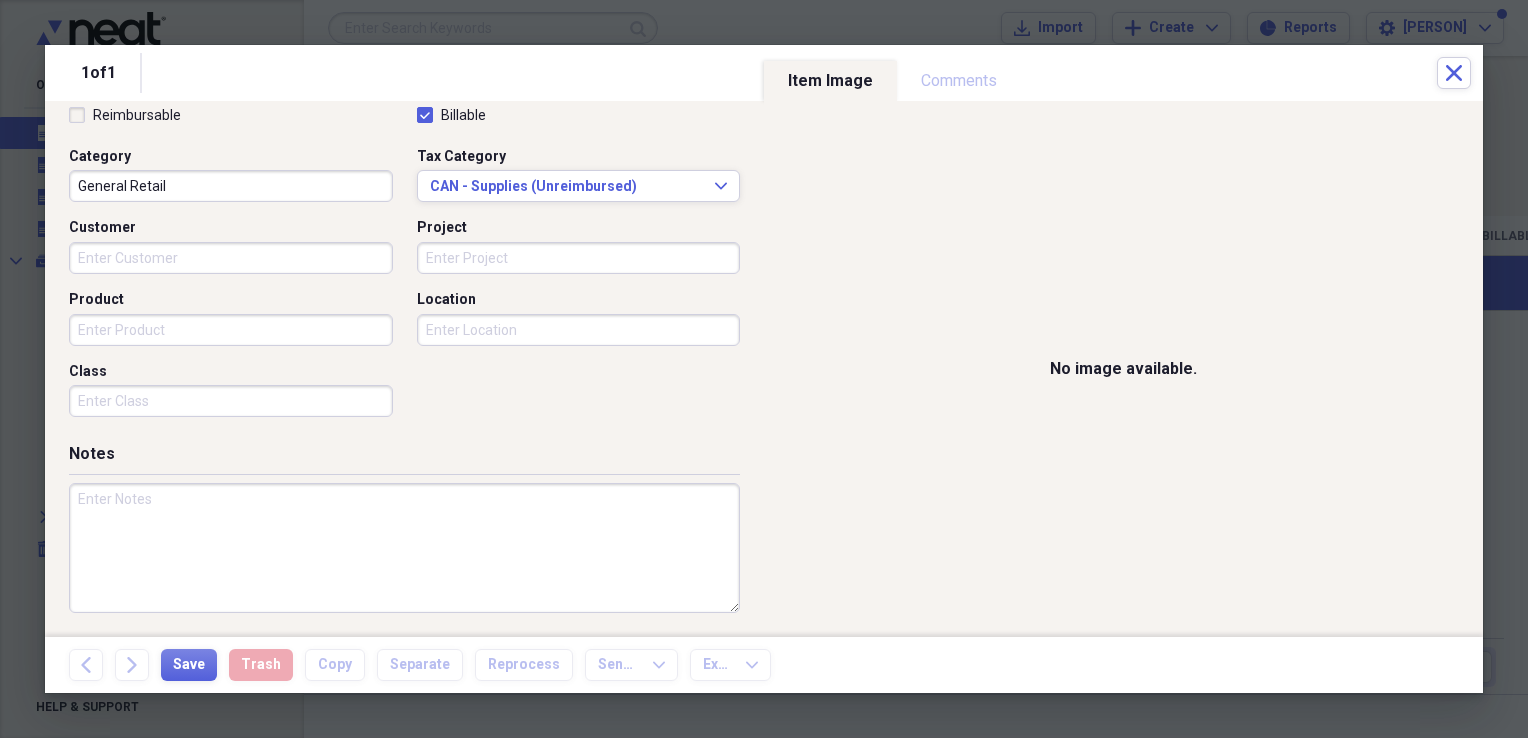click on "Product" at bounding box center (231, 330) 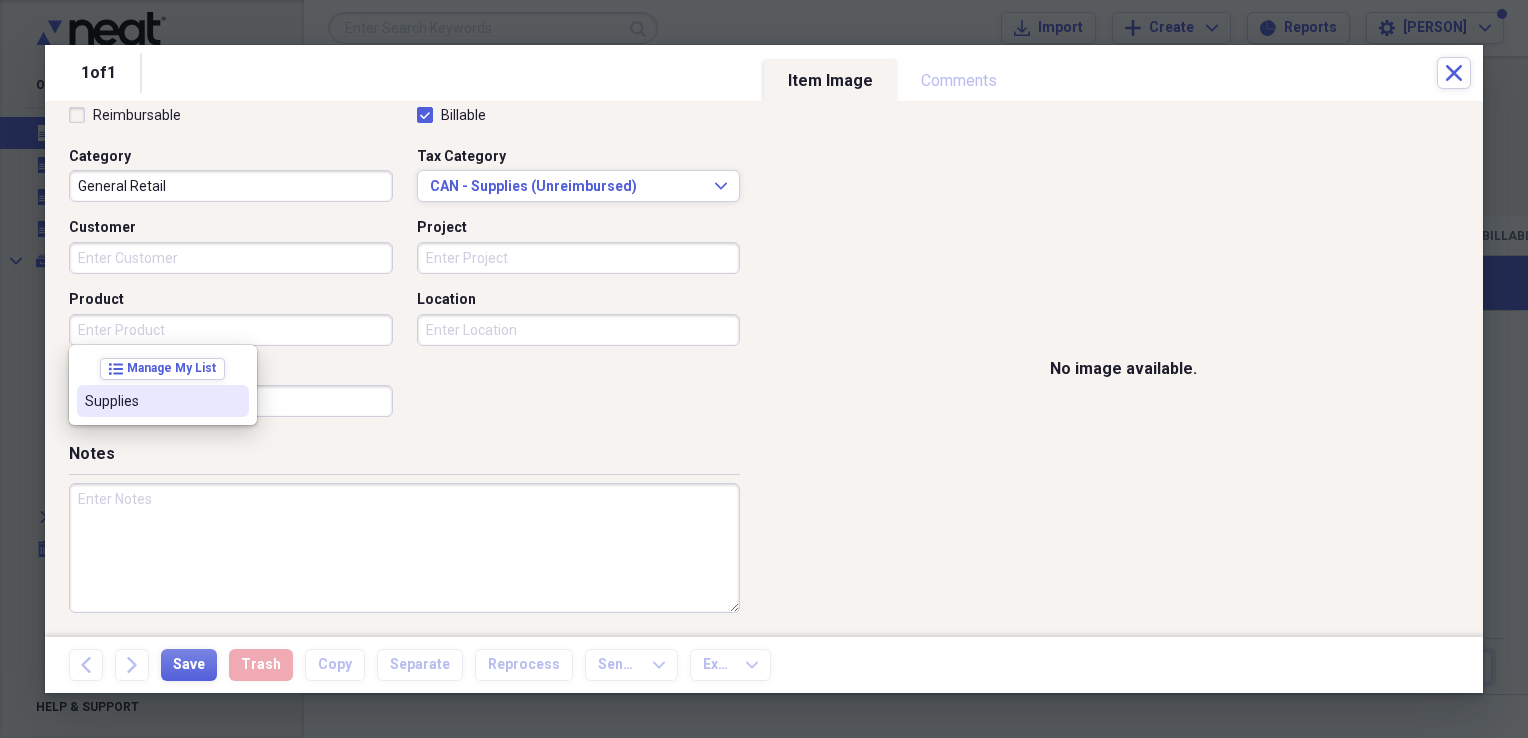 click on "Supplies" at bounding box center [163, 401] 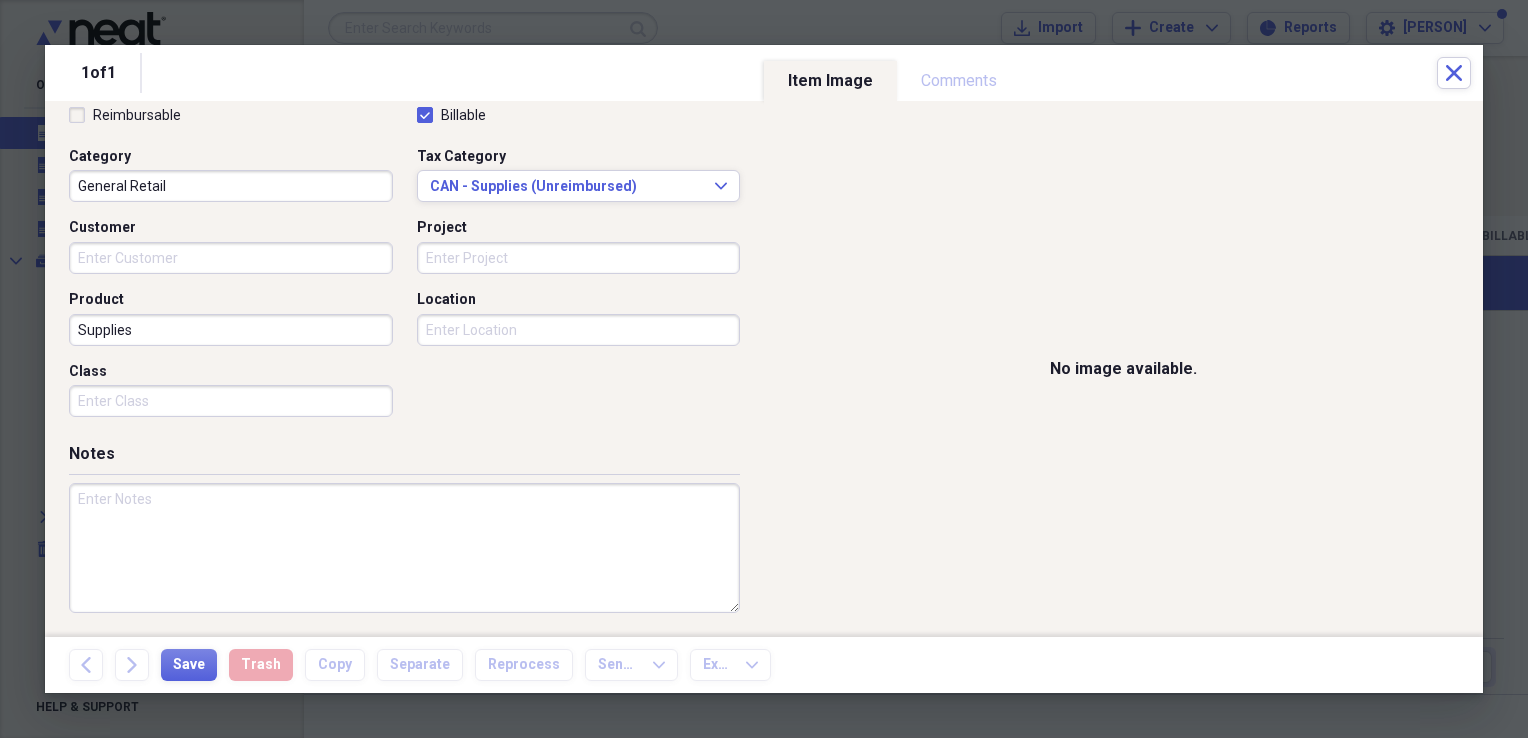 click on "Project" at bounding box center (579, 258) 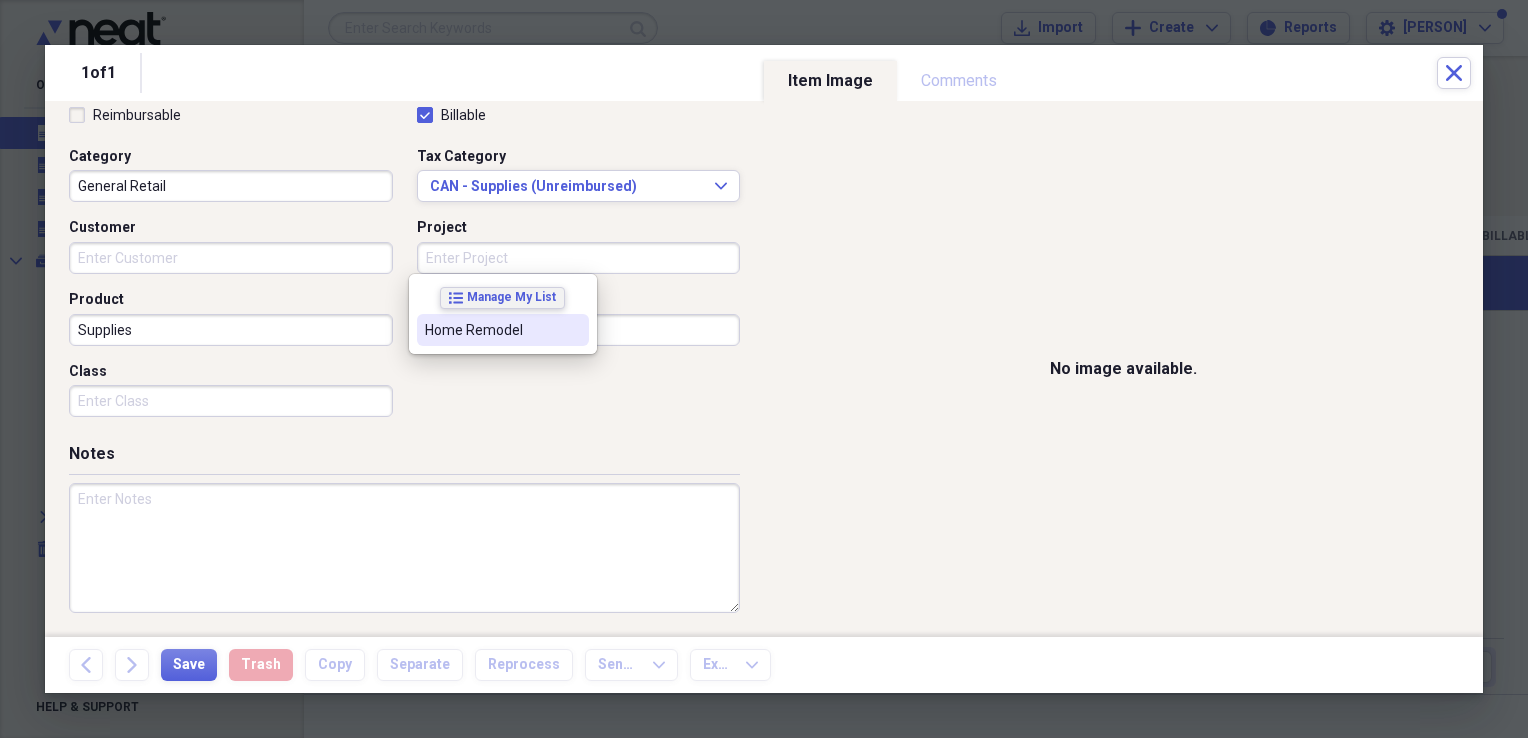 click on "list Manage My List" at bounding box center (502, 298) 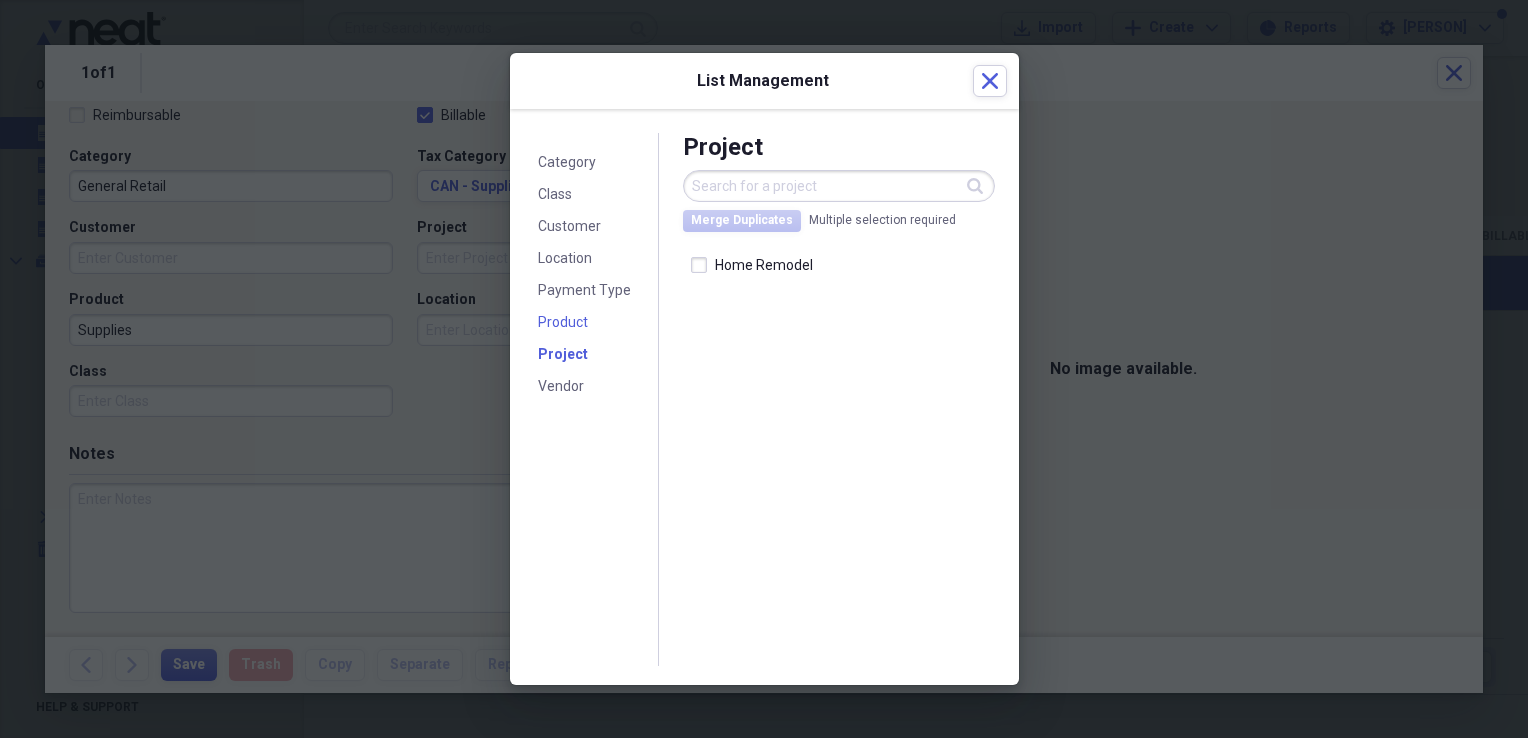 click on "Product" at bounding box center (563, 322) 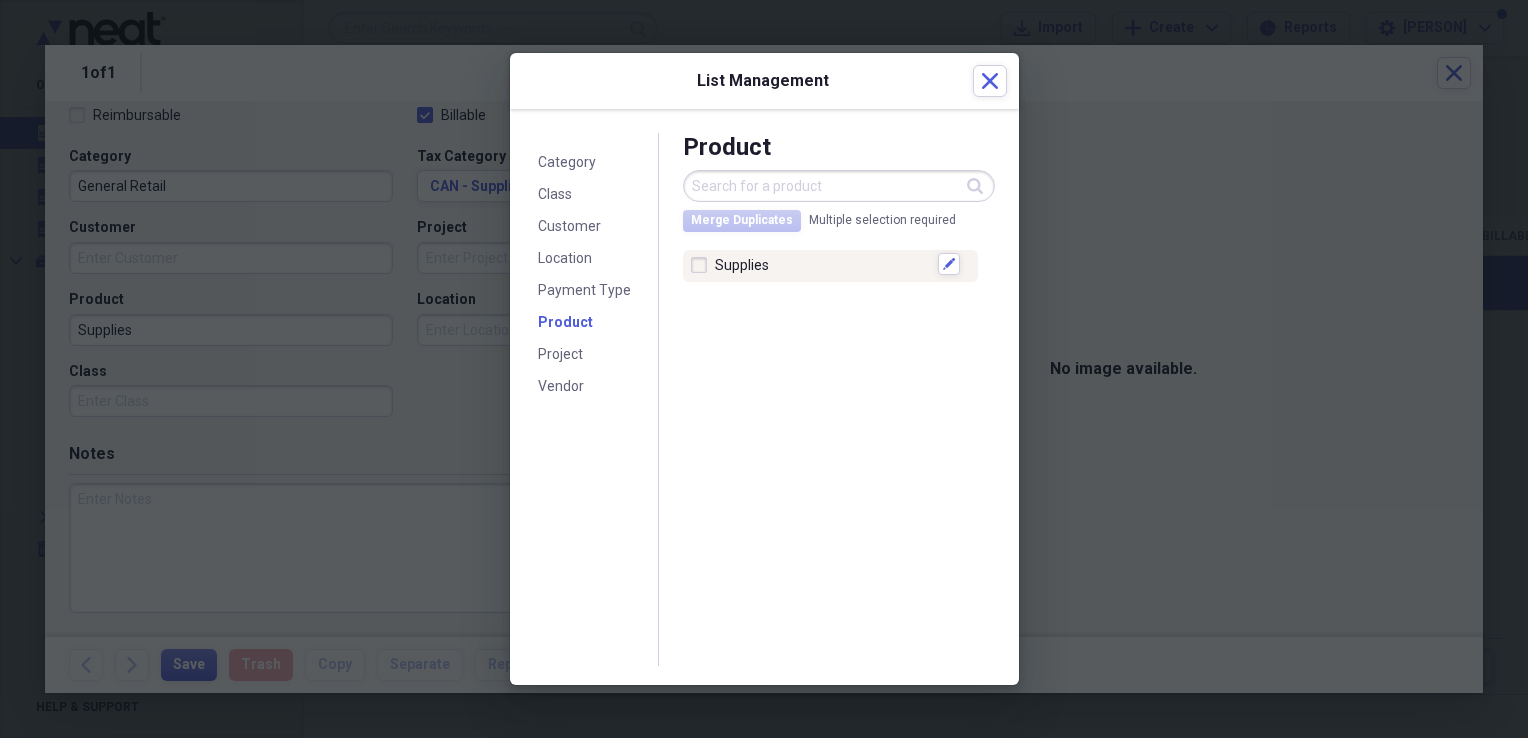 click at bounding box center [703, 265] 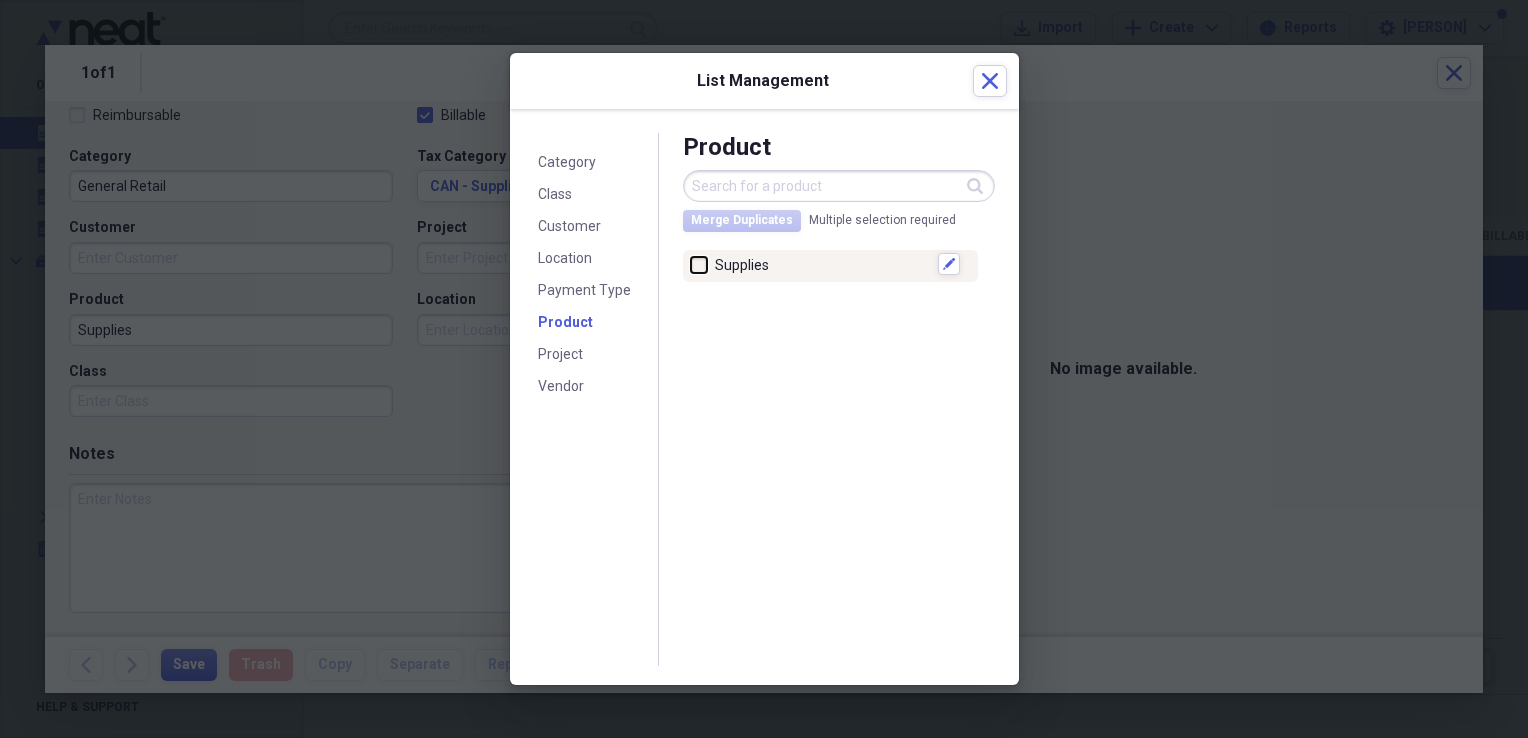 click at bounding box center [691, 264] 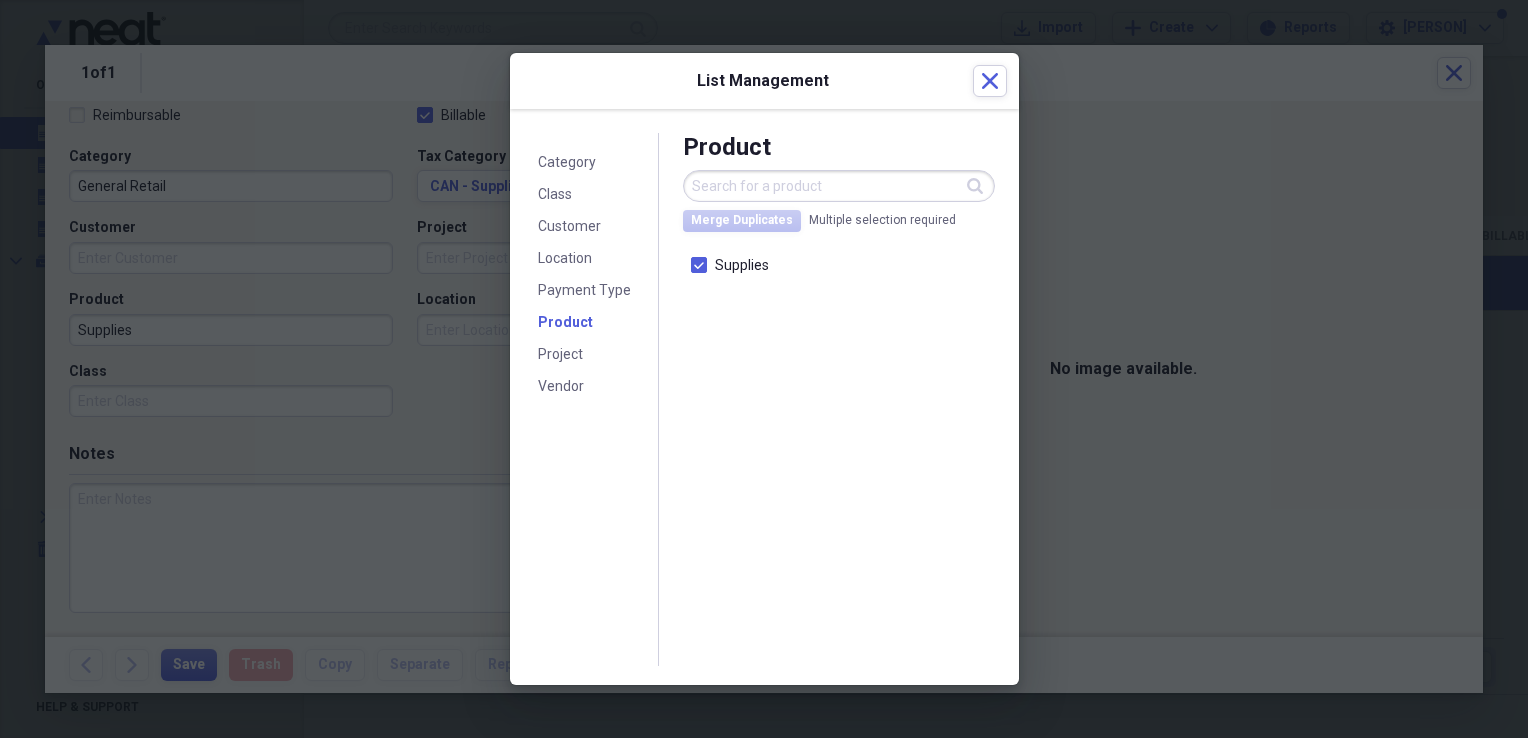 click at bounding box center (839, 186) 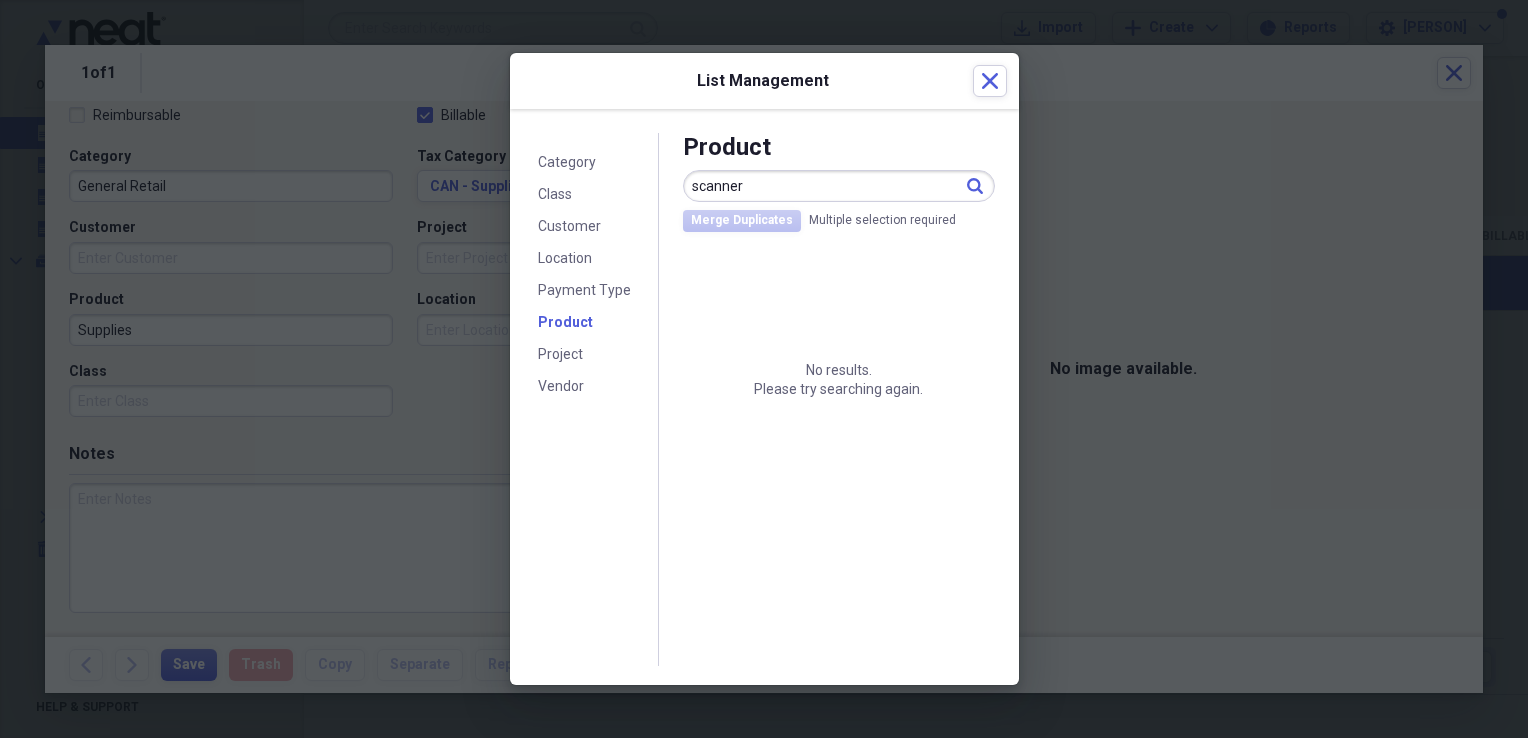click on "scanner" at bounding box center [839, 186] 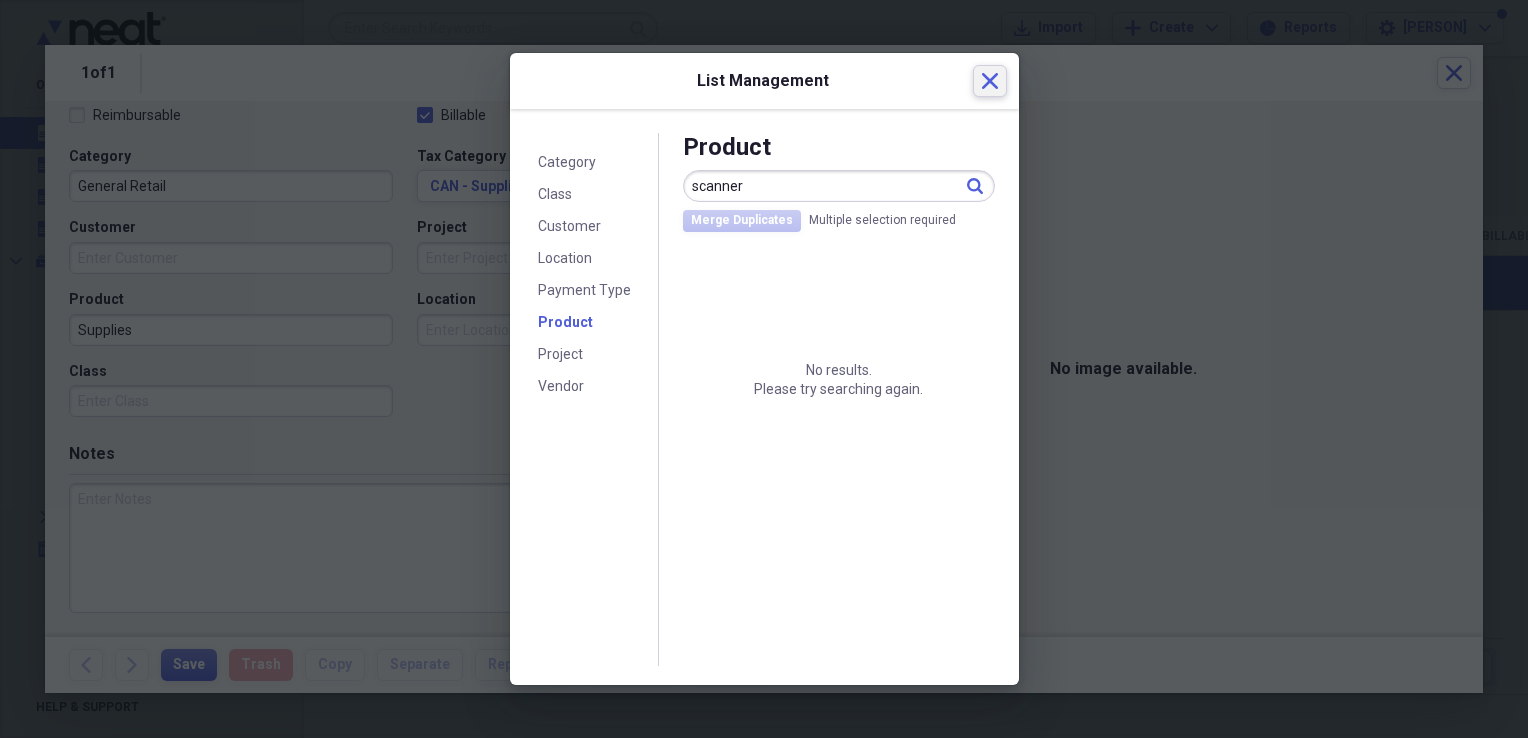 type on "scanner" 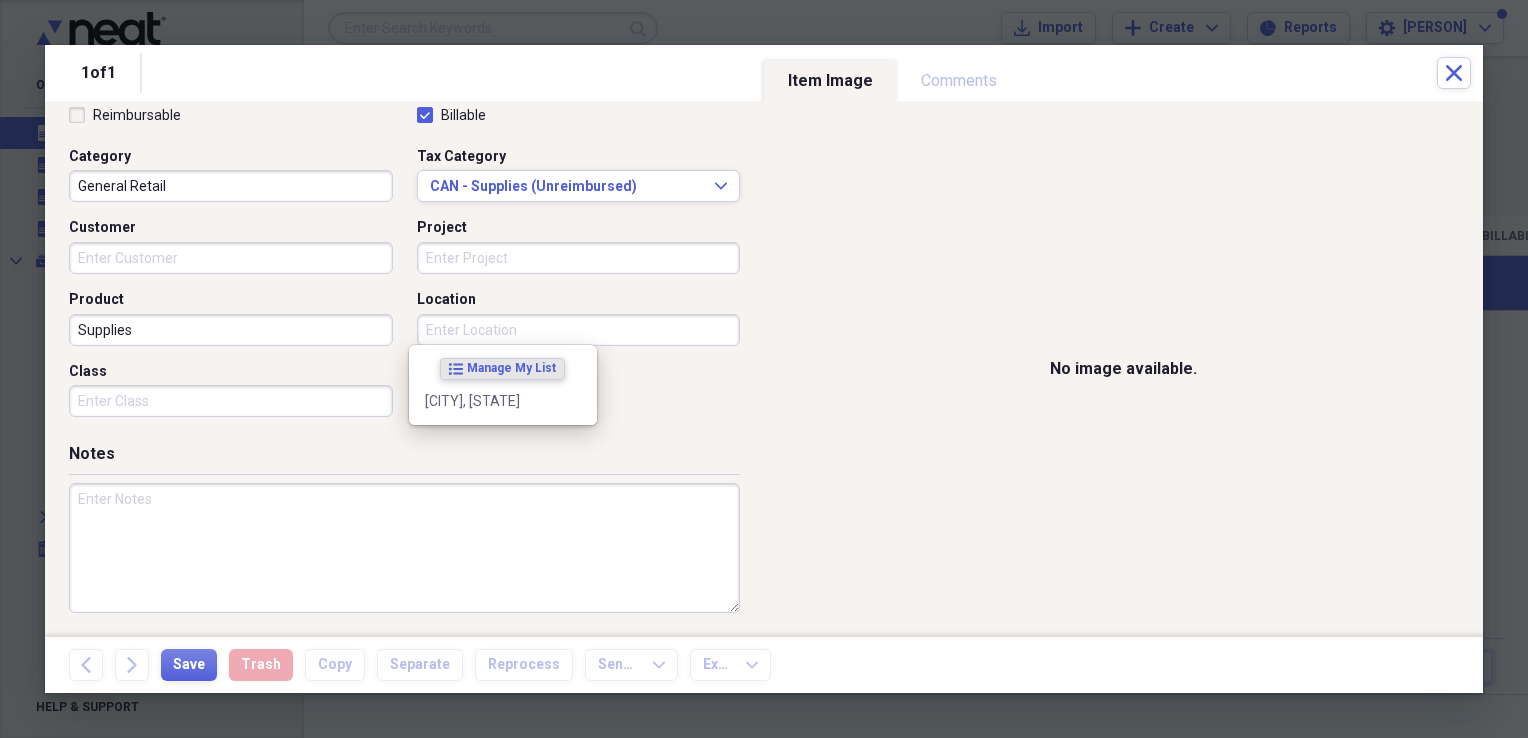 click on "Location" at bounding box center (579, 330) 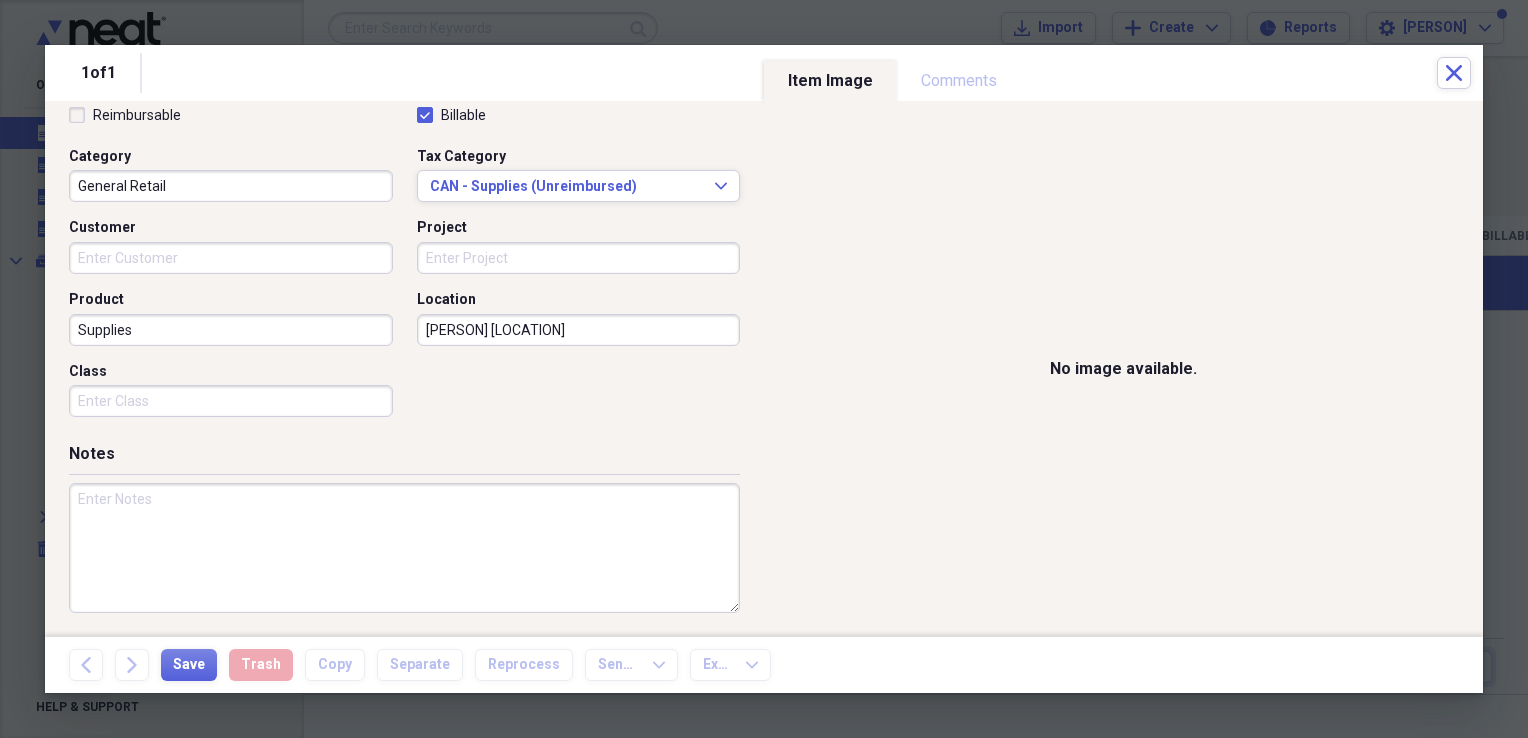type on "monroe la" 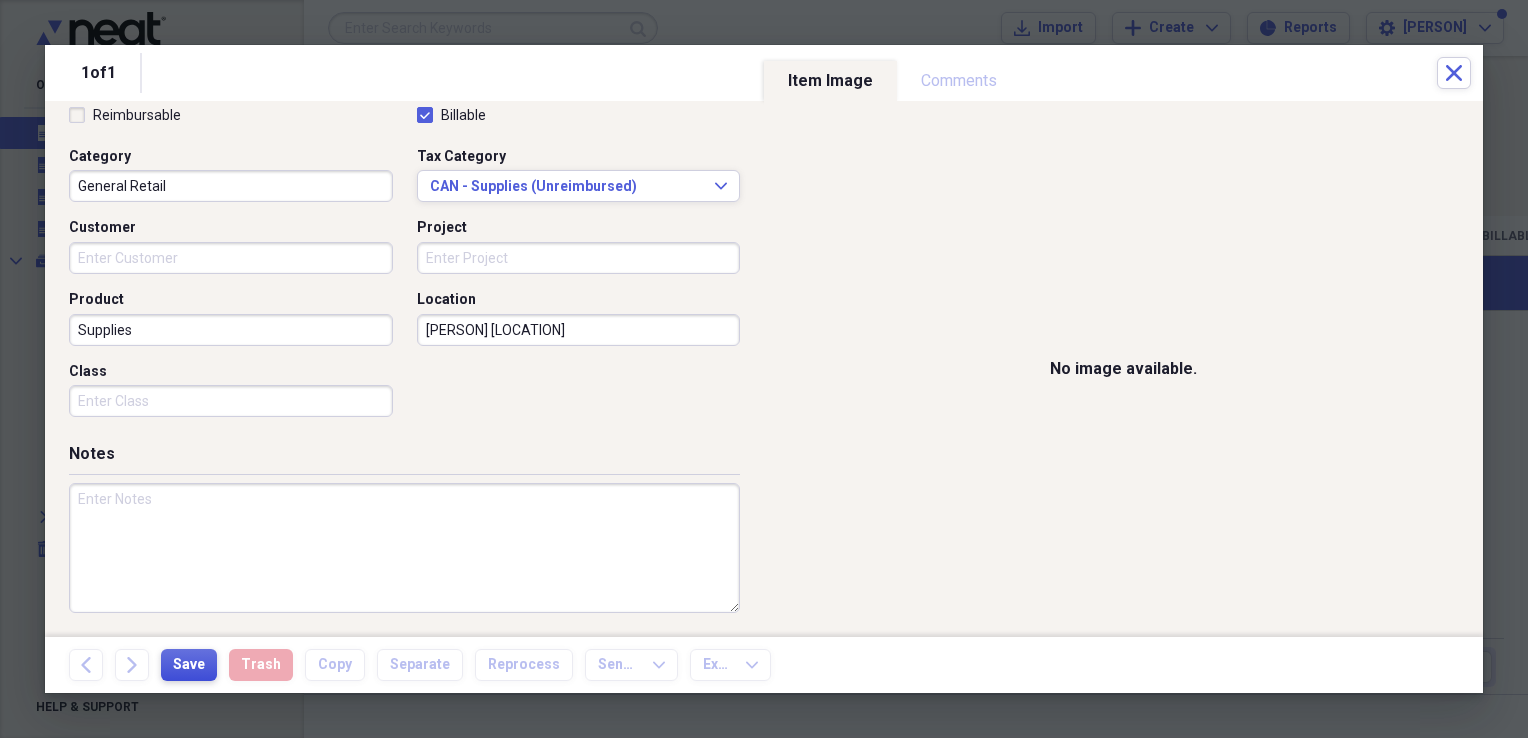click on "Save" at bounding box center [189, 665] 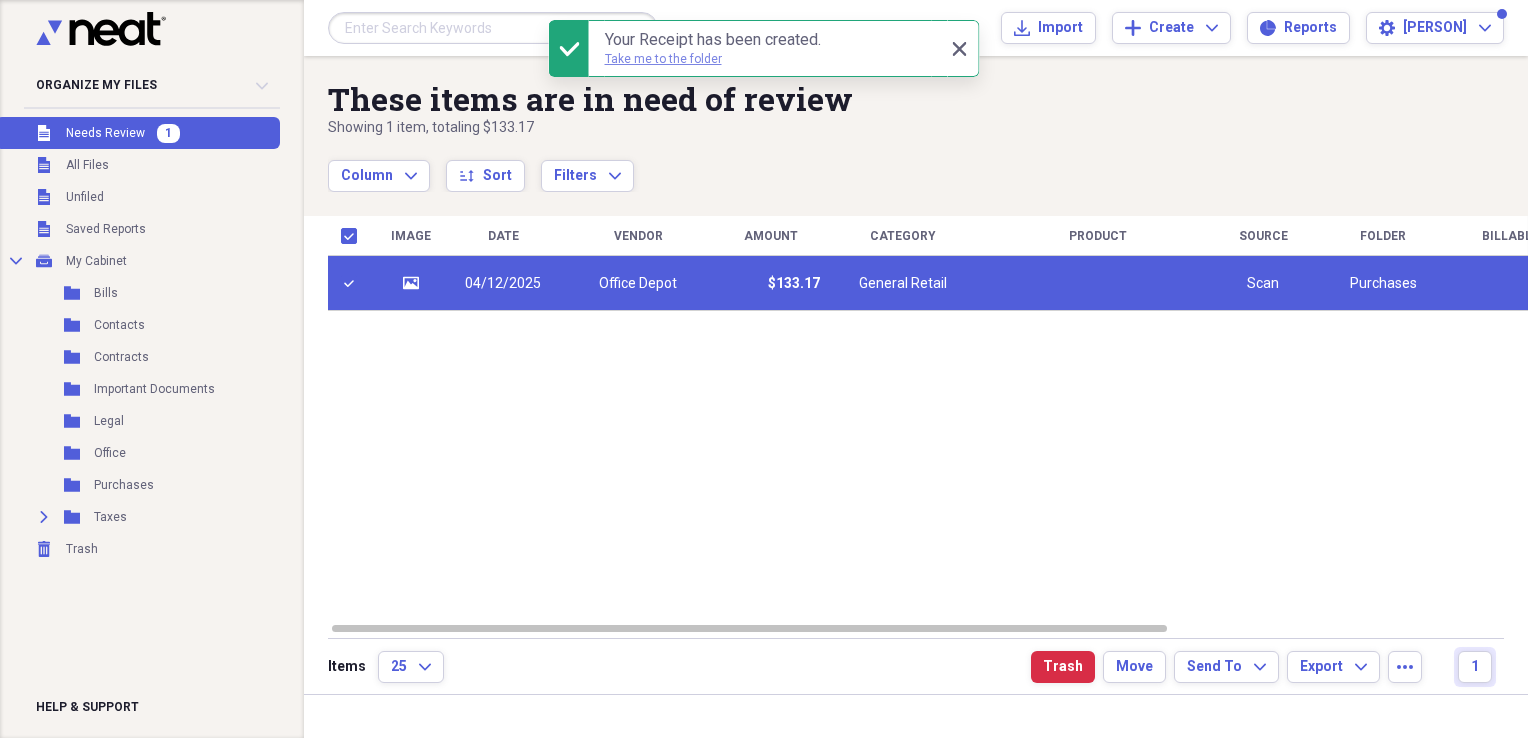 click on "Take me to the folder" at bounding box center [663, 59] 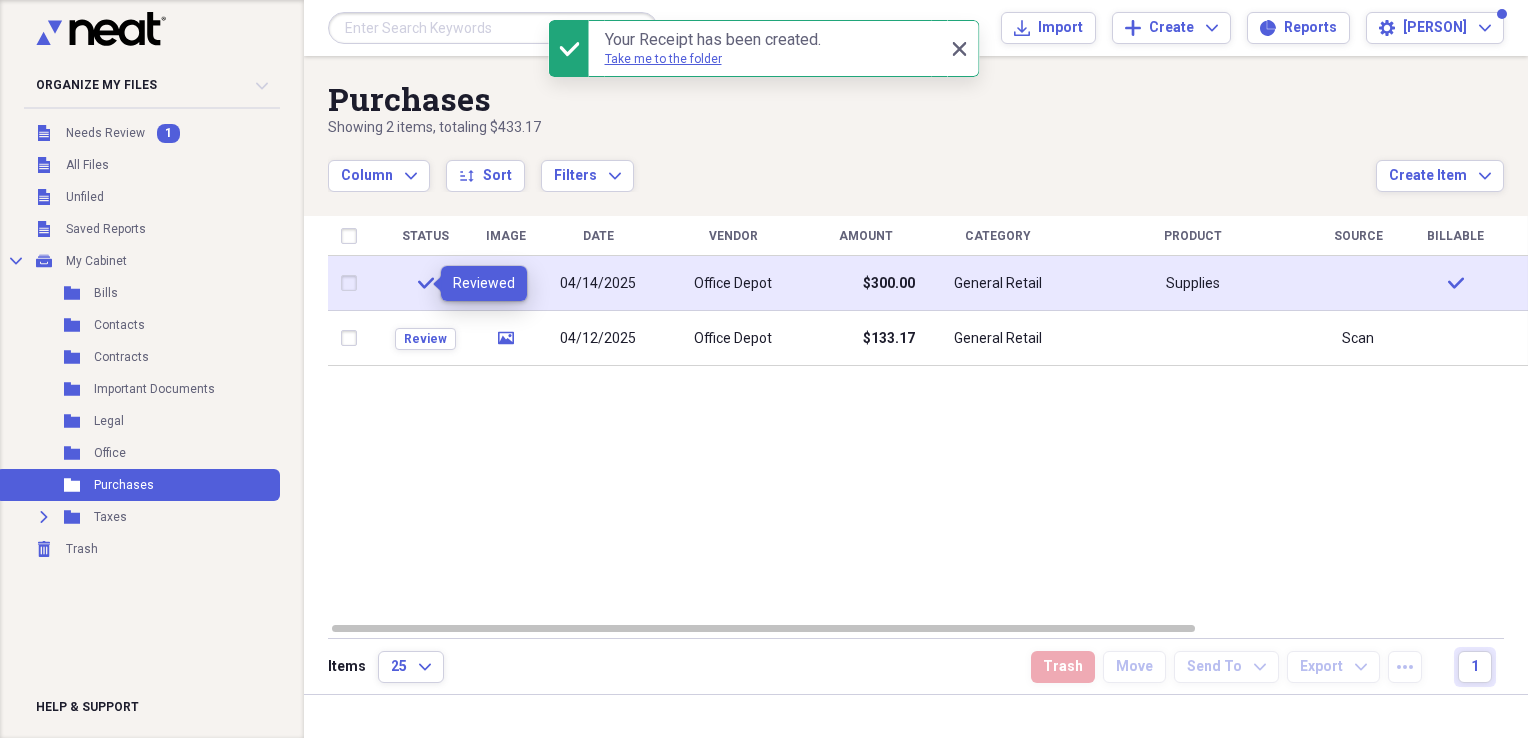 click on "check" 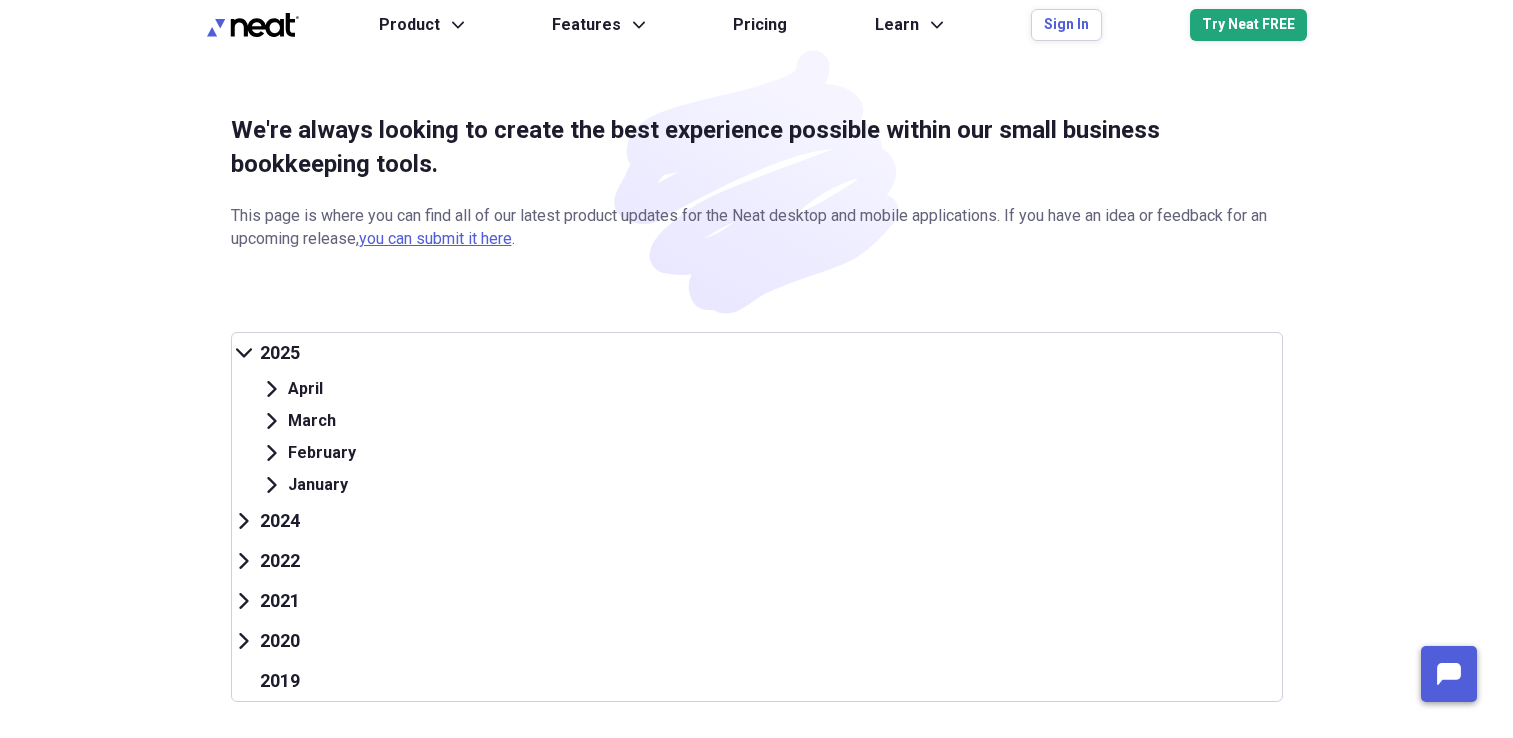 scroll, scrollTop: 0, scrollLeft: 0, axis: both 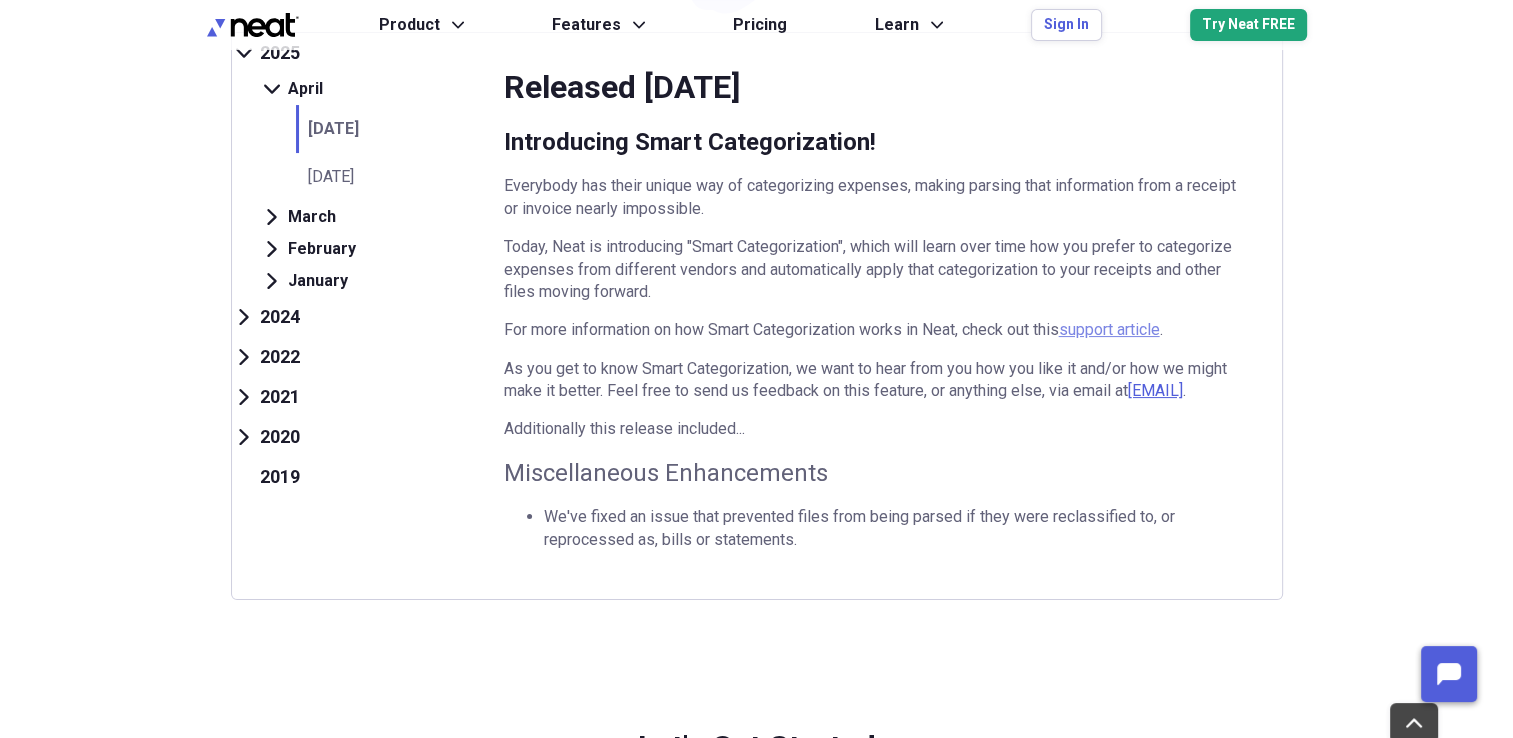 click on "support article" at bounding box center (1109, 329) 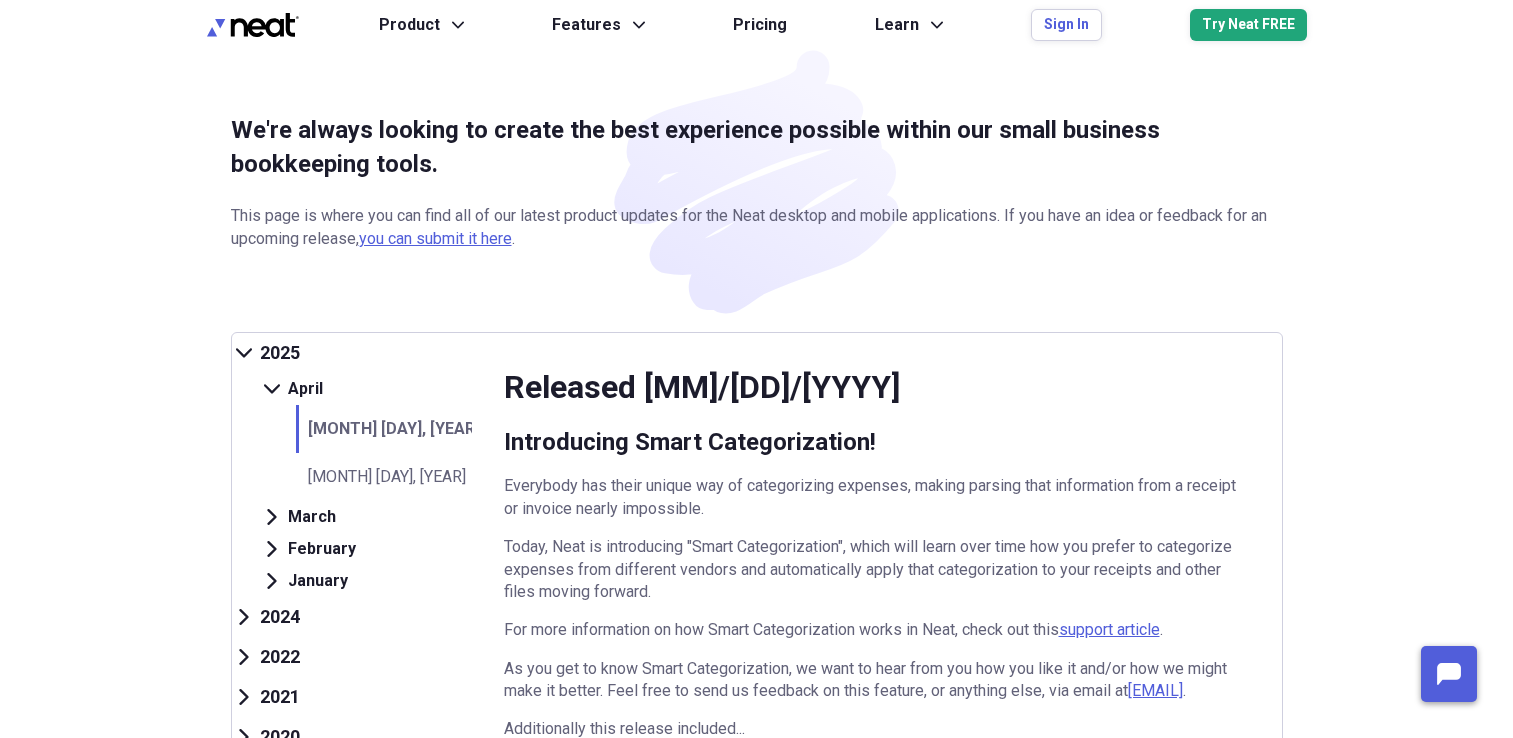 scroll, scrollTop: 0, scrollLeft: 0, axis: both 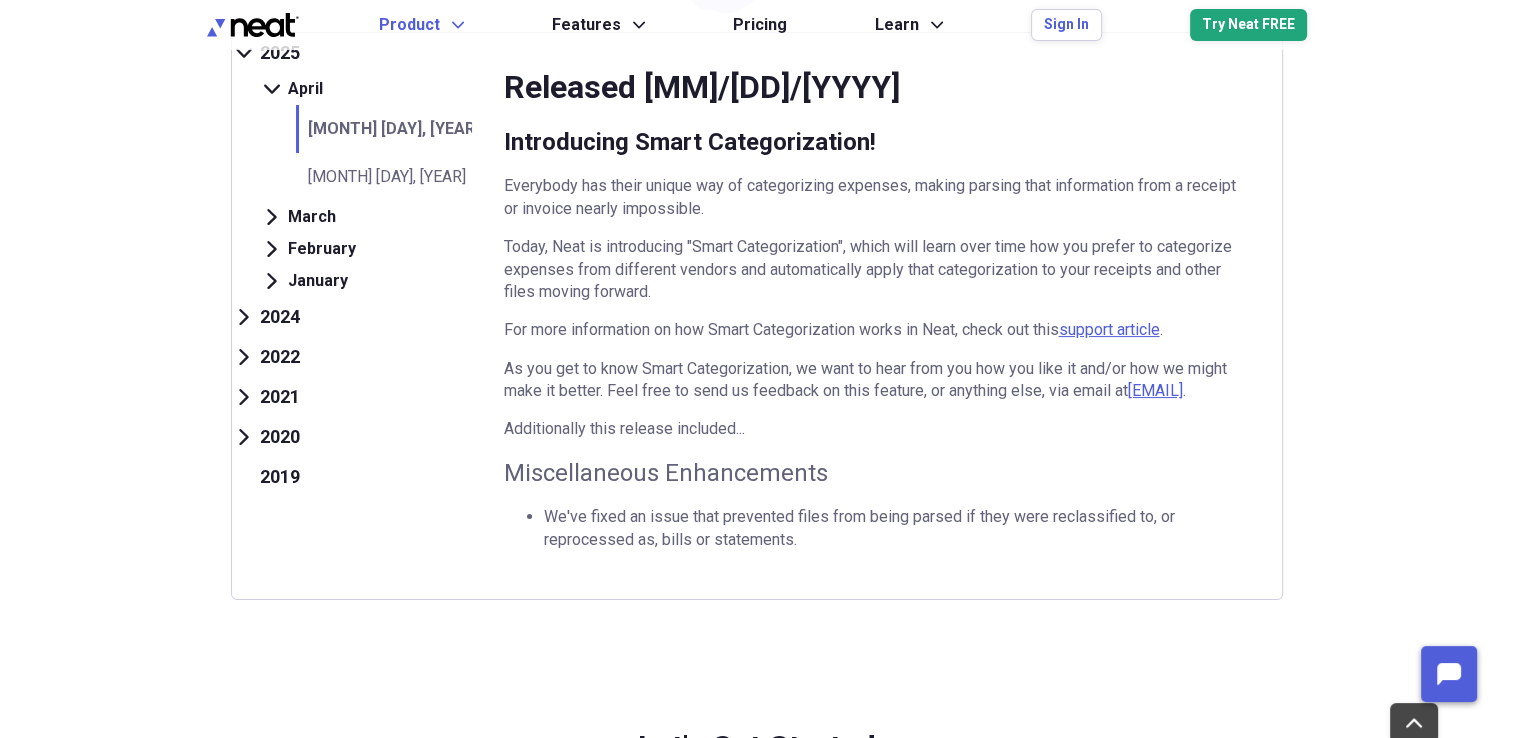click on "Product Expand" at bounding box center (421, 25) 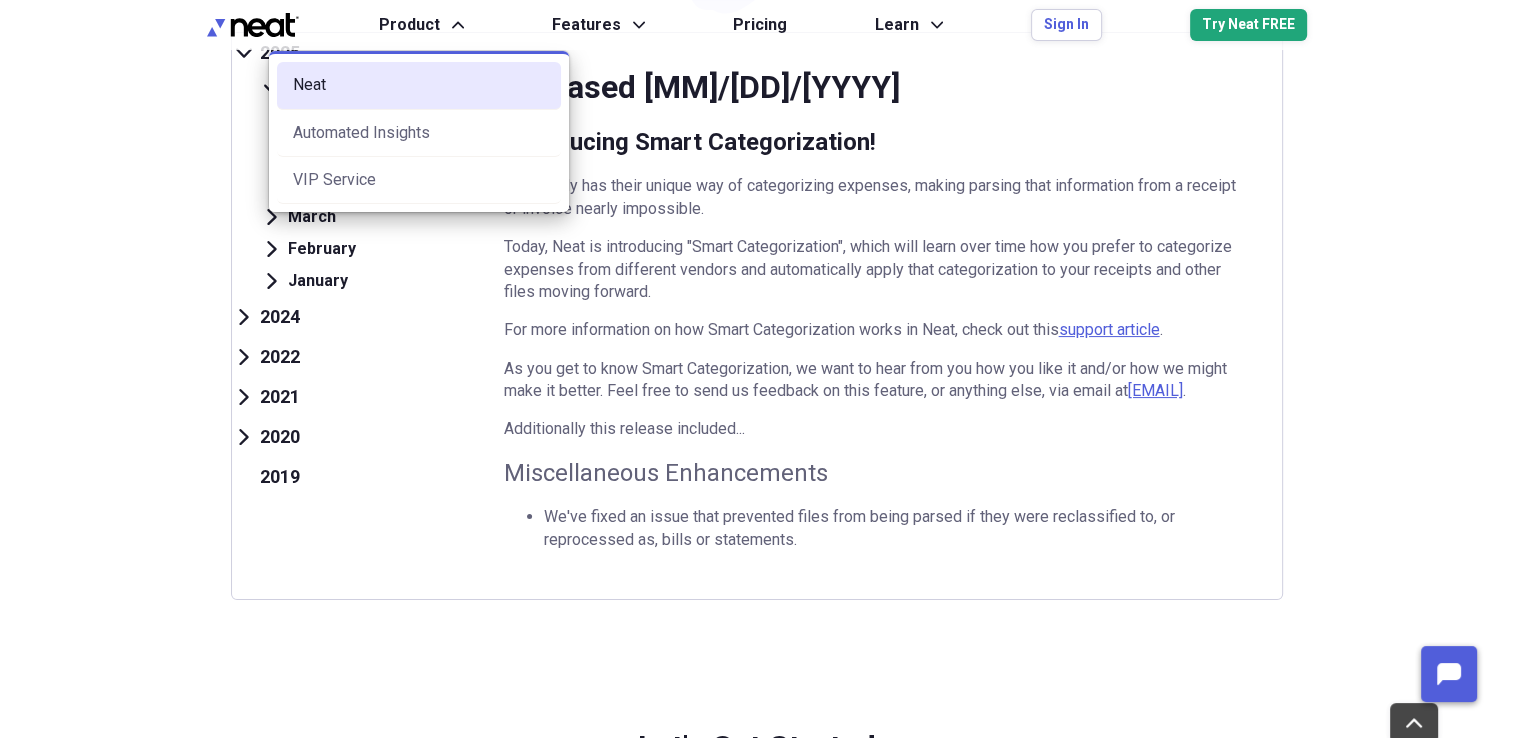 click on "Neat" at bounding box center [419, 85] 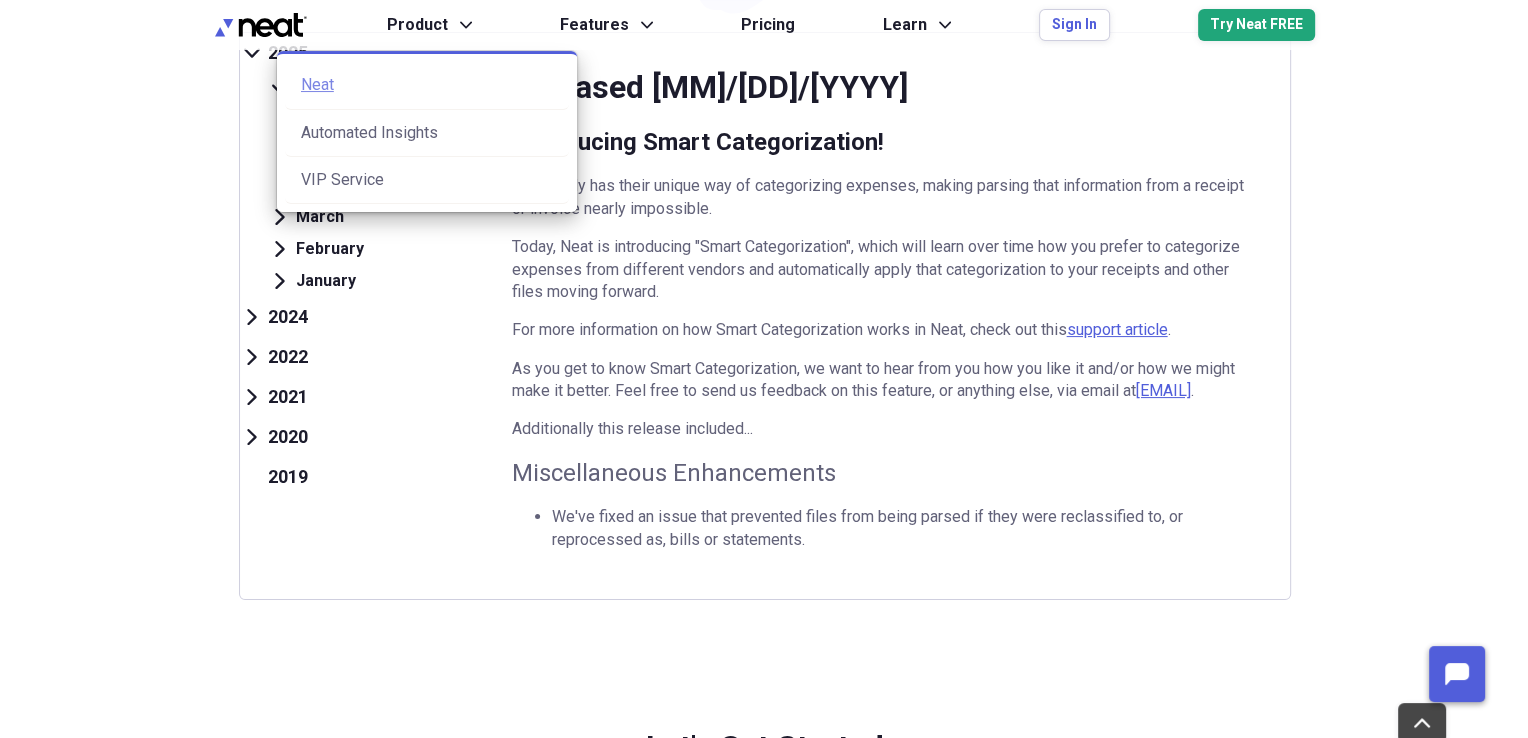 scroll, scrollTop: 0, scrollLeft: 0, axis: both 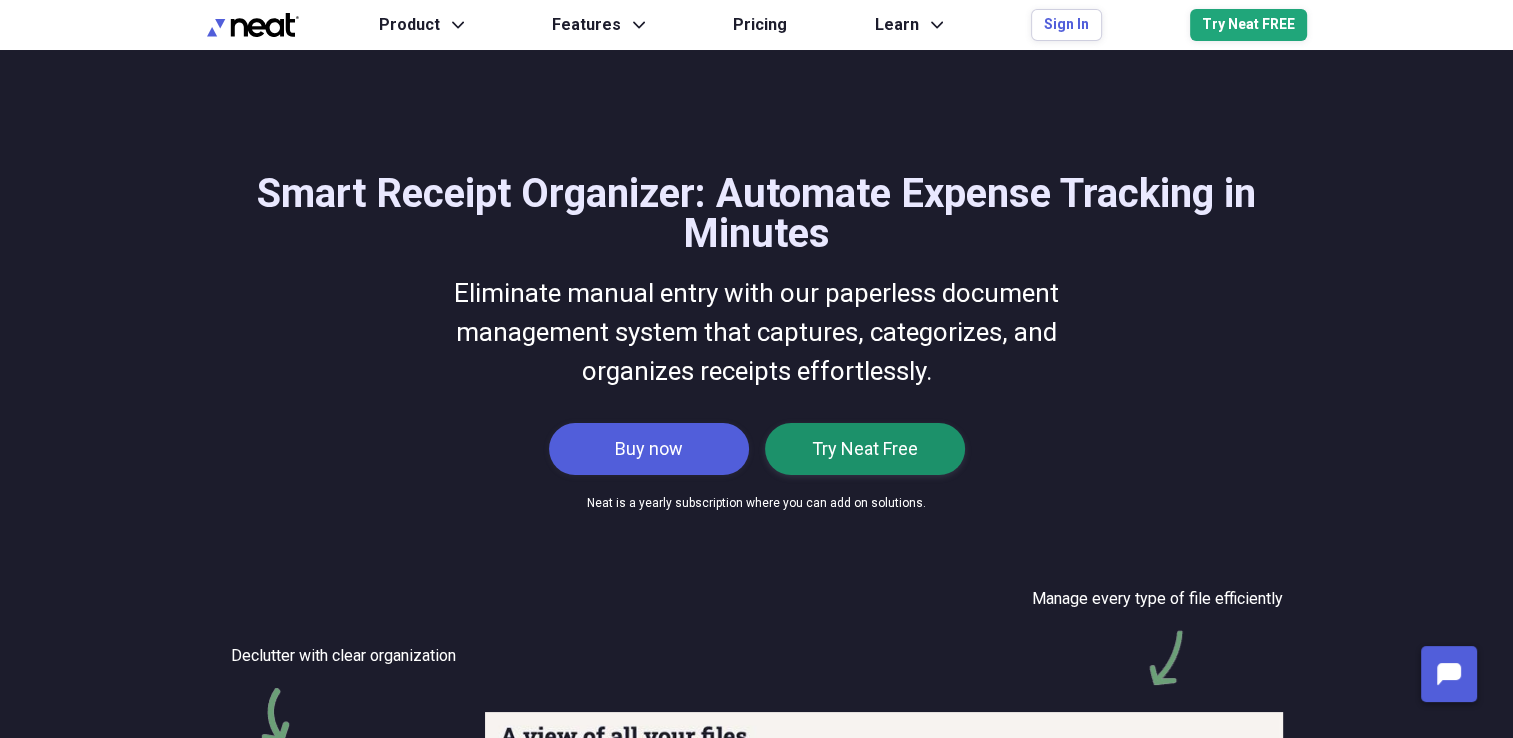 click on "Try Neat Free" at bounding box center [865, 449] 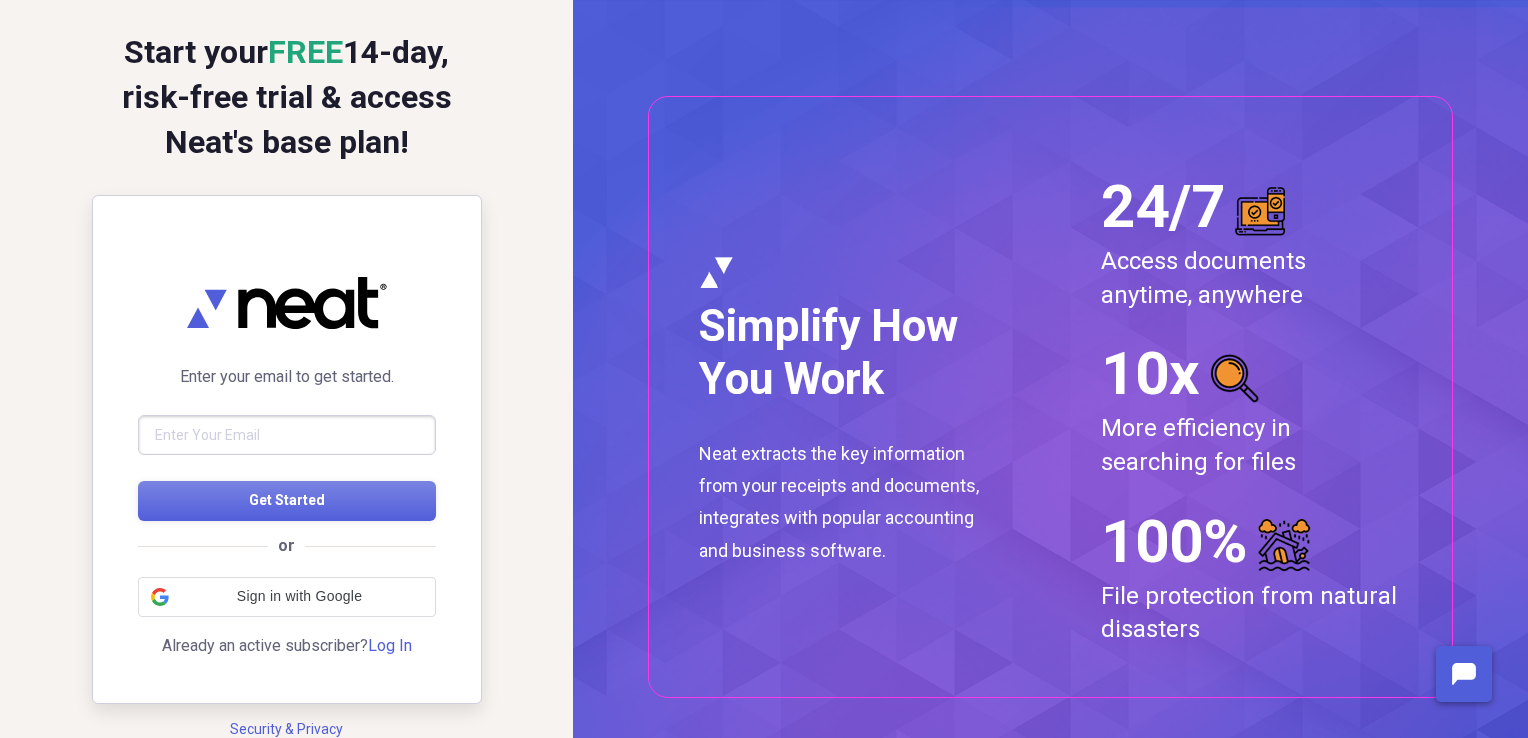 scroll, scrollTop: 0, scrollLeft: 0, axis: both 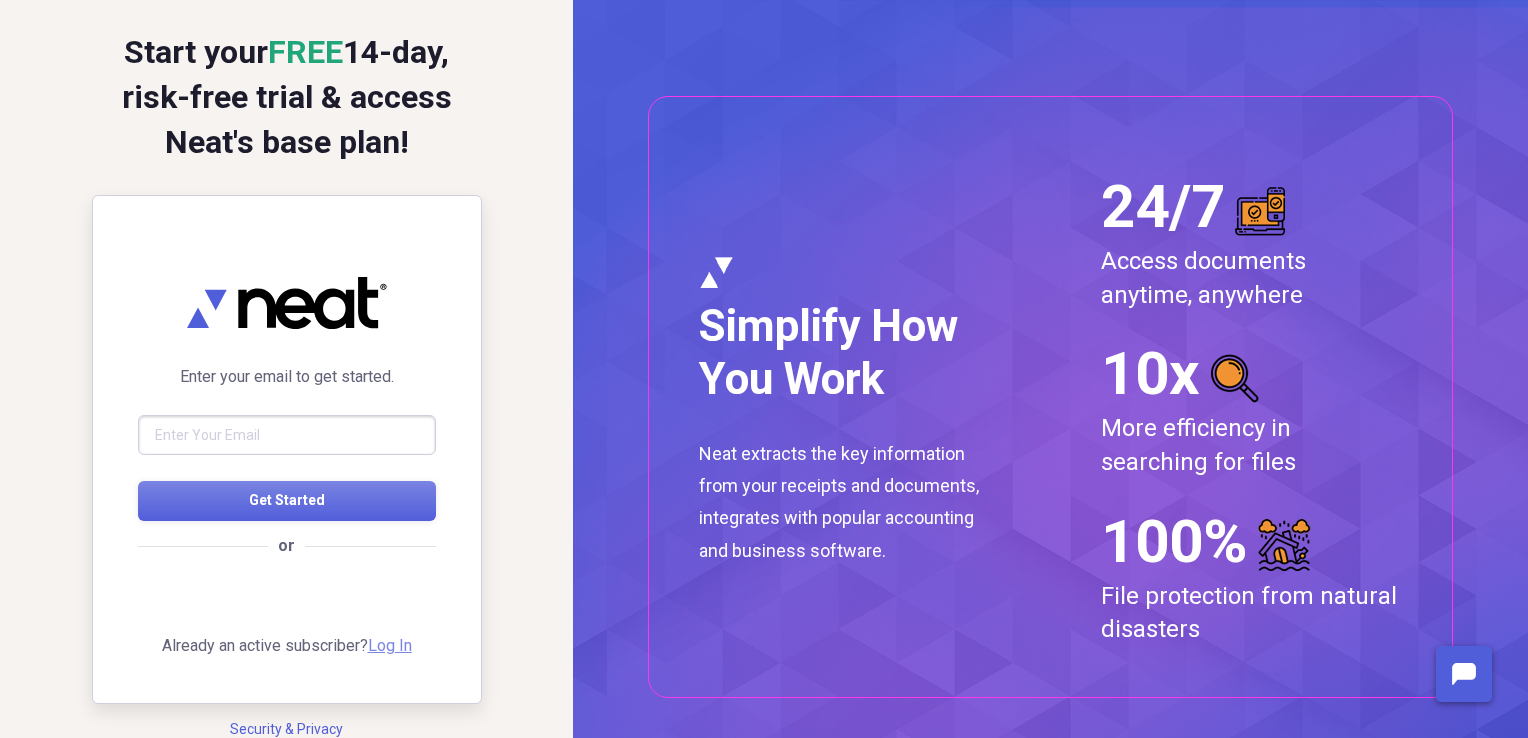 click on "Log In" at bounding box center (390, 645) 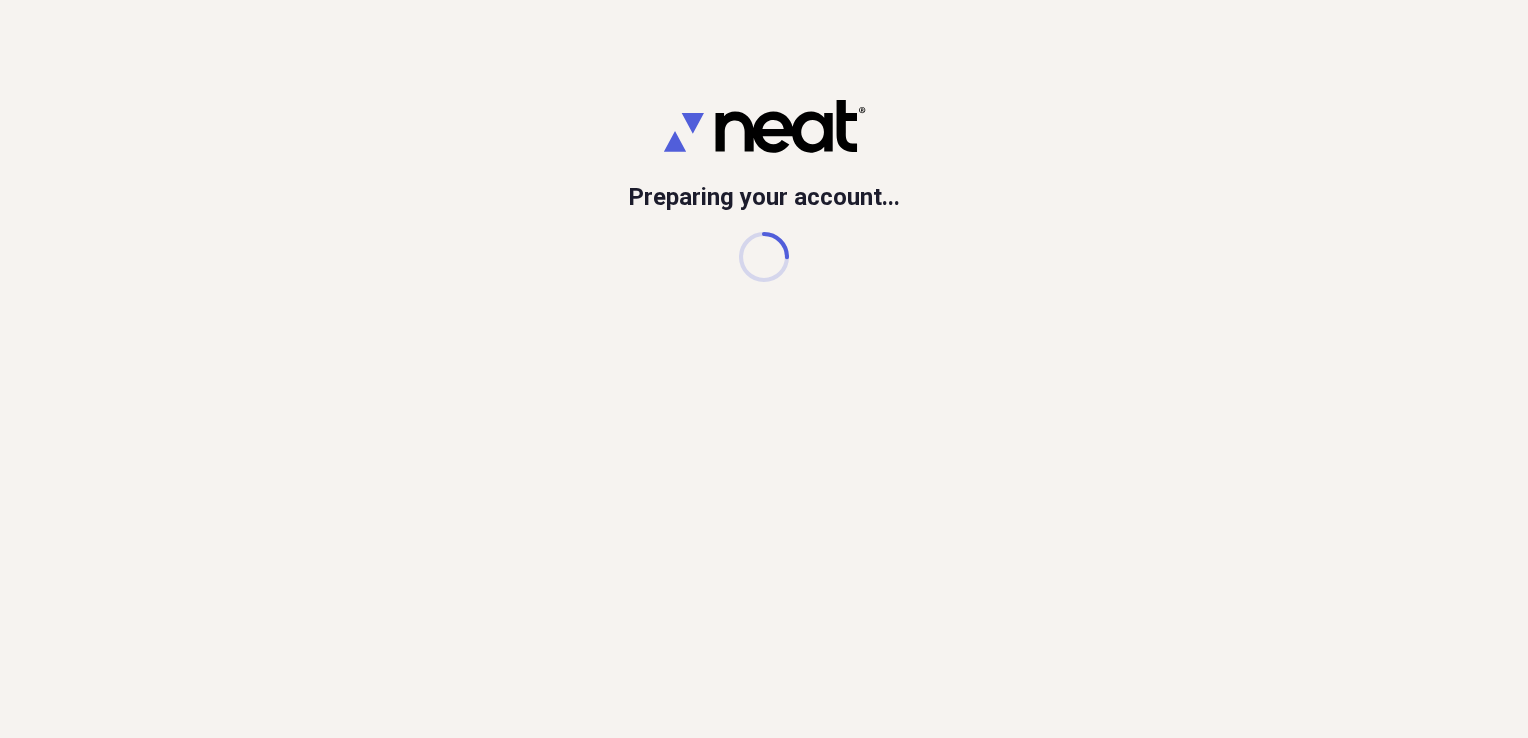 scroll, scrollTop: 0, scrollLeft: 0, axis: both 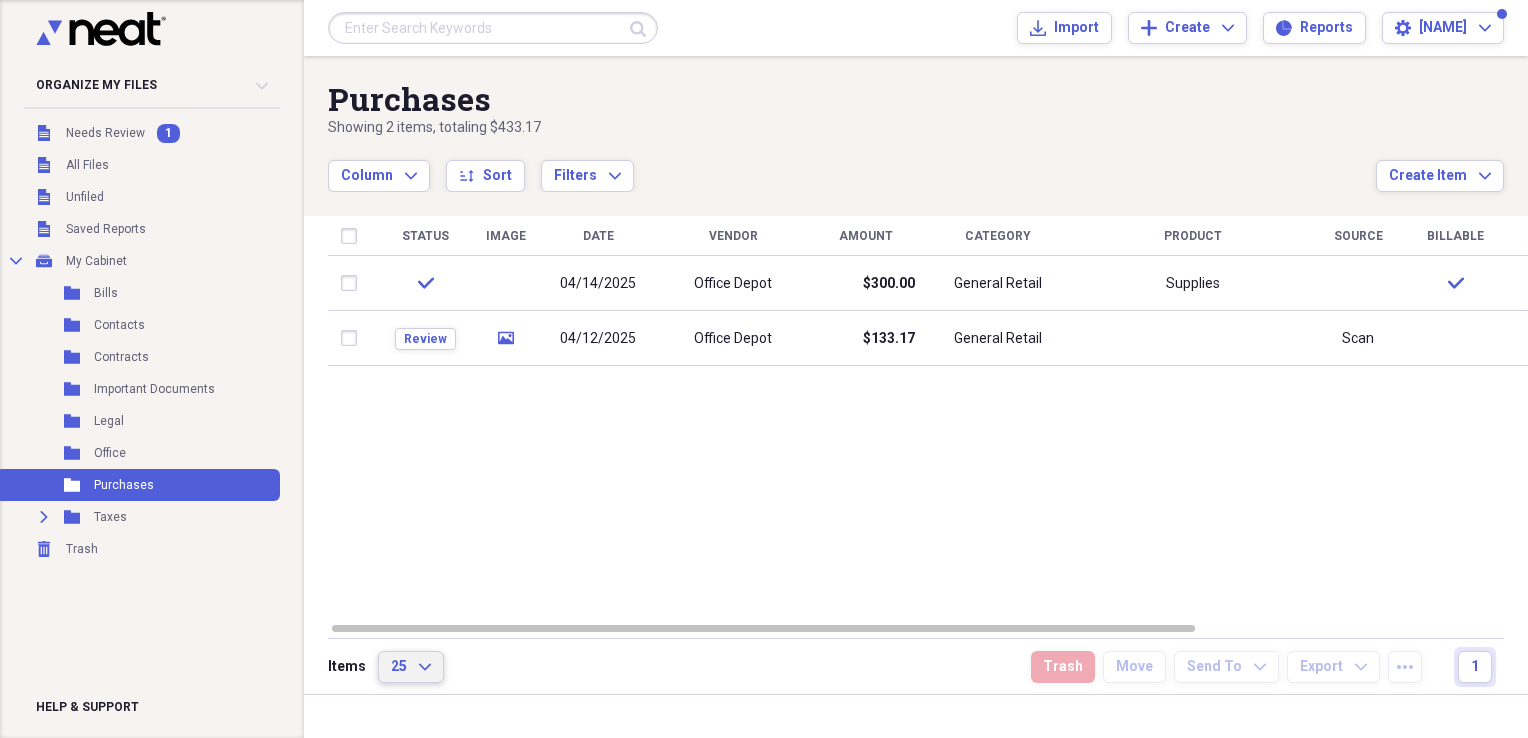 click on "Expand" 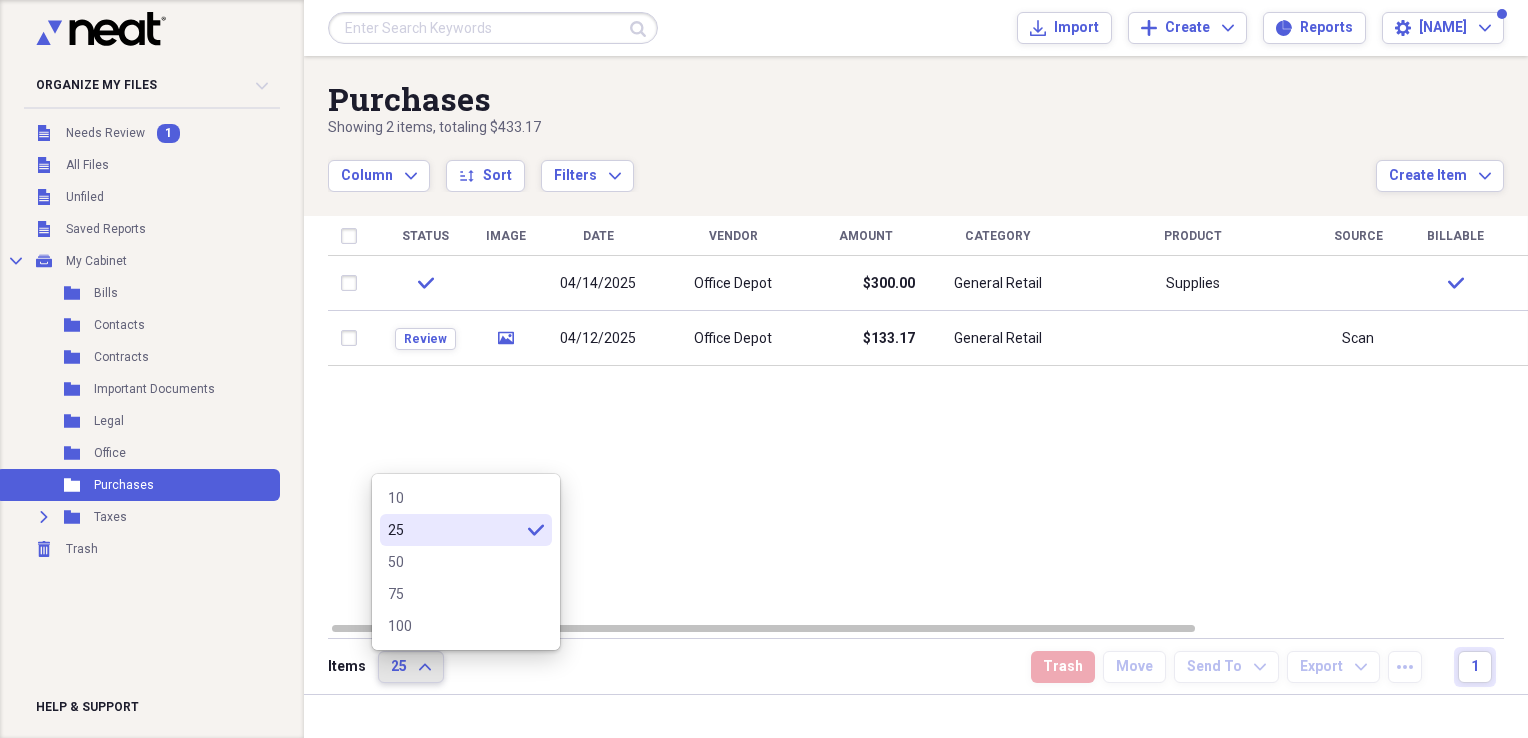 click on "Expand" 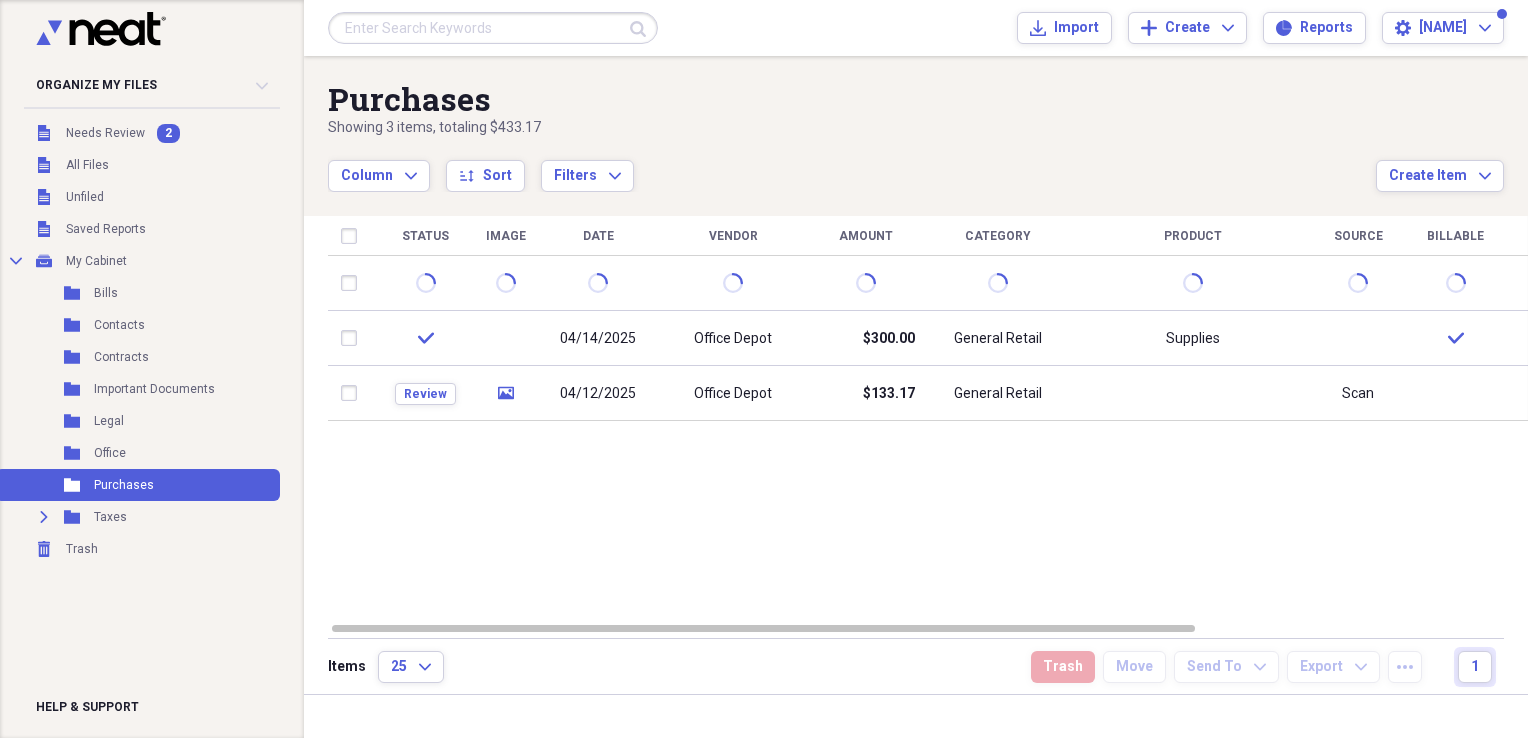 click on "Organize My Files 2 Collapse Unfiled Needs Review 2 Unfiled All Files Unfiled Unfiled Unfiled Saved Reports Collapse My Cabinet My Cabinet Add Folder Folder Bills Add Folder Folder Contacts Add Folder Folder Contracts Add Folder Folder Important Documents Add Folder Folder Legal Add Folder Folder Office Add Folder Folder Purchases Add Folder Expand Folder Taxes Add Folder Trash Trash Help & Support" at bounding box center [152, 369] 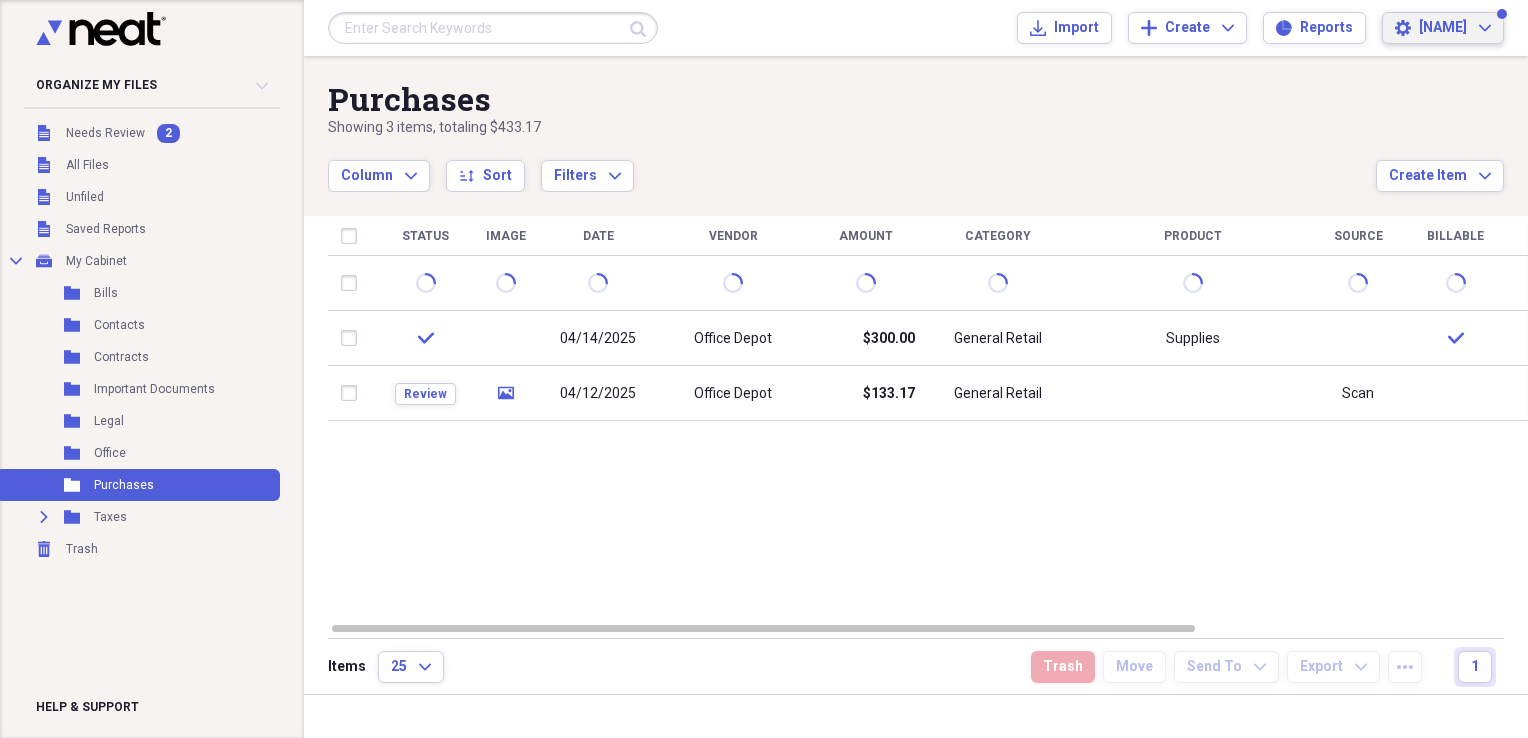 click on "Settings Tracy Expand" at bounding box center (1443, 28) 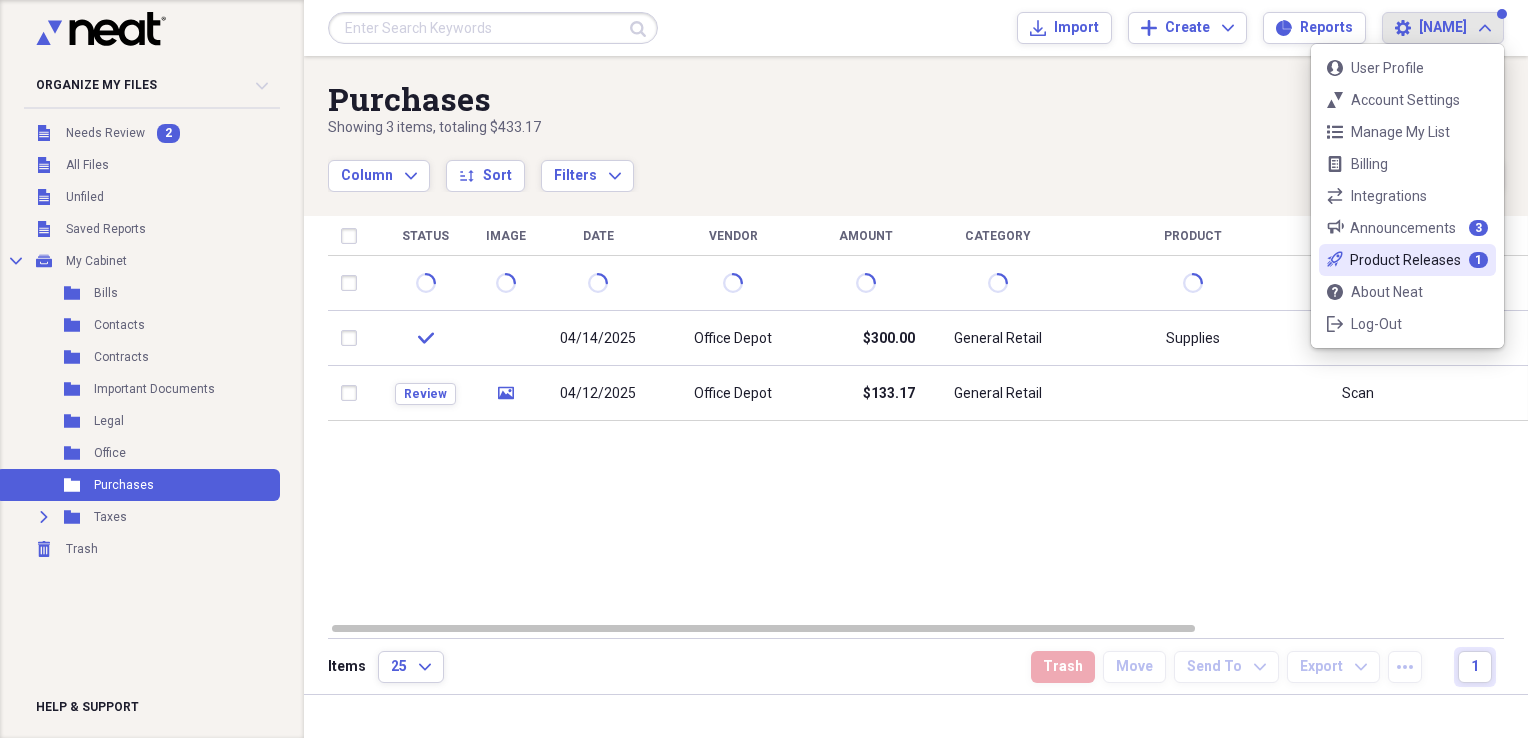 click on "1" at bounding box center [1478, 260] 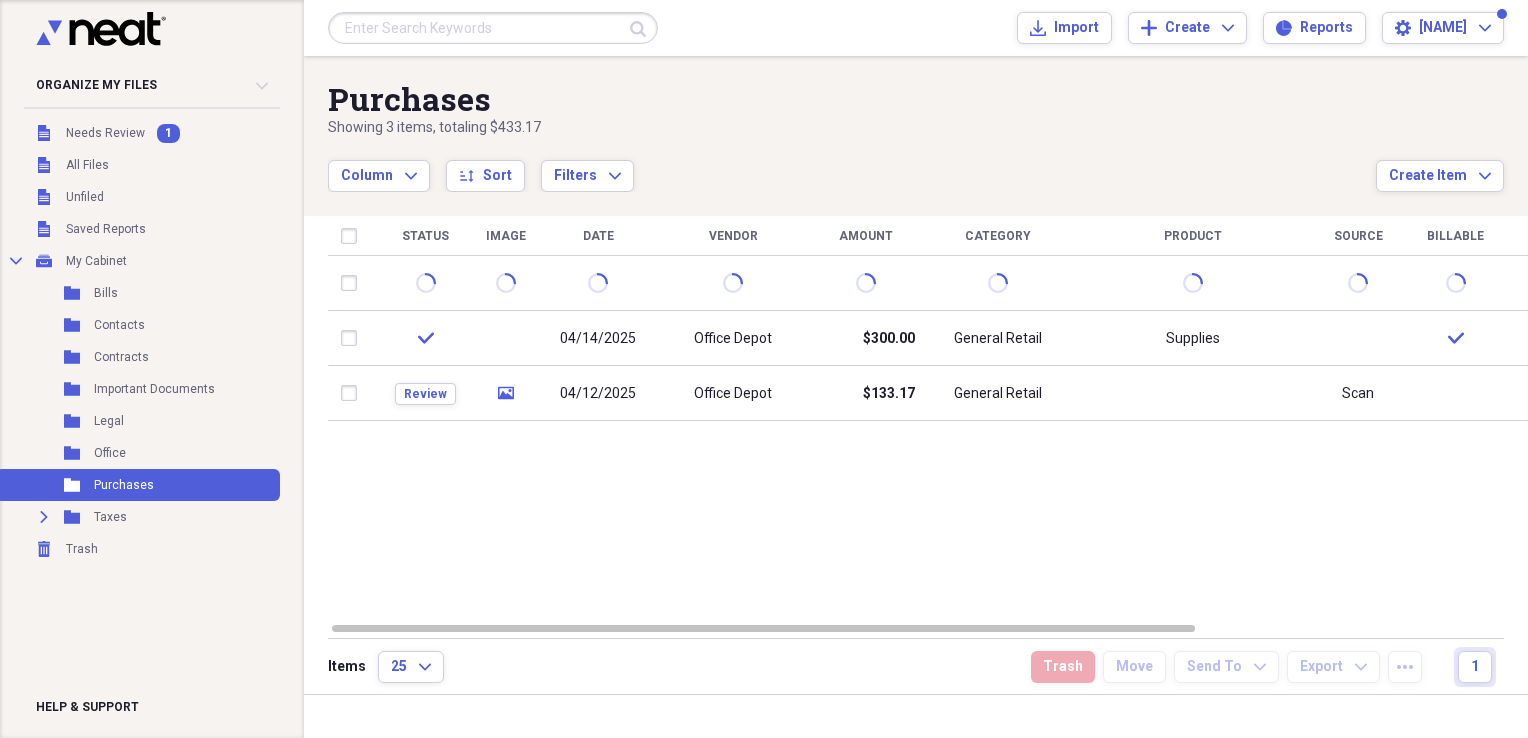 drag, startPoint x: 352, startPoint y: 478, endPoint x: 792, endPoint y: 608, distance: 458.8028 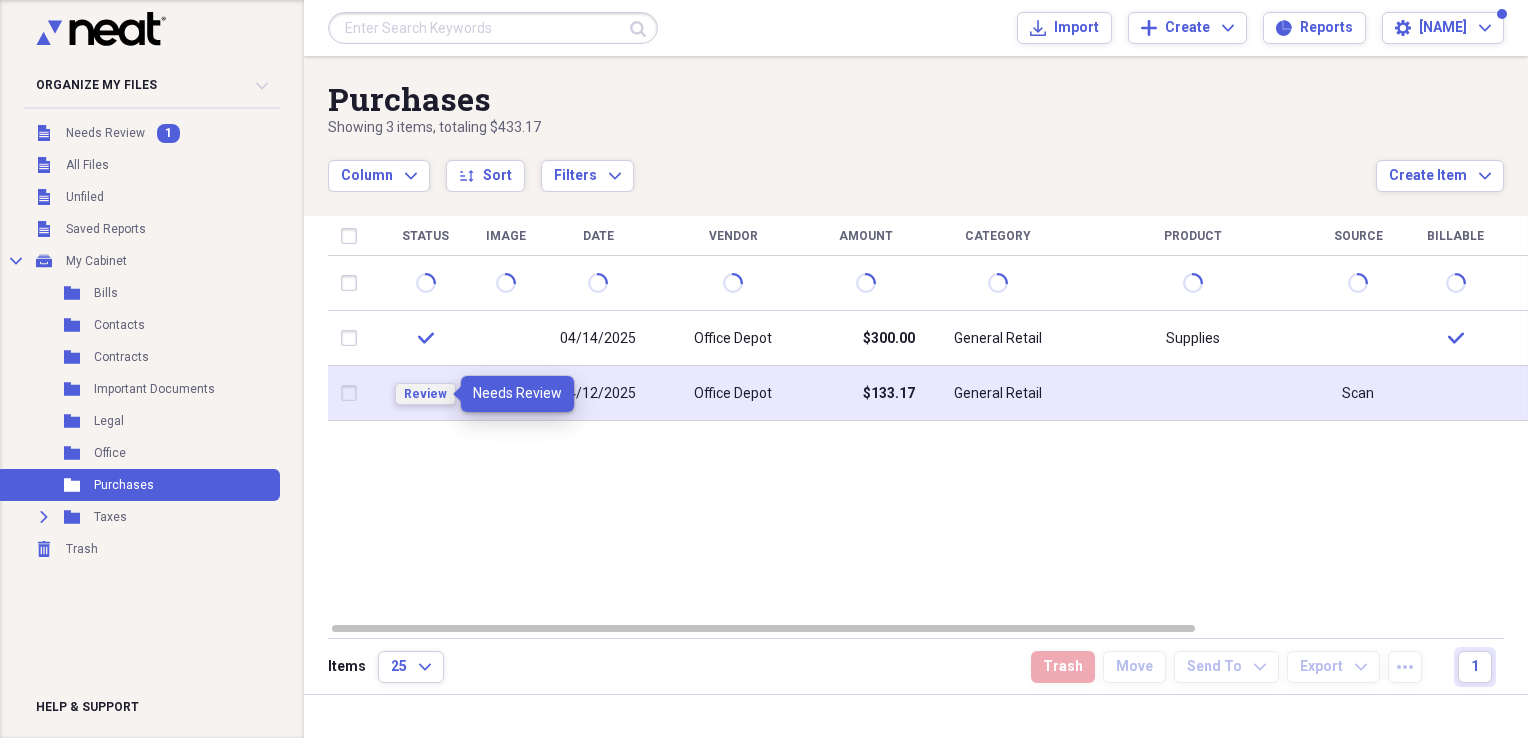 click on "Review" at bounding box center [425, 394] 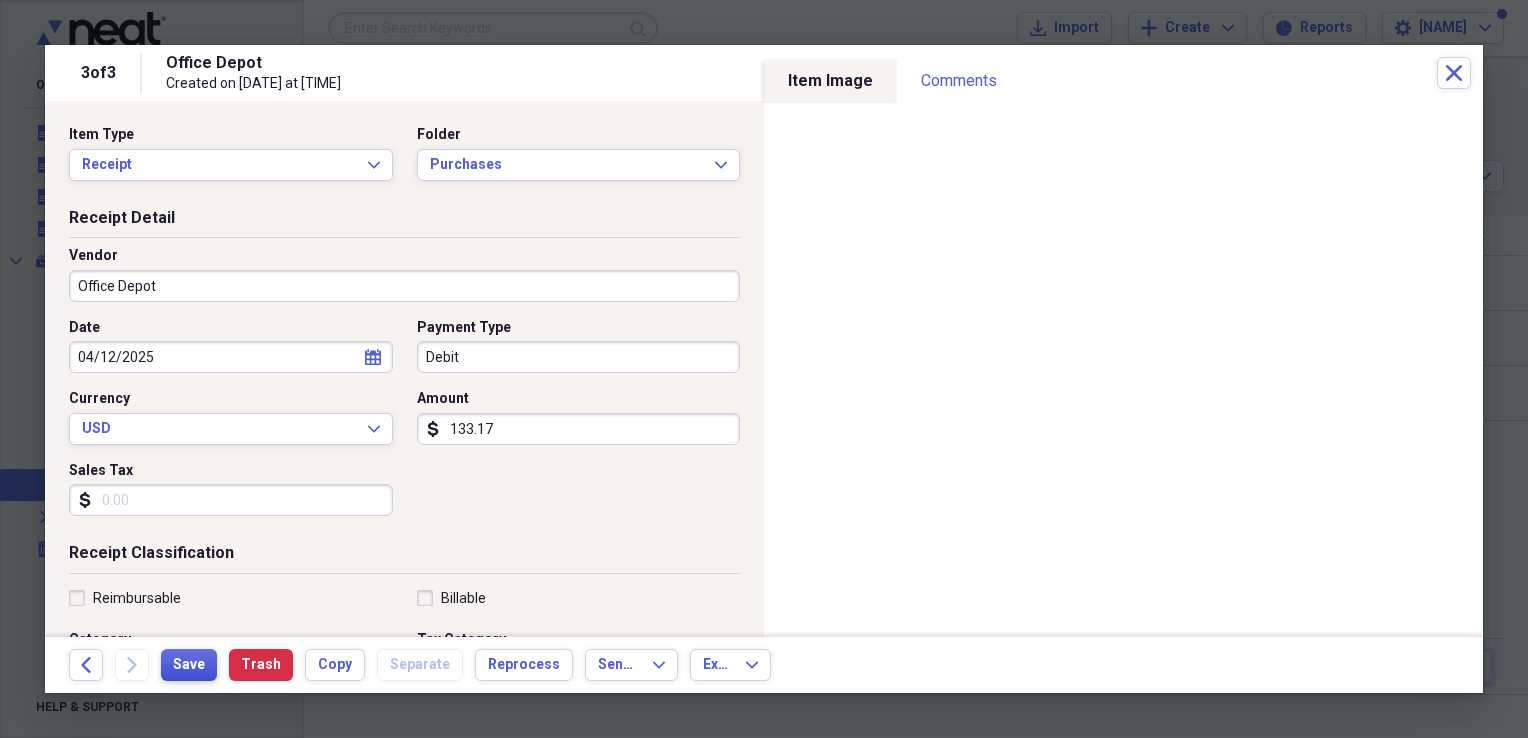 click on "Save" at bounding box center (189, 665) 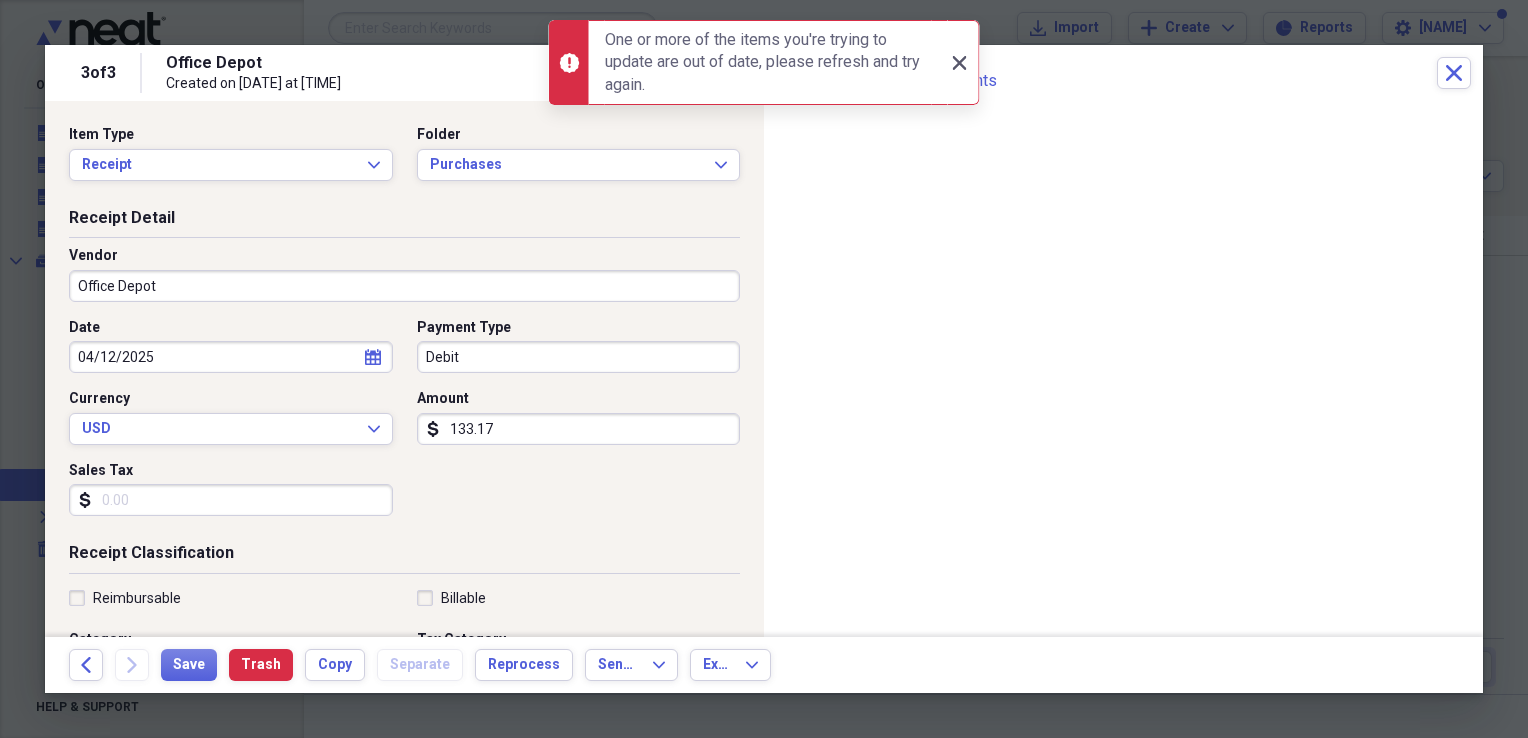 click 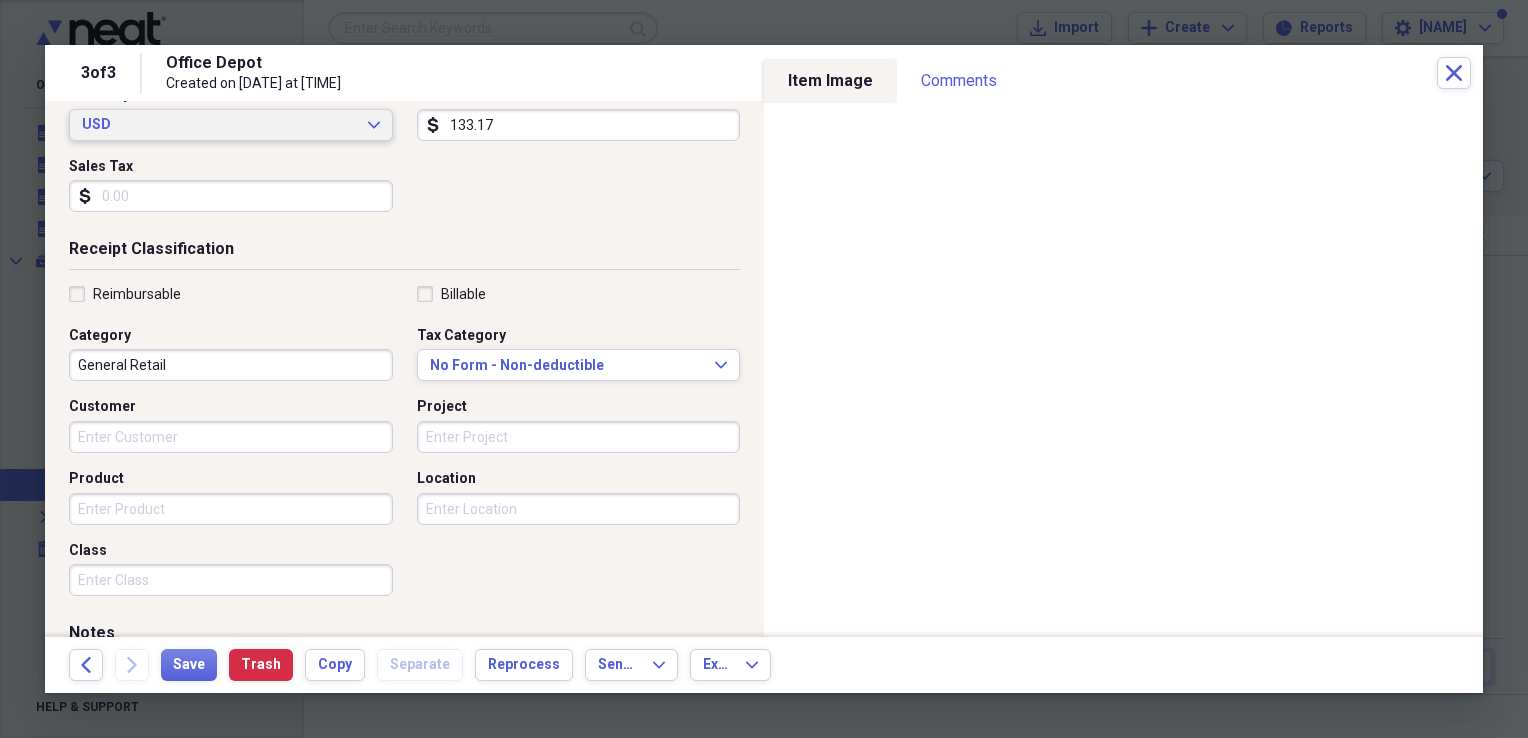scroll, scrollTop: 0, scrollLeft: 0, axis: both 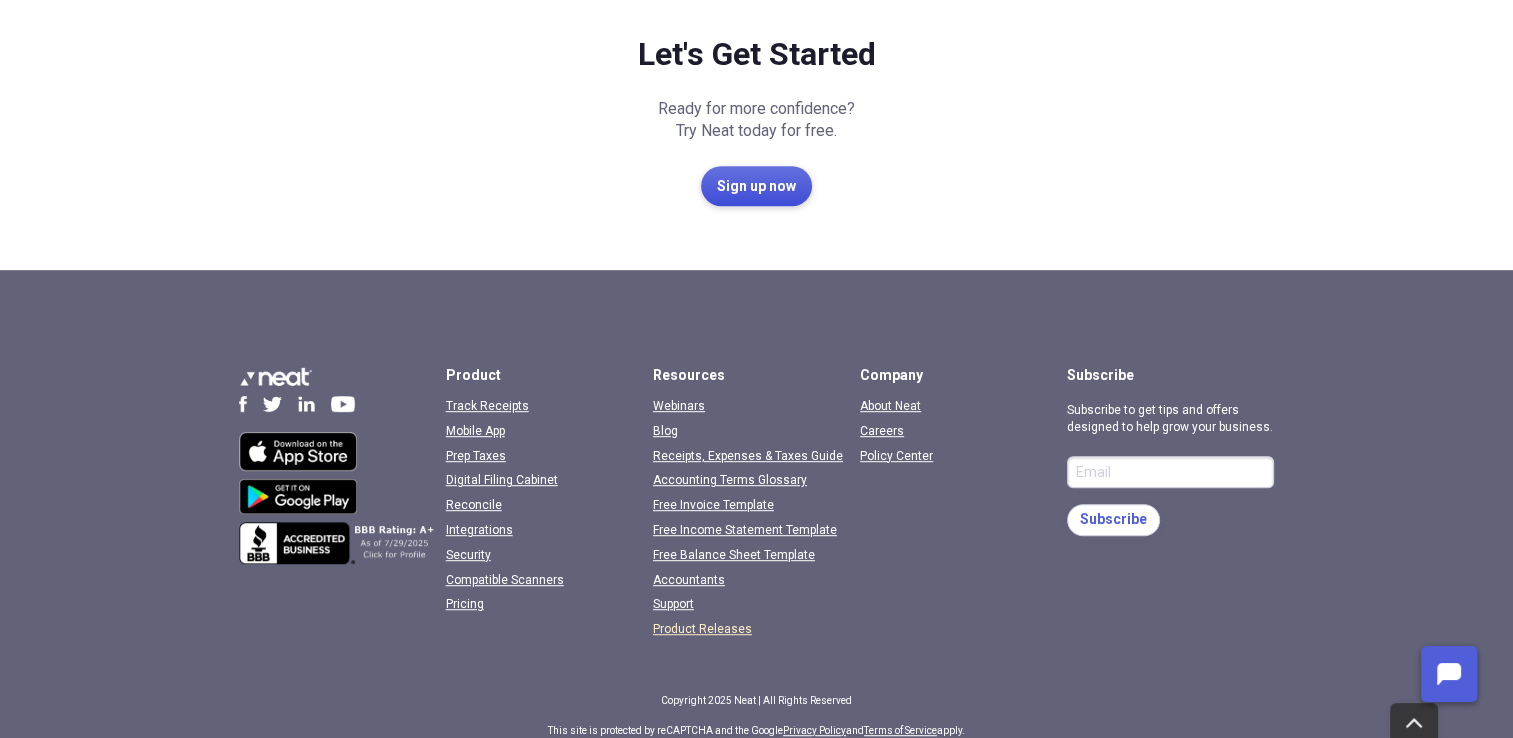 click on "Sign up now" at bounding box center [756, 186] 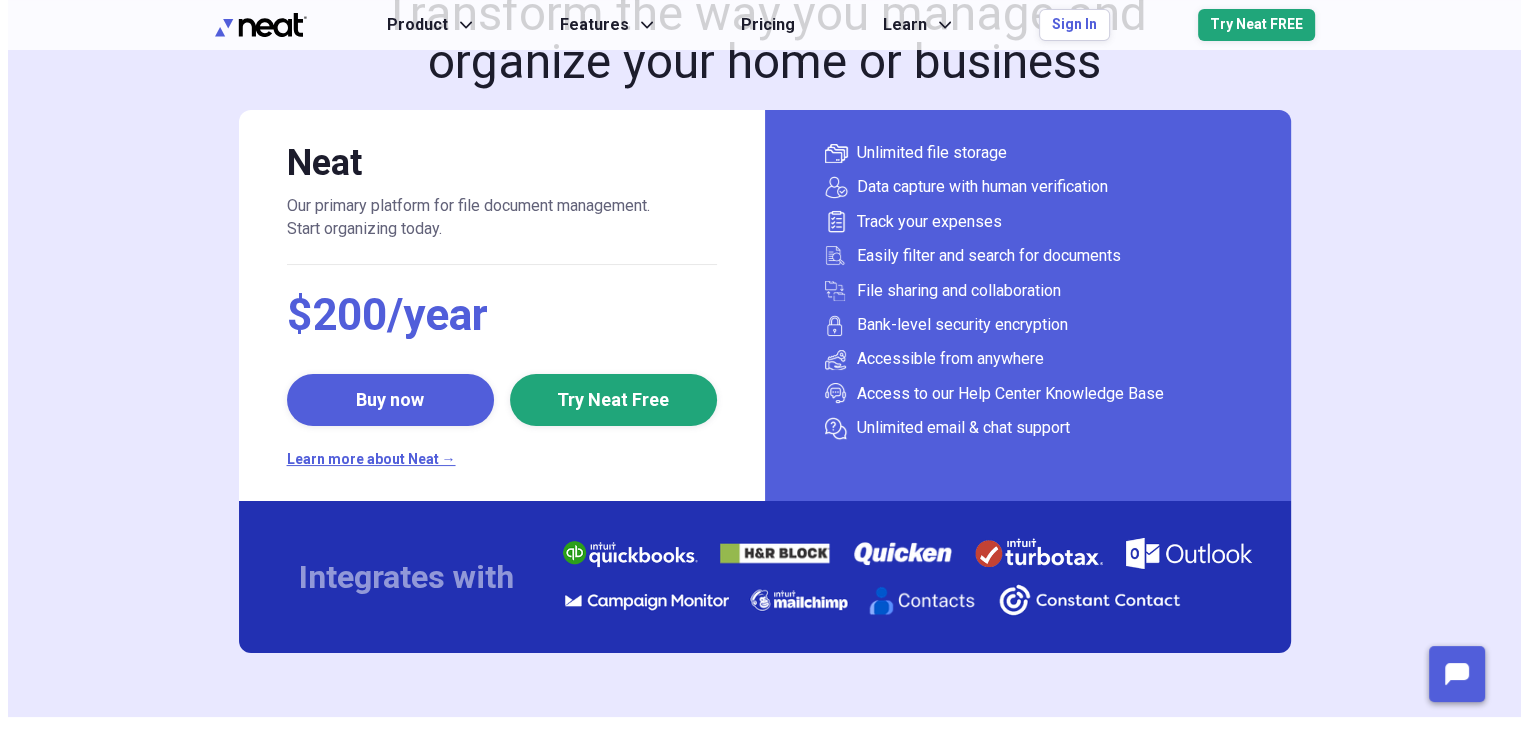 scroll, scrollTop: 0, scrollLeft: 0, axis: both 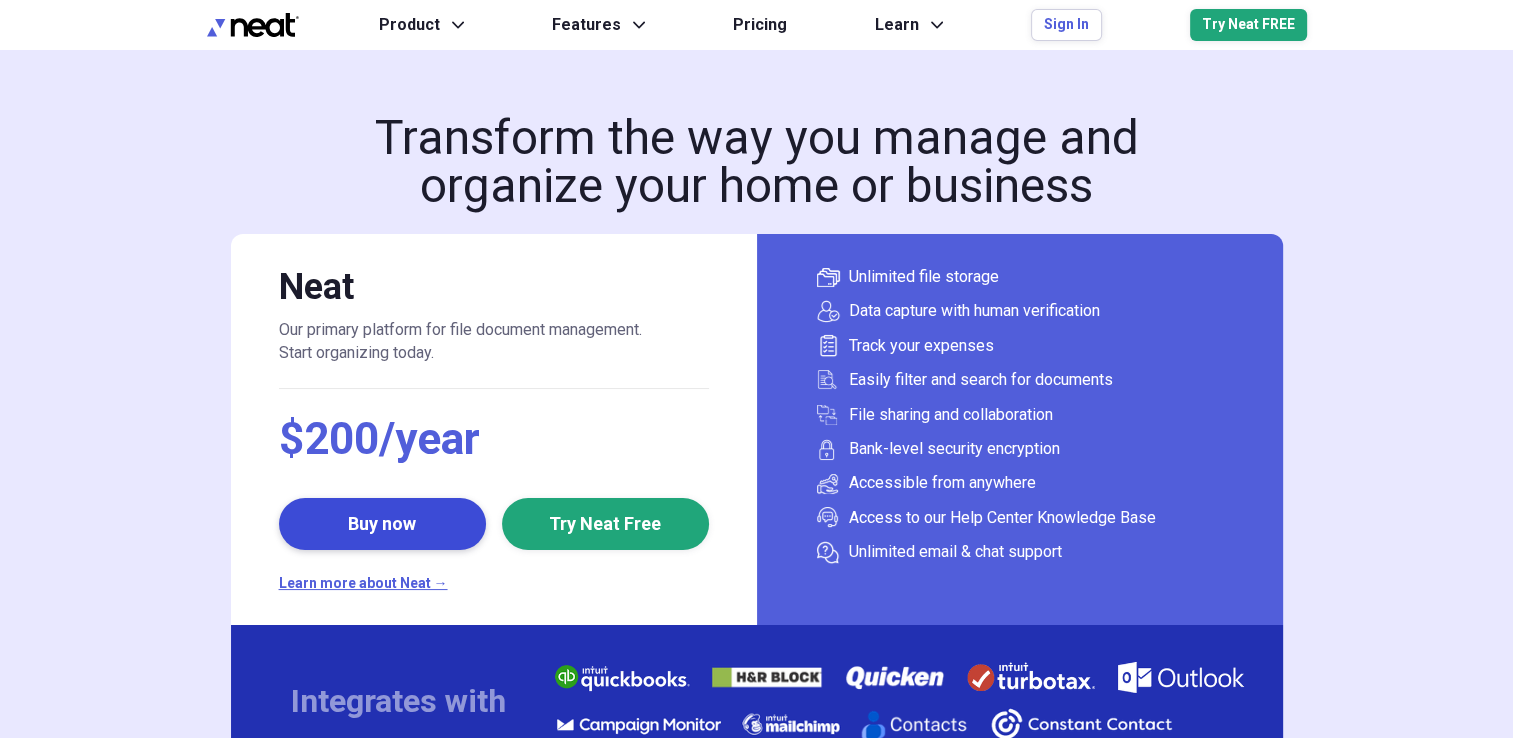 click on "Buy now" at bounding box center (382, 524) 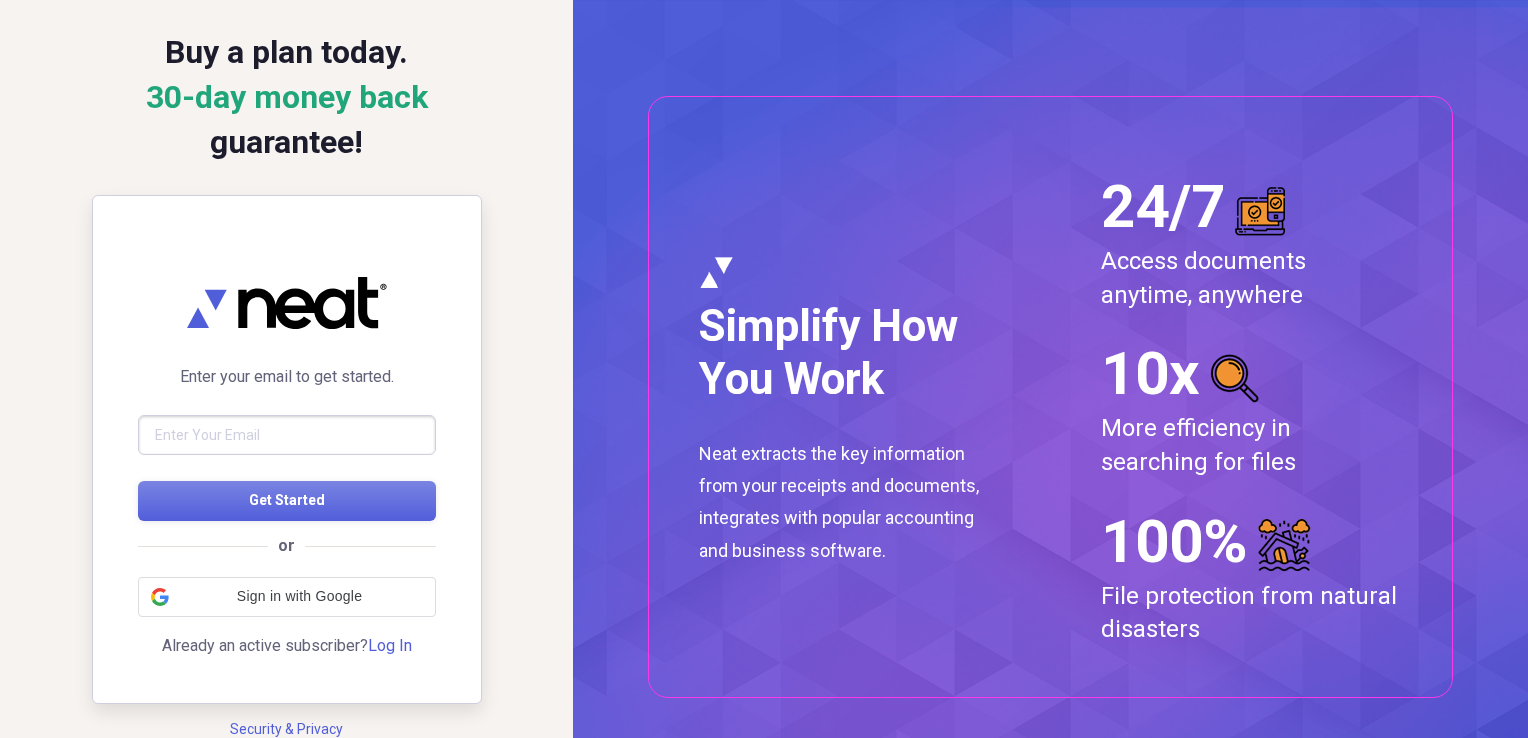 scroll, scrollTop: 0, scrollLeft: 0, axis: both 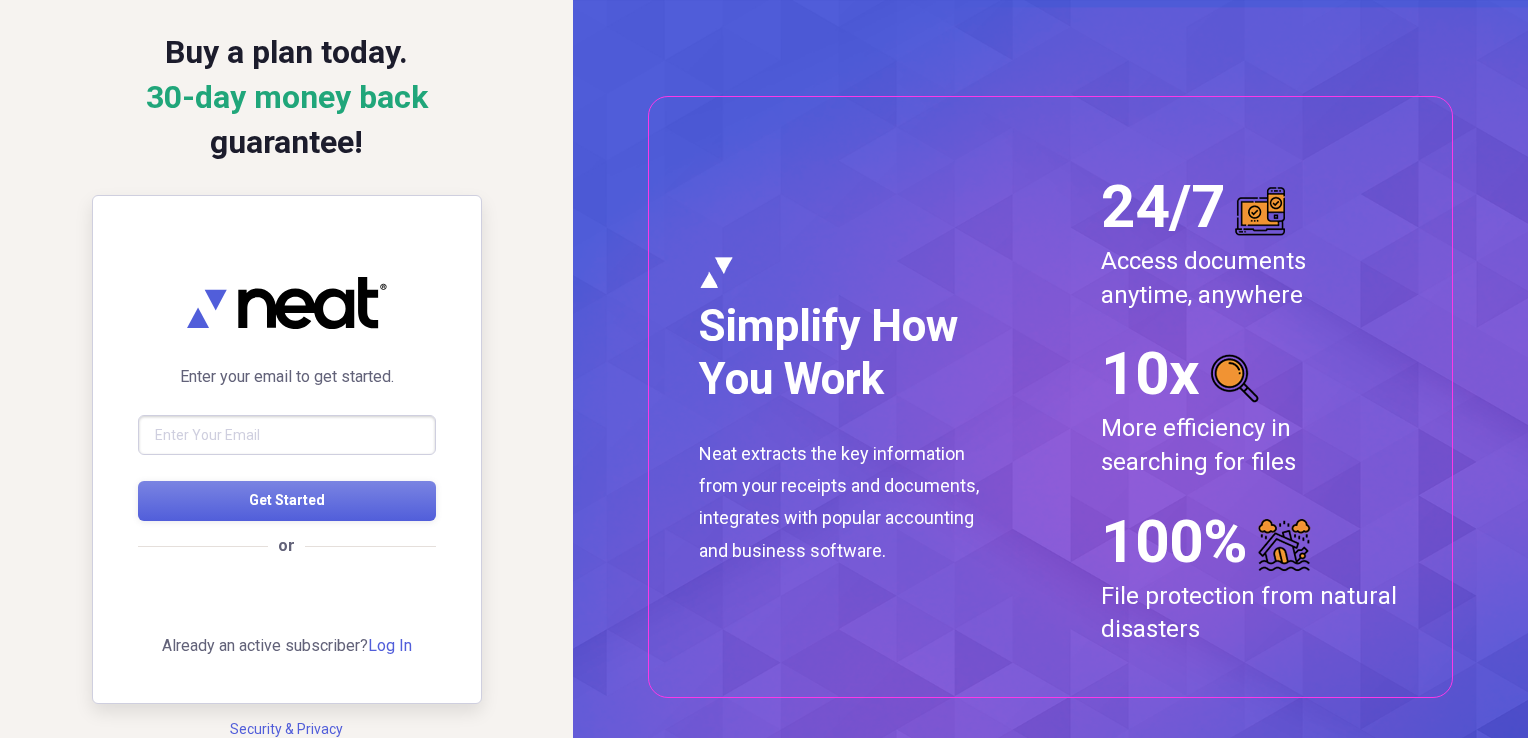click at bounding box center [287, 435] 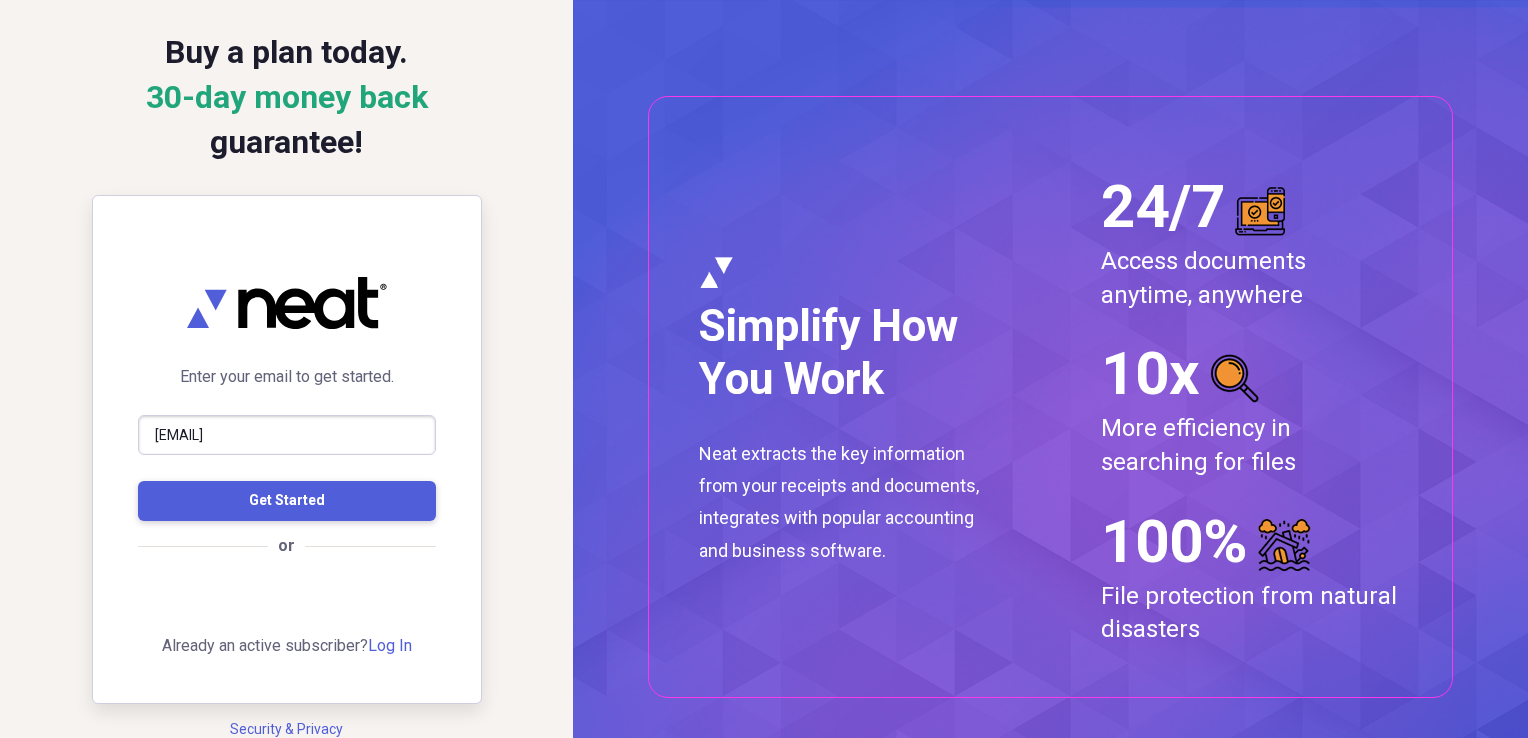 click on "Get Started" at bounding box center (287, 500) 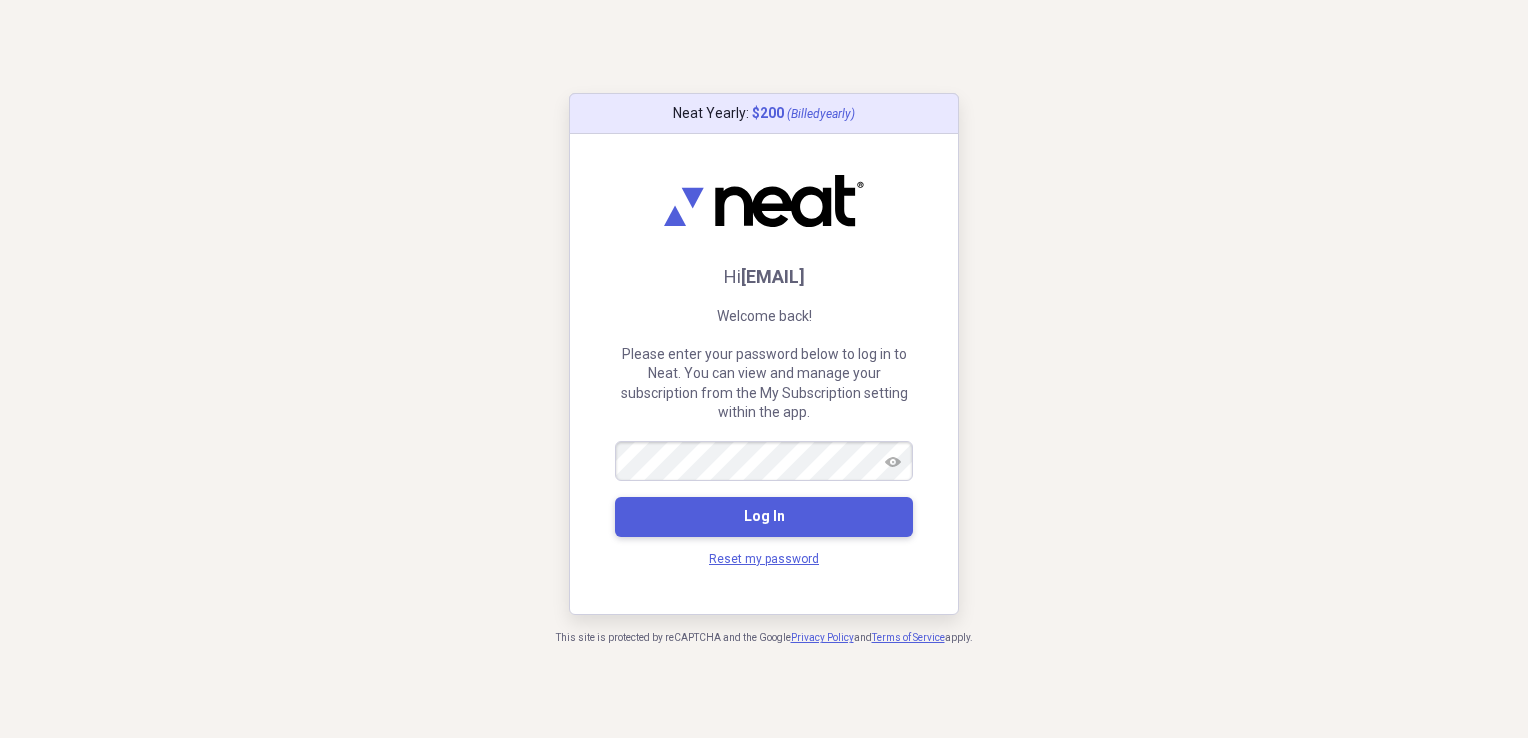 click on "Log In" at bounding box center (764, 517) 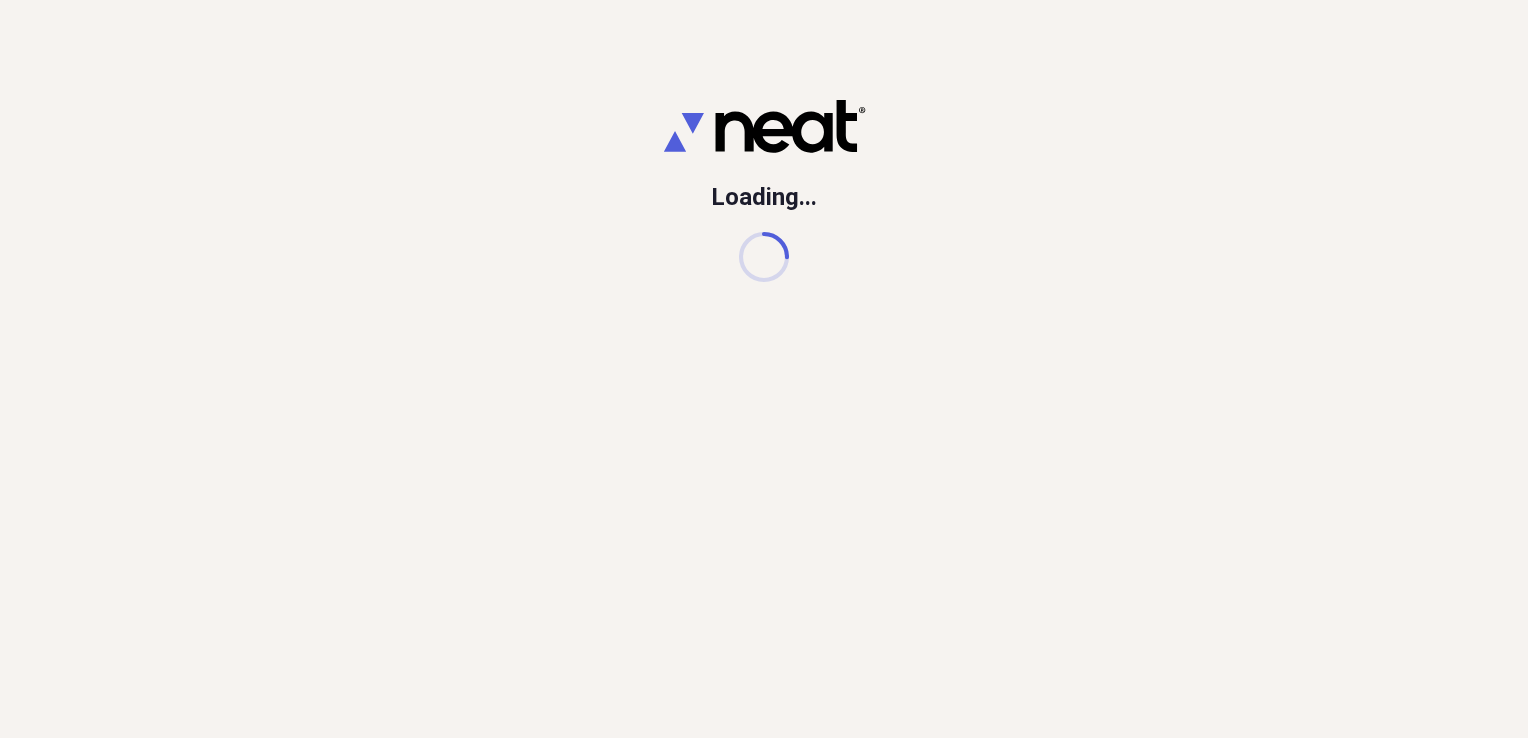 scroll, scrollTop: 0, scrollLeft: 0, axis: both 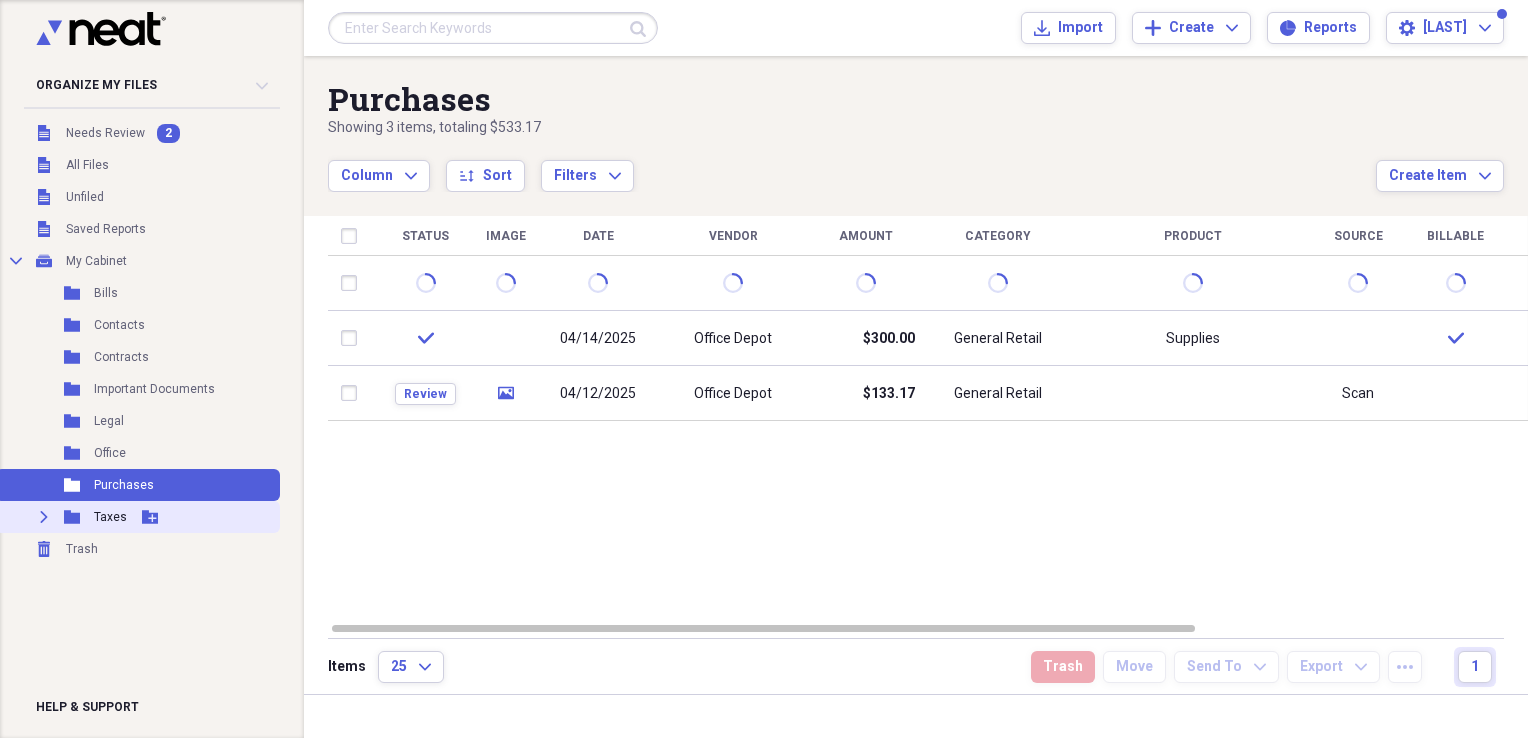 click on "Folder" 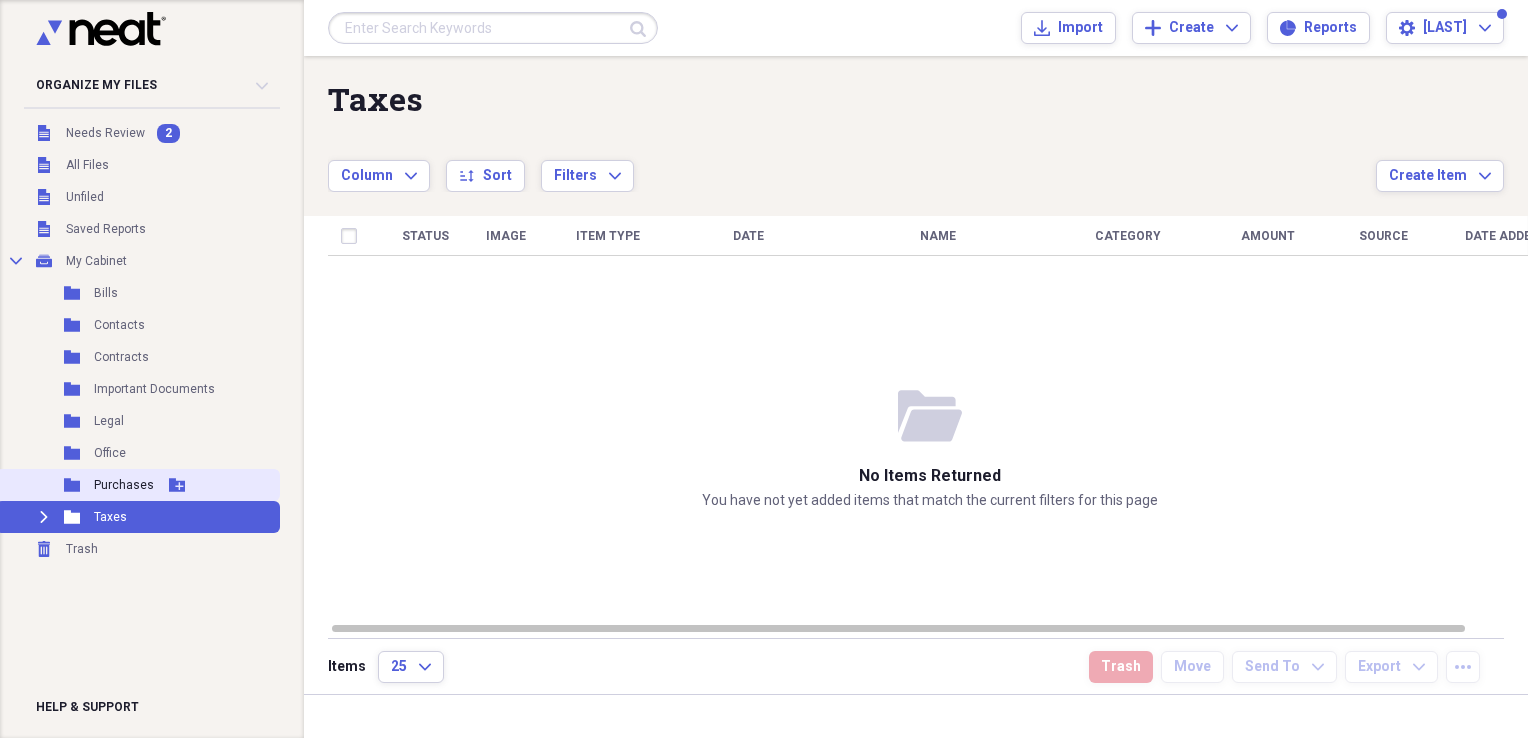 click on "Folder Purchases Add Folder" at bounding box center [138, 485] 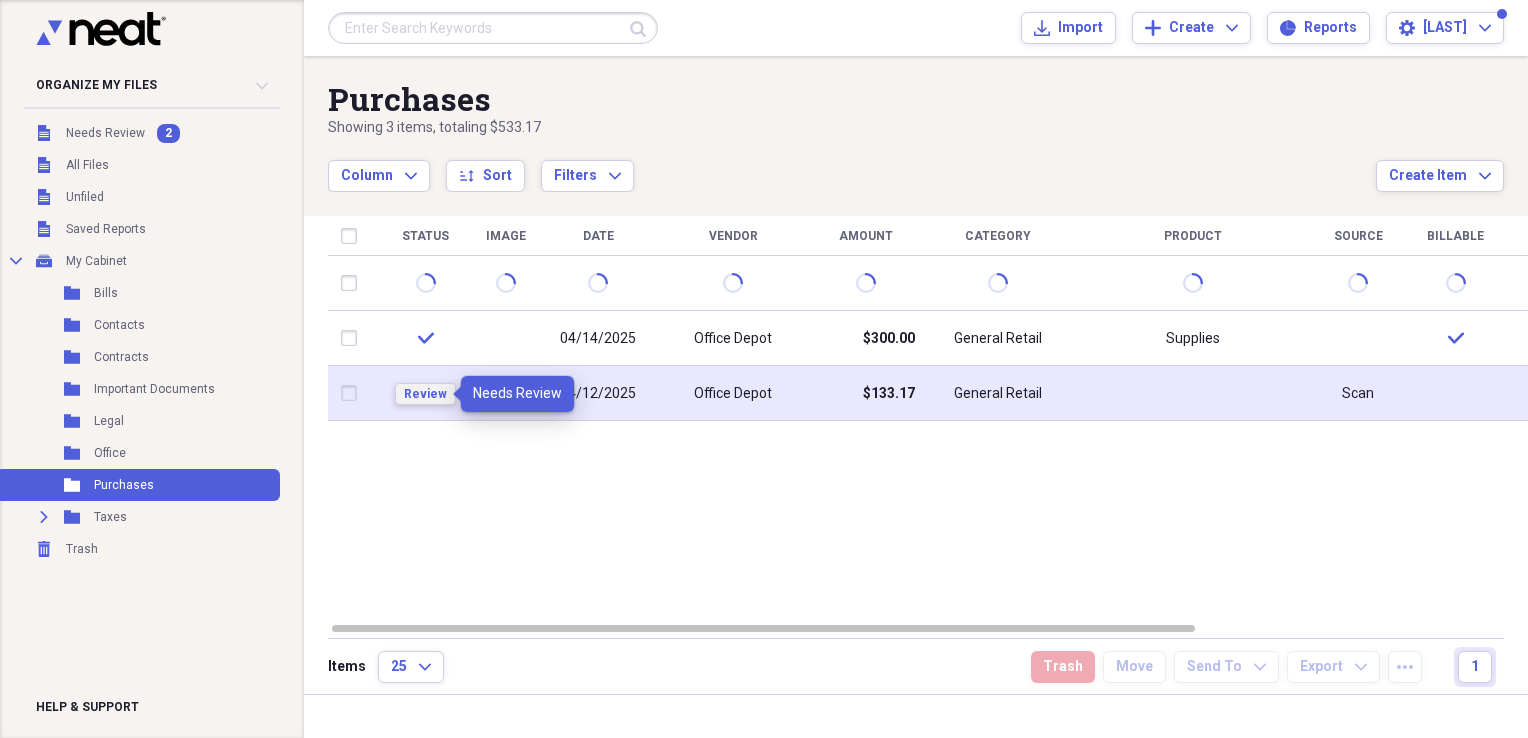 click on "Review" at bounding box center [425, 394] 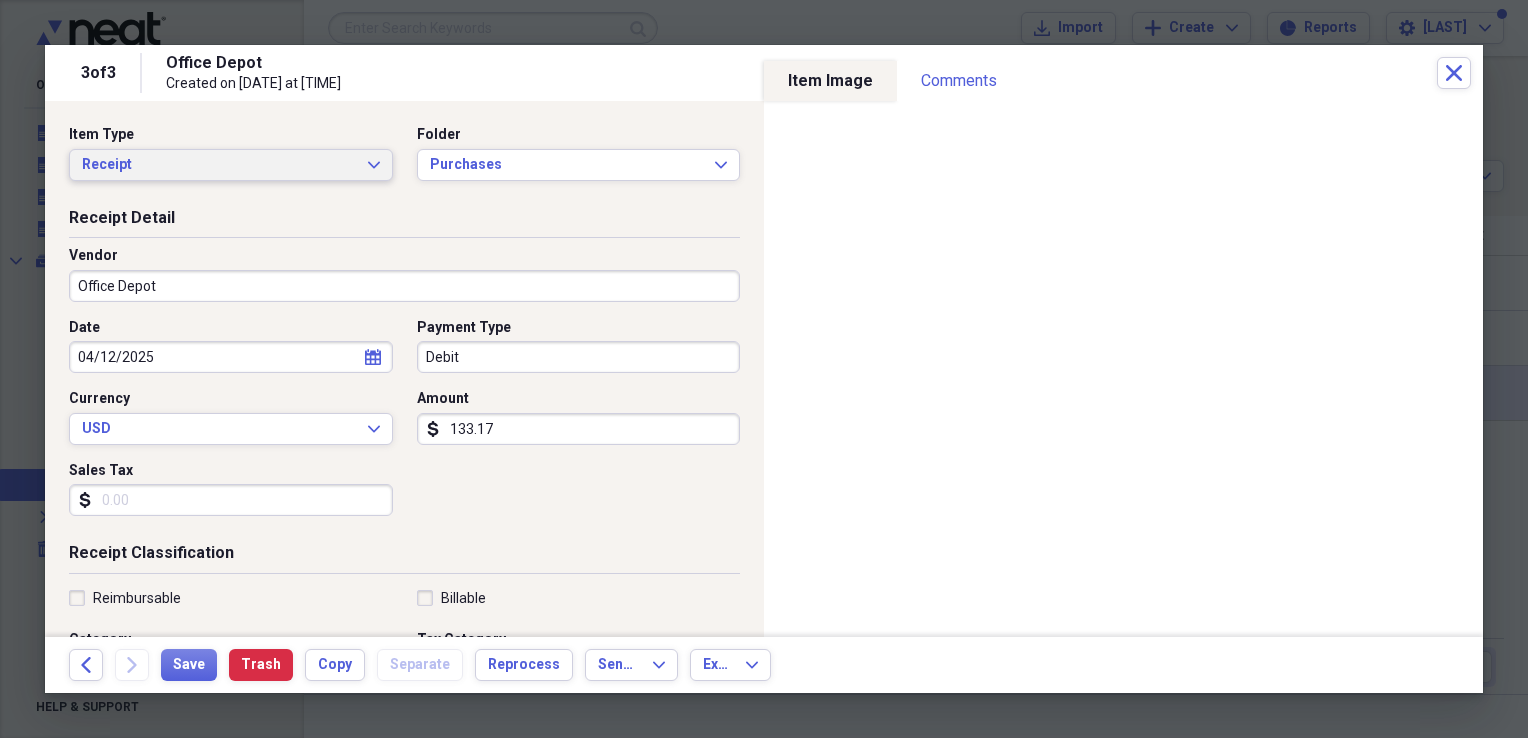 click on "Expand" 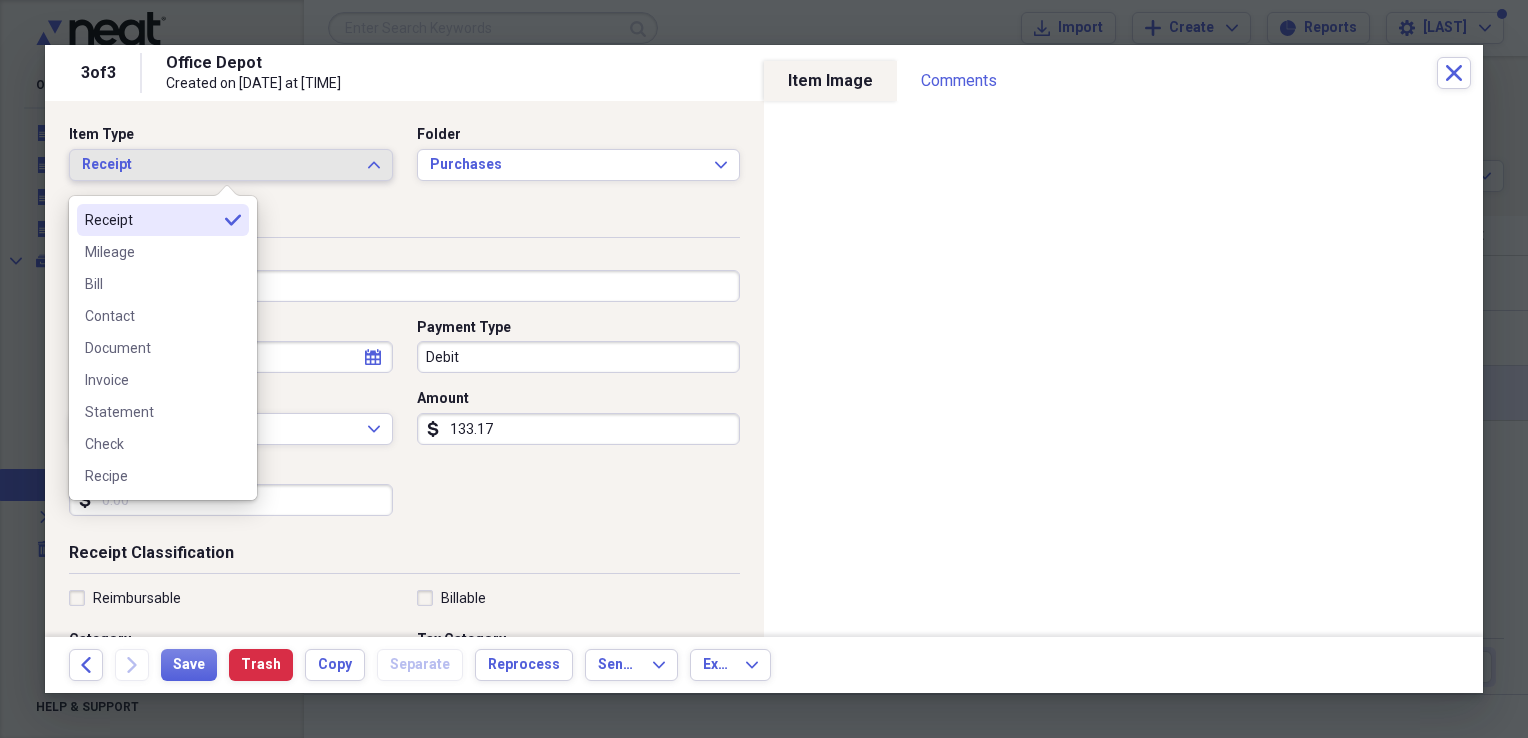 drag, startPoint x: 116, startPoint y: 215, endPoint x: 410, endPoint y: 141, distance: 303.16992 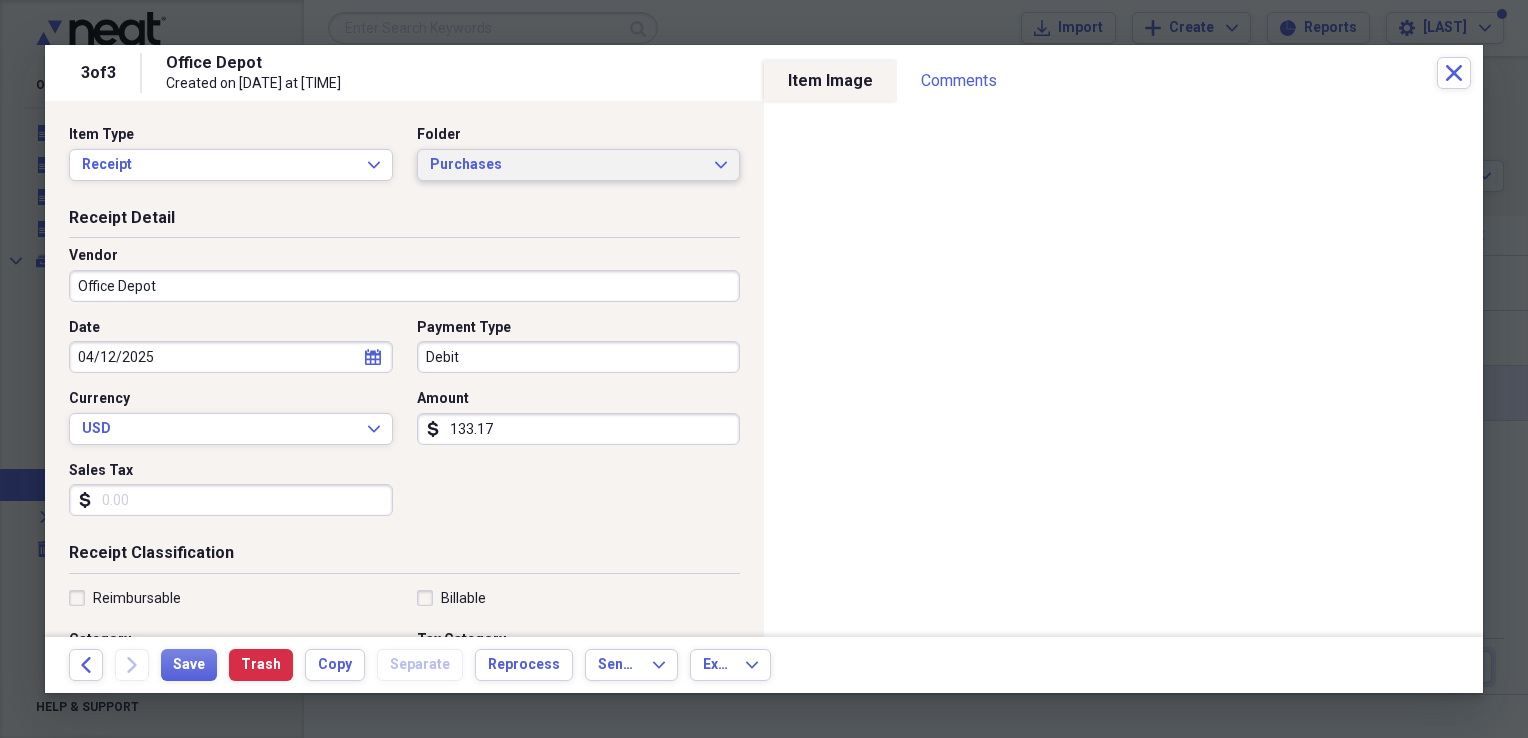 click on "Expand" 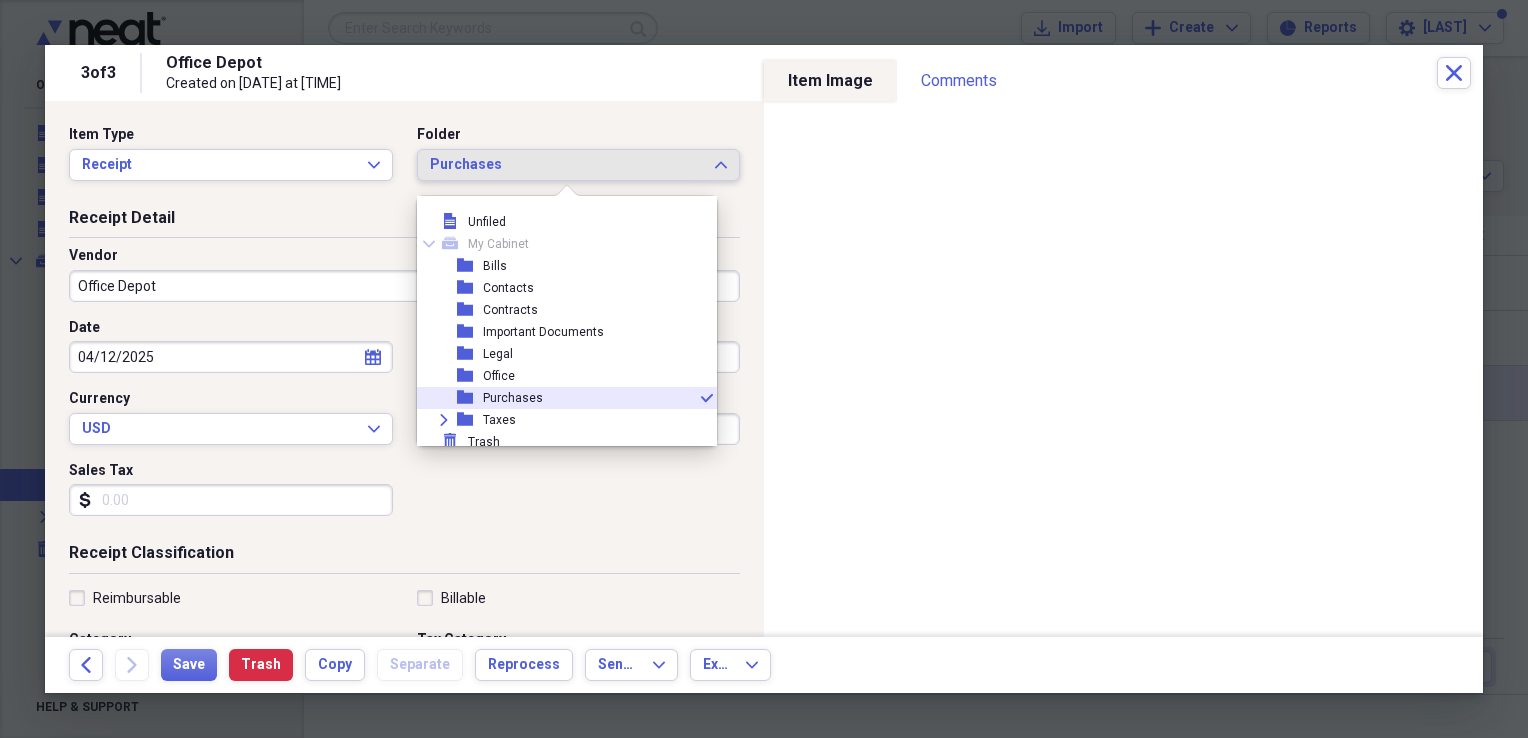scroll, scrollTop: 6, scrollLeft: 0, axis: vertical 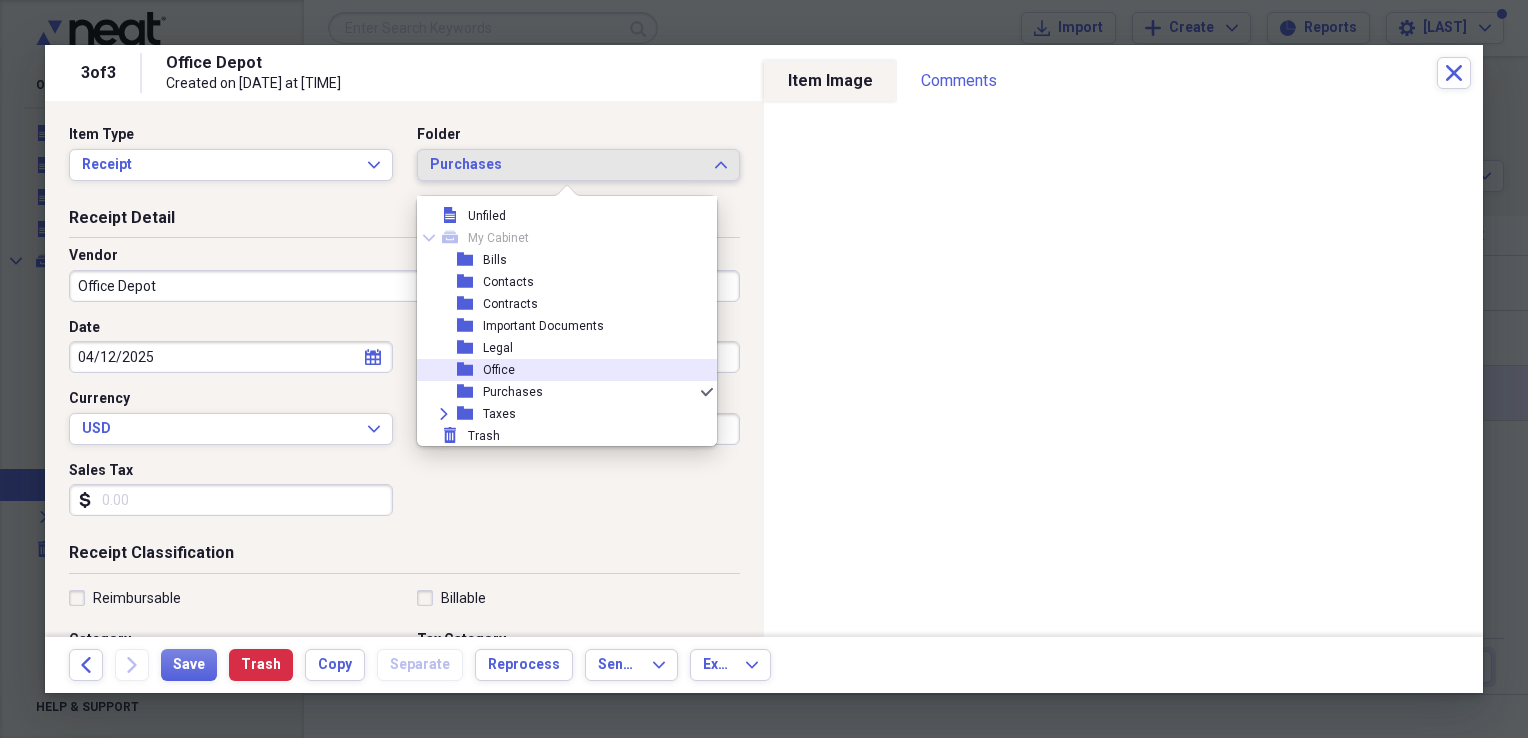 click on "Office" at bounding box center (499, 370) 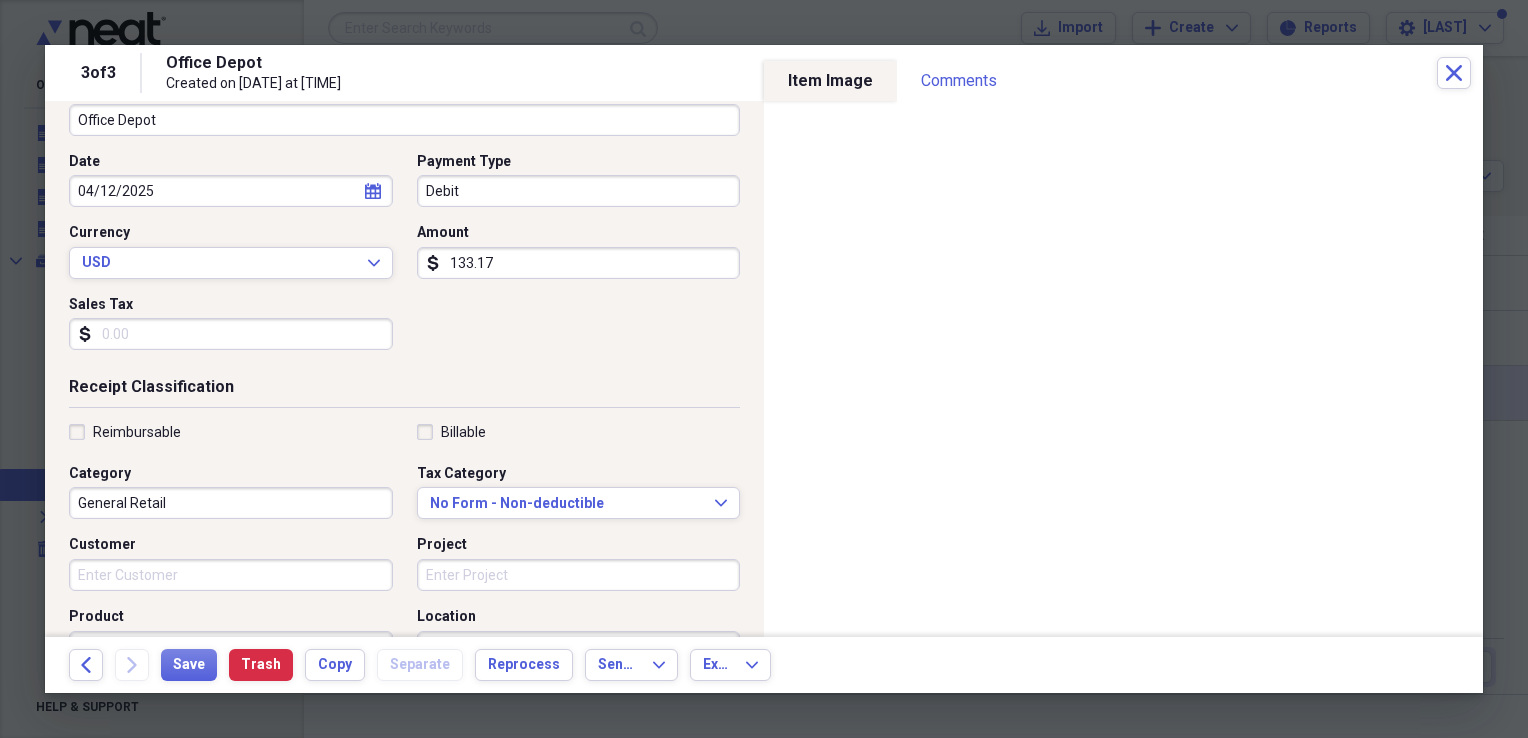 scroll, scrollTop: 200, scrollLeft: 0, axis: vertical 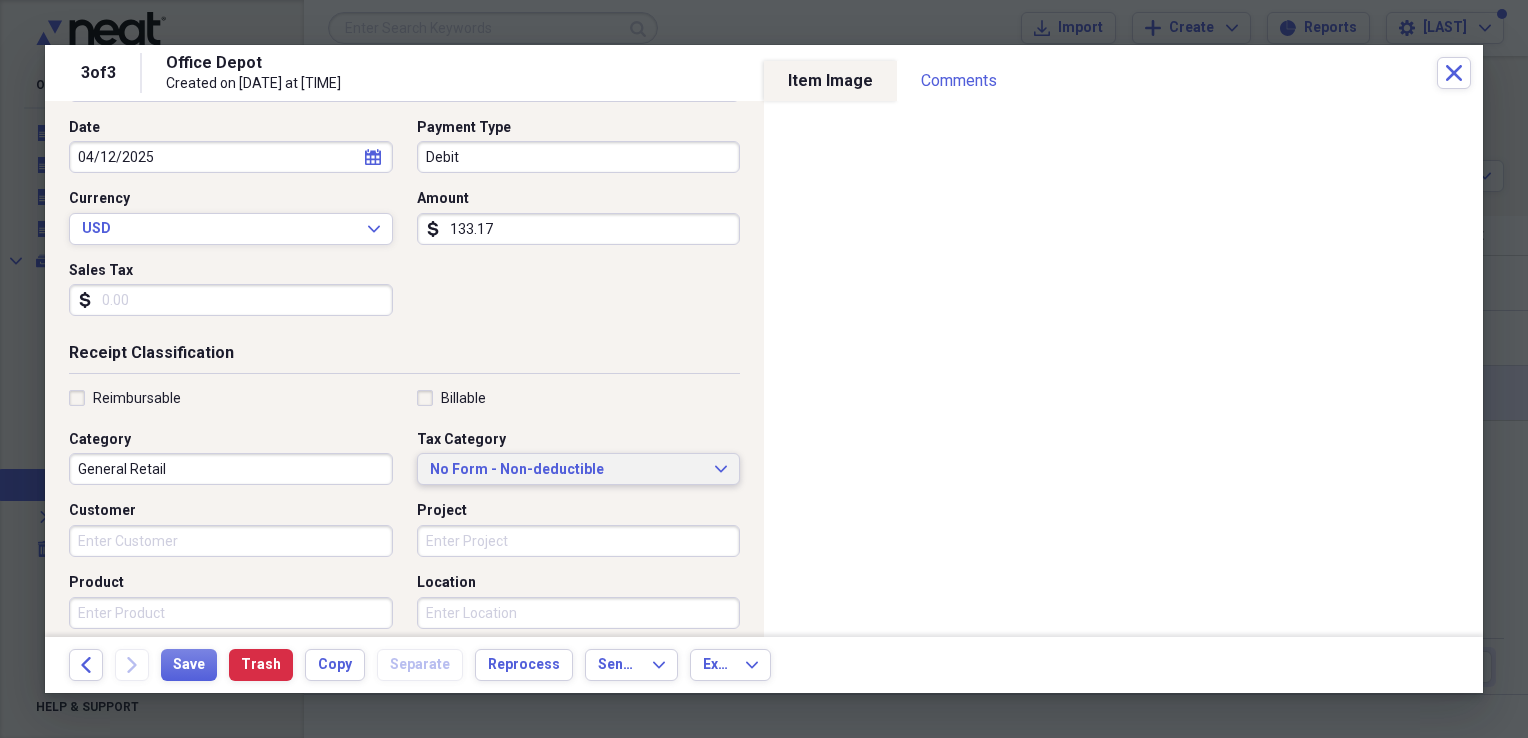 drag, startPoint x: 705, startPoint y: 474, endPoint x: 676, endPoint y: 476, distance: 29.068884 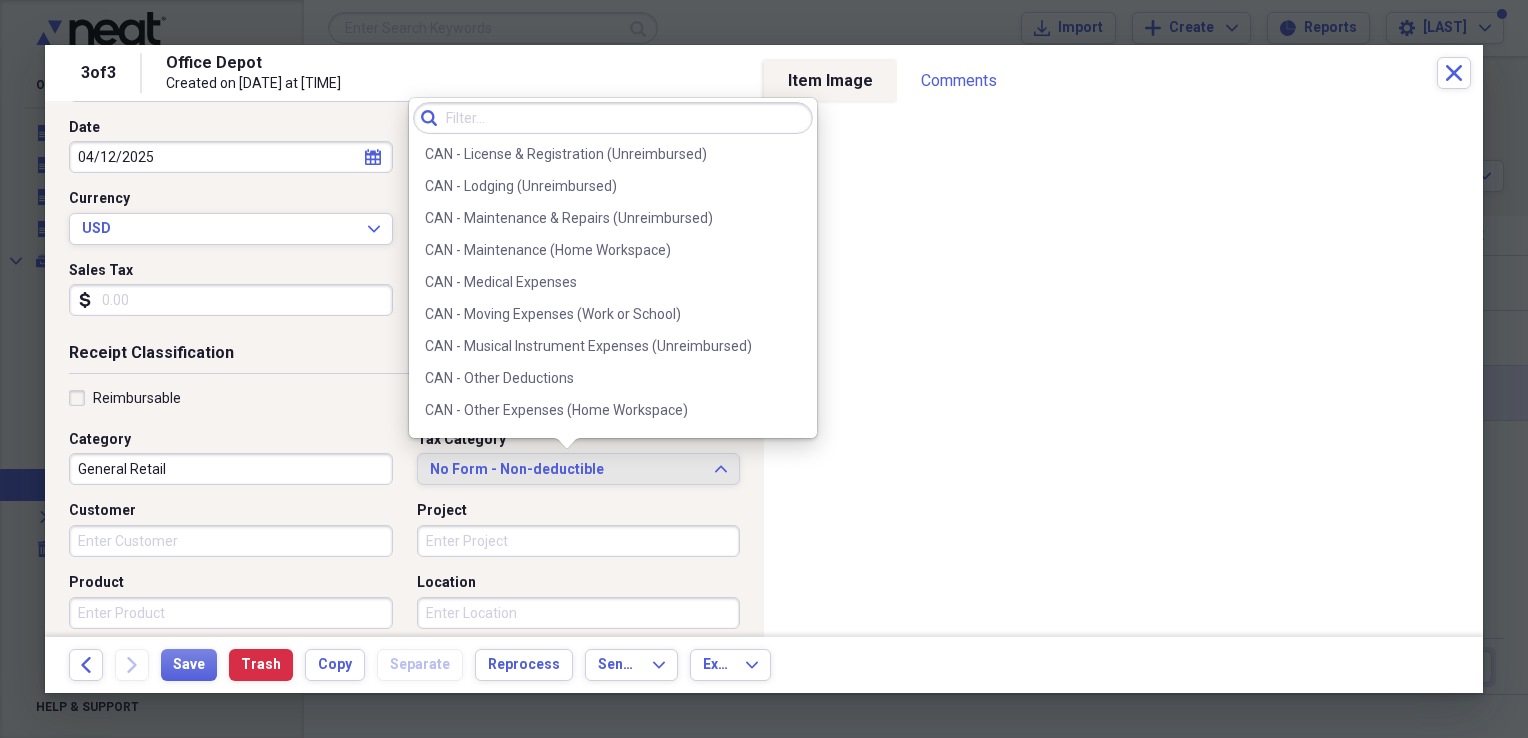 scroll, scrollTop: 900, scrollLeft: 0, axis: vertical 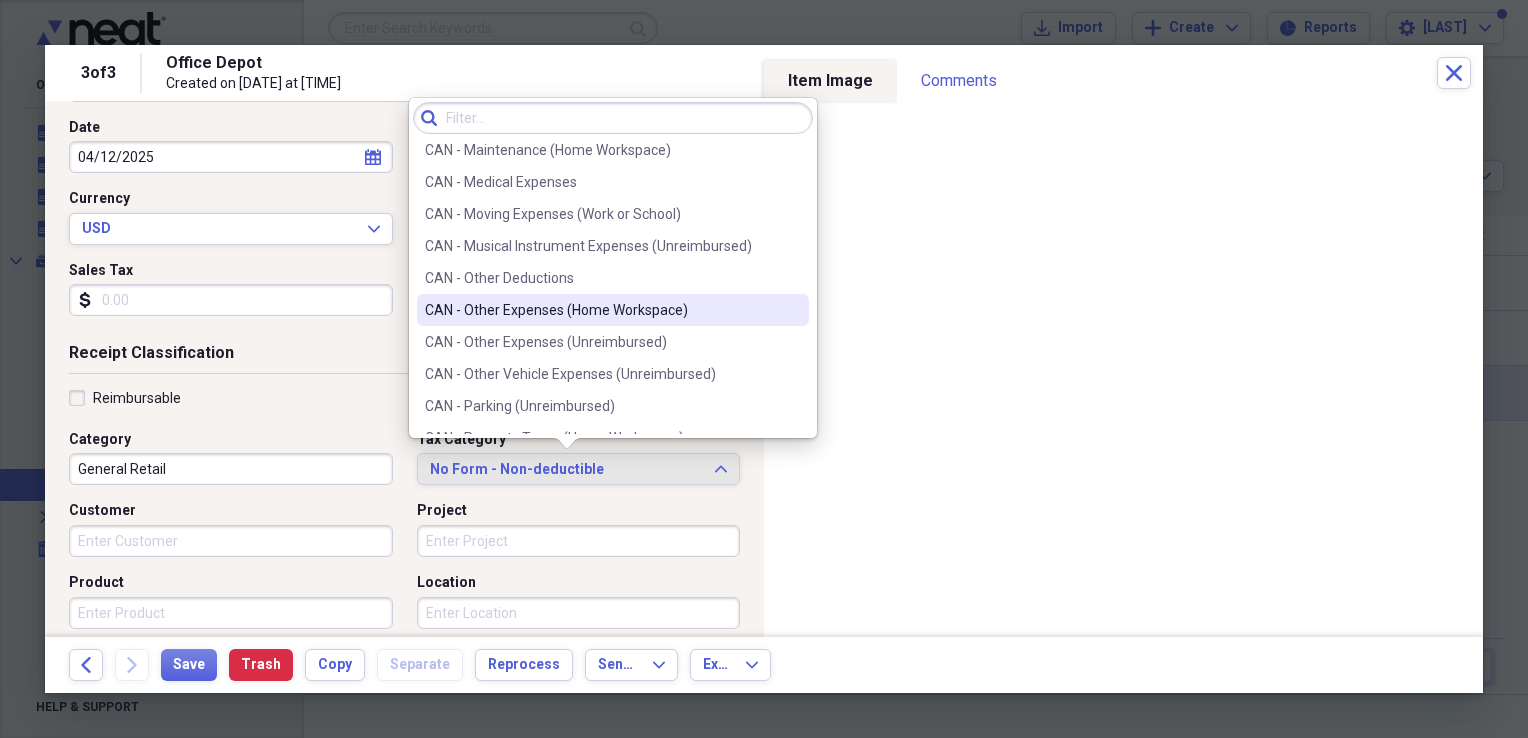 click on "CAN - Other Expenses (Home Workspace)" at bounding box center (601, 310) 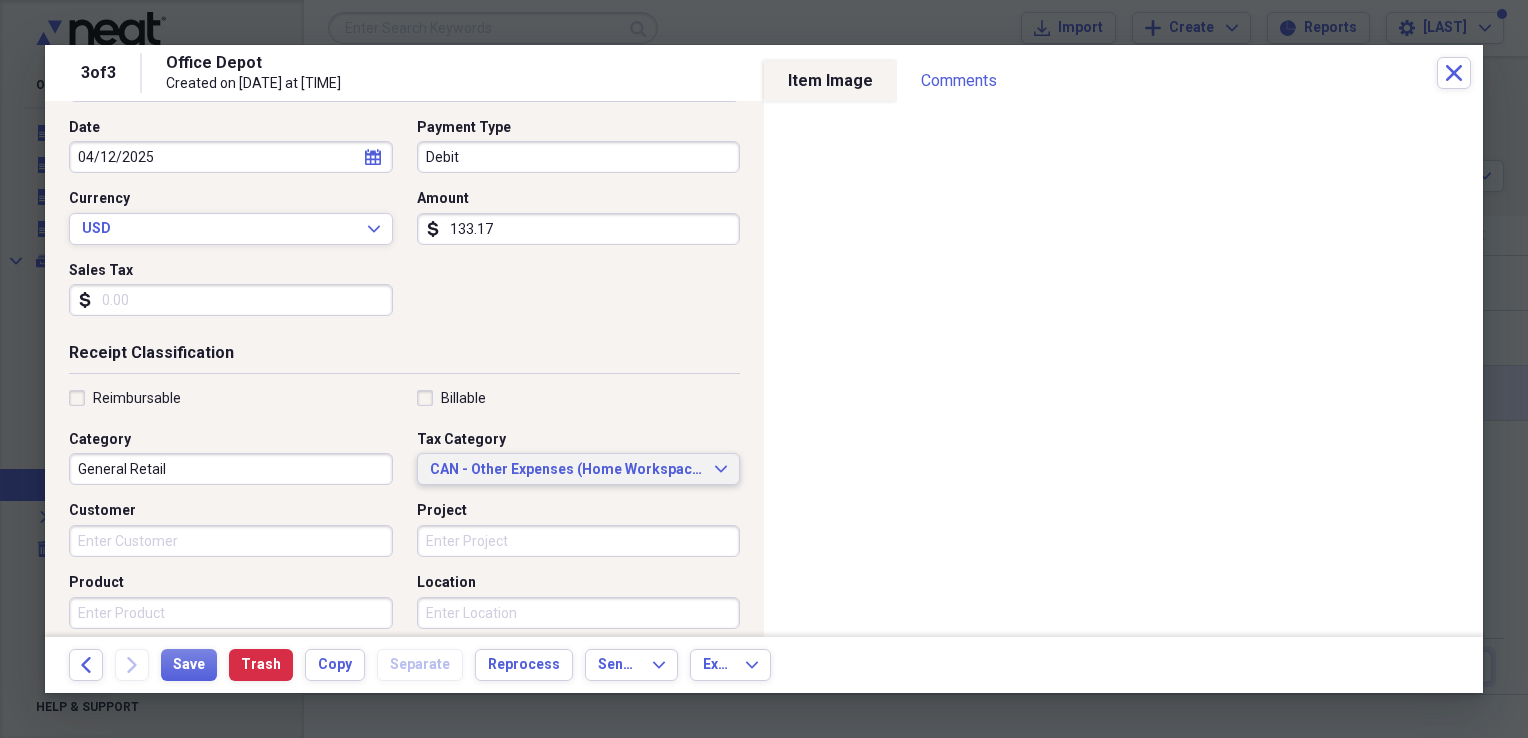 scroll, scrollTop: 300, scrollLeft: 0, axis: vertical 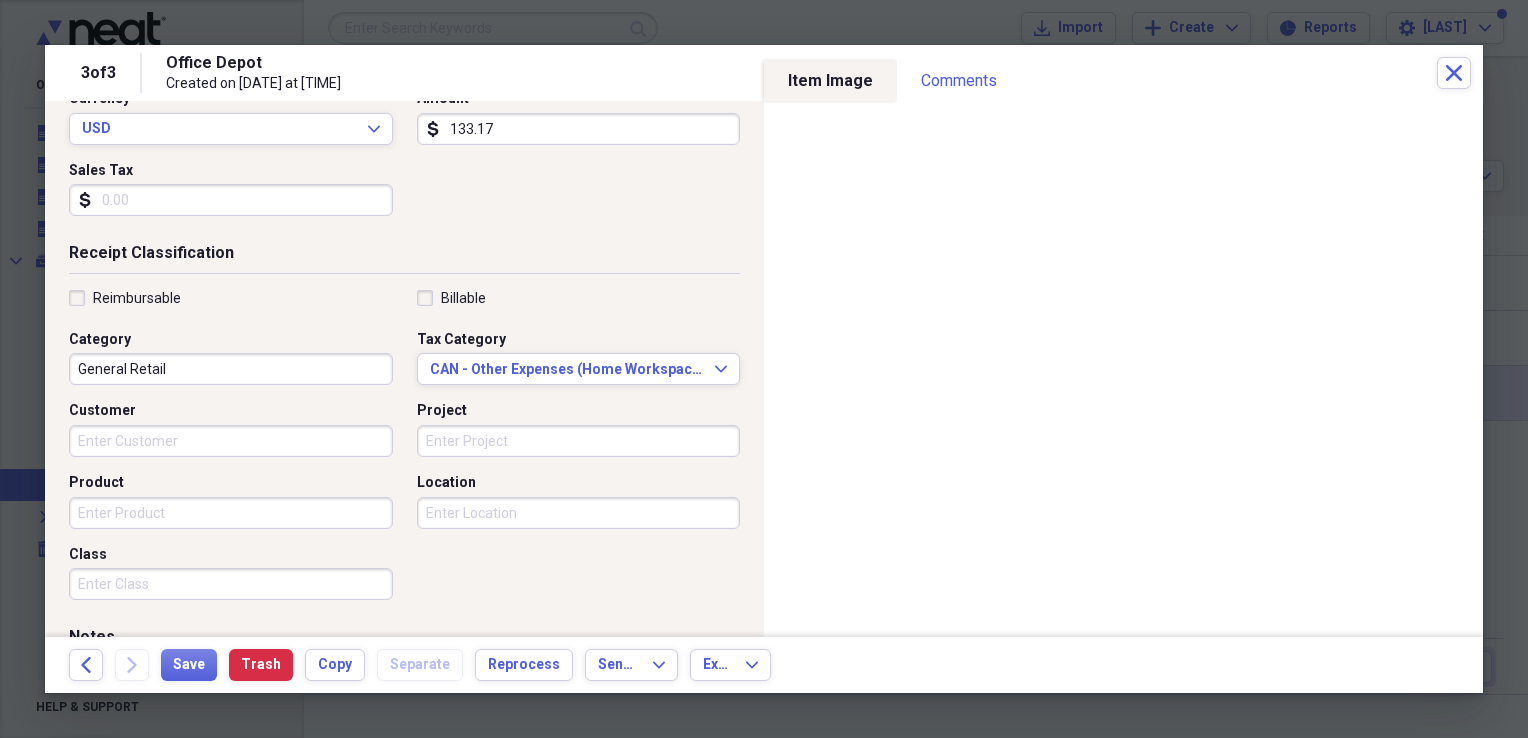 click on "Receipt Classification Reimbursable Billable Category General Retail Tax Category CAN - Other Expenses (Home Workspace) Expand Customer Project Product Location Class" at bounding box center (404, 434) 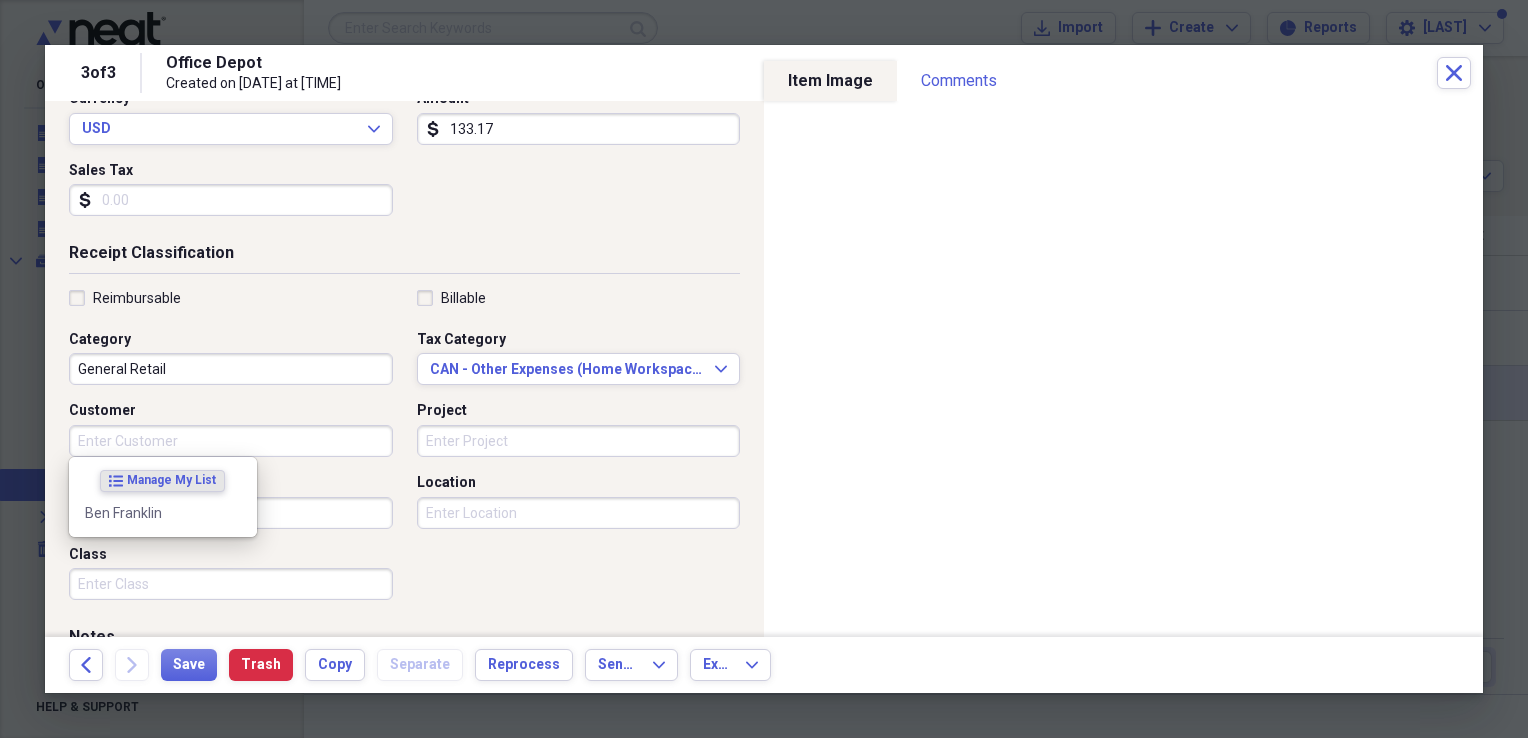 click on "Customer" at bounding box center [231, 441] 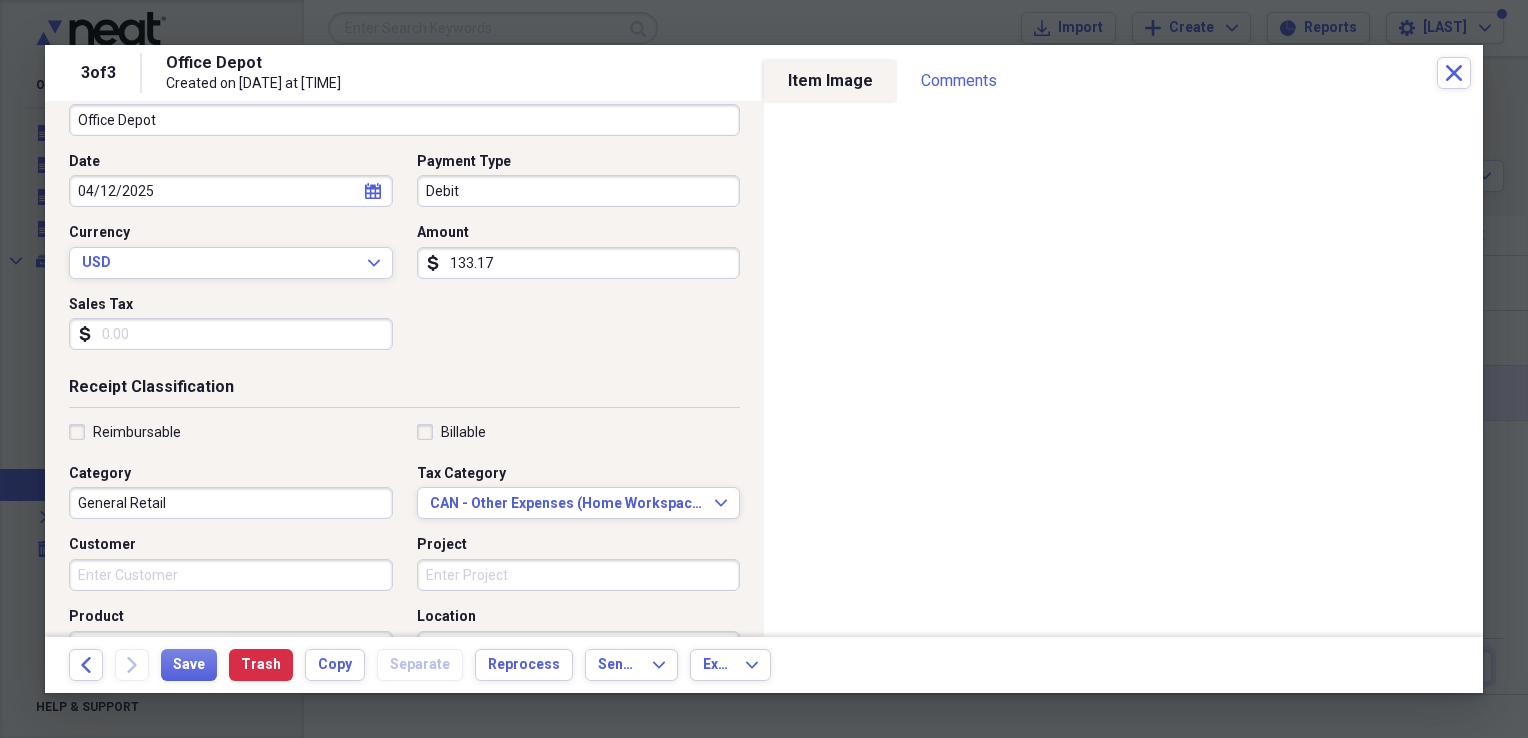 scroll, scrollTop: 483, scrollLeft: 0, axis: vertical 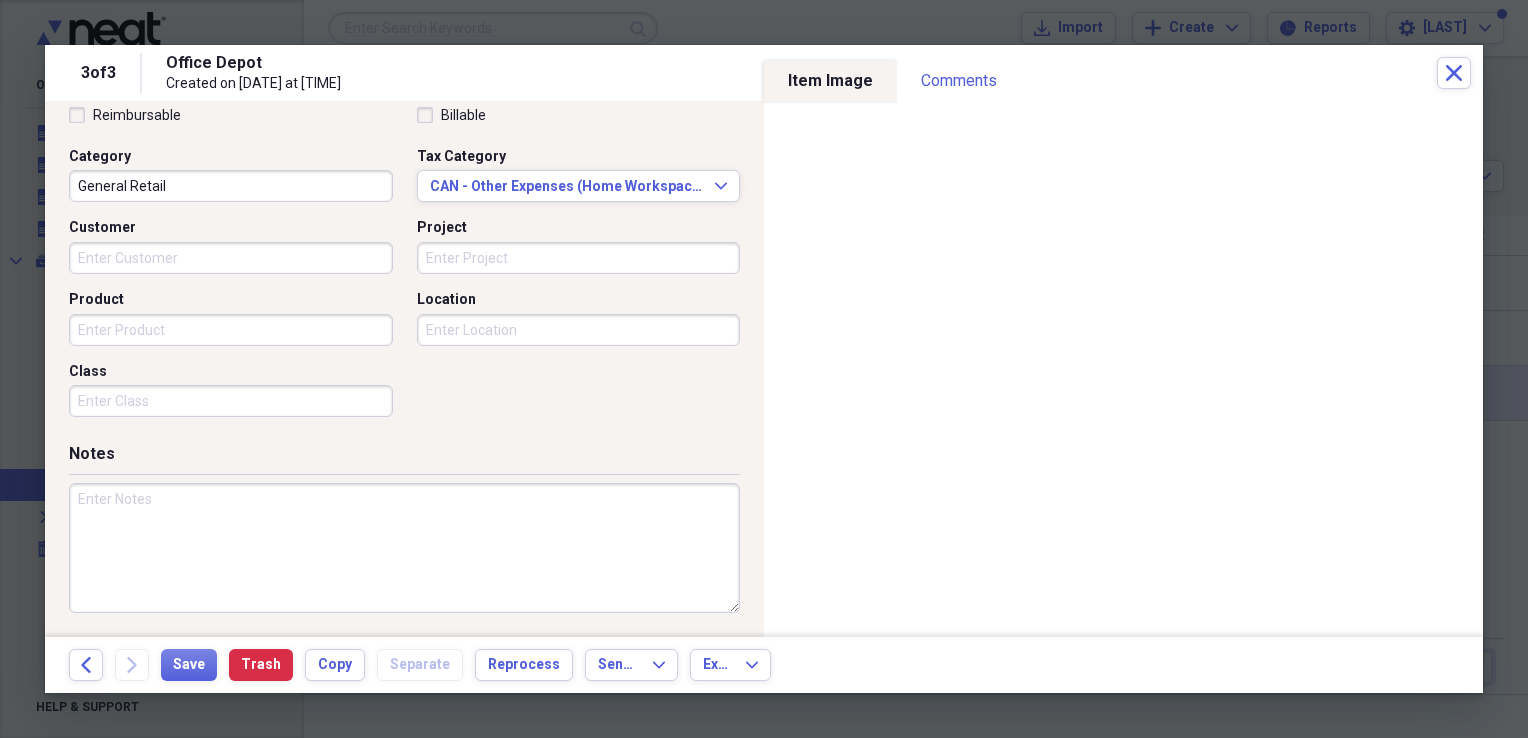 click on "Product" at bounding box center (231, 330) 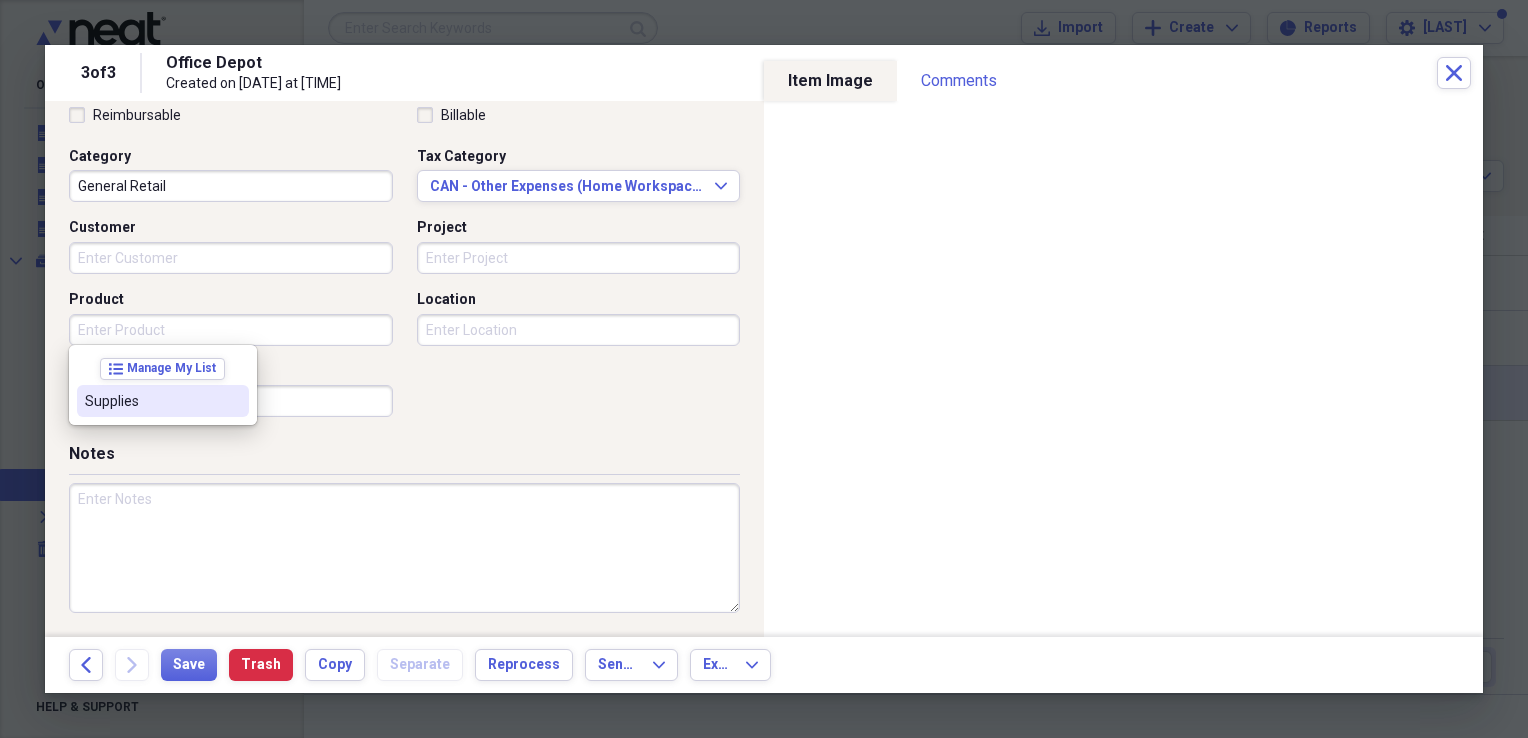 click on "Product" at bounding box center [231, 330] 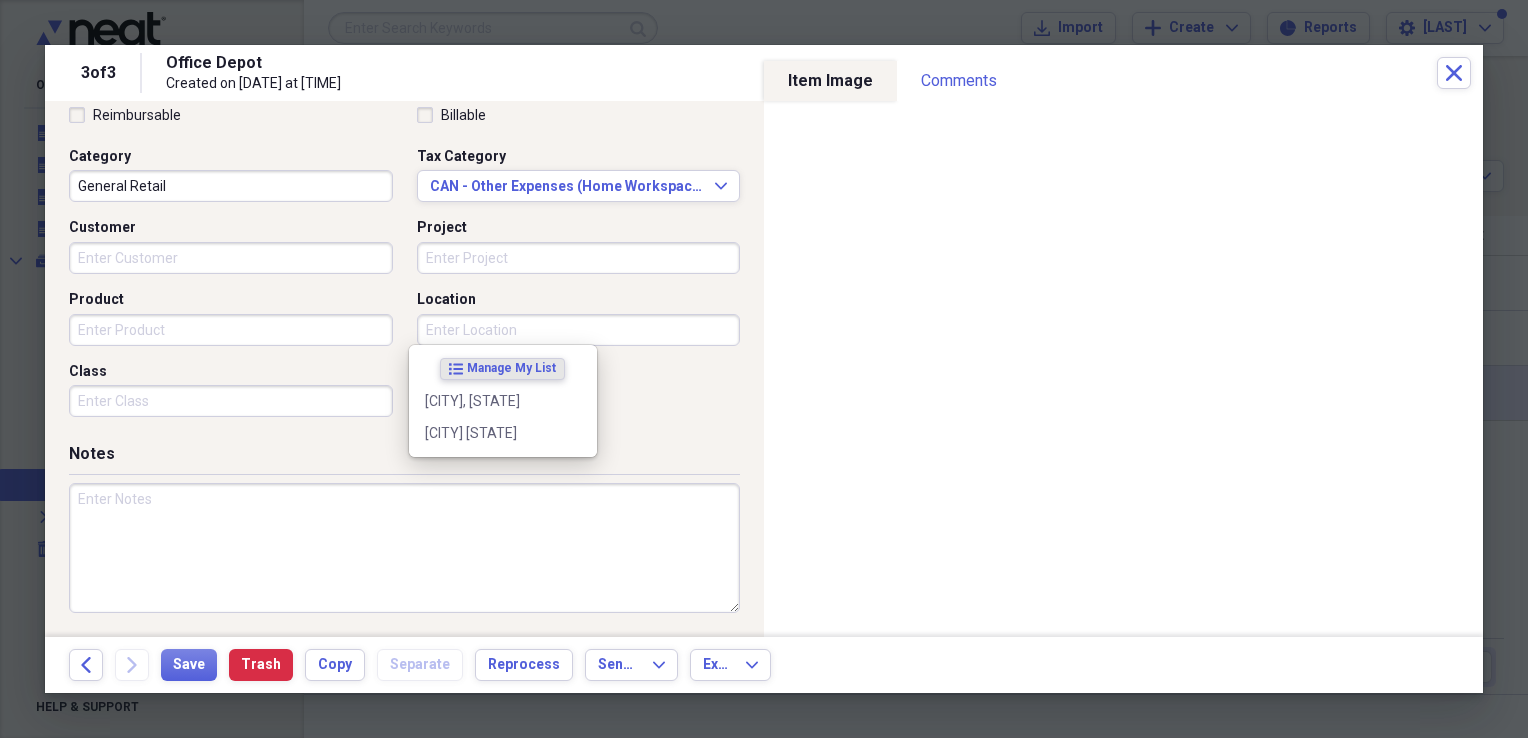 click on "Location" at bounding box center (579, 330) 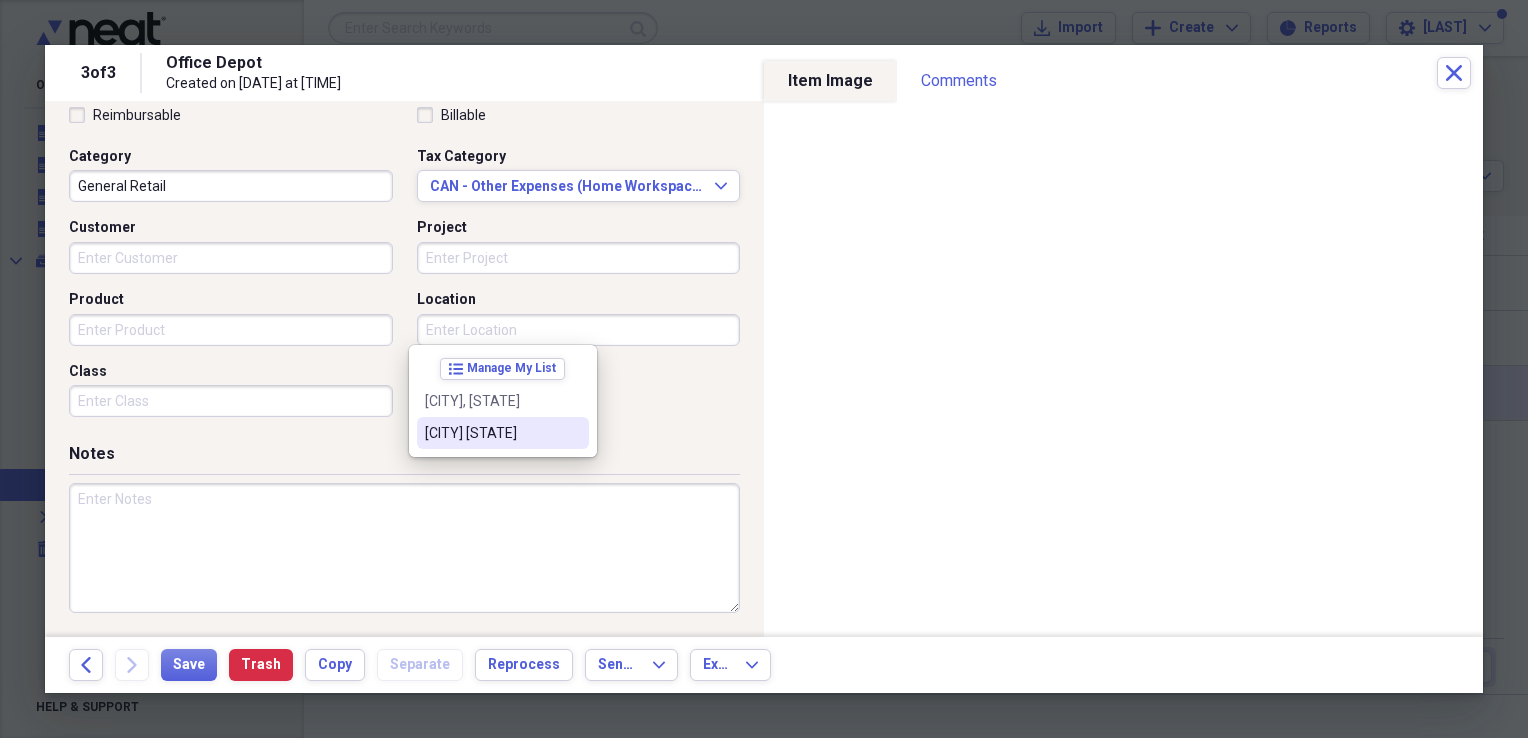 click on "monroe la" at bounding box center (491, 433) 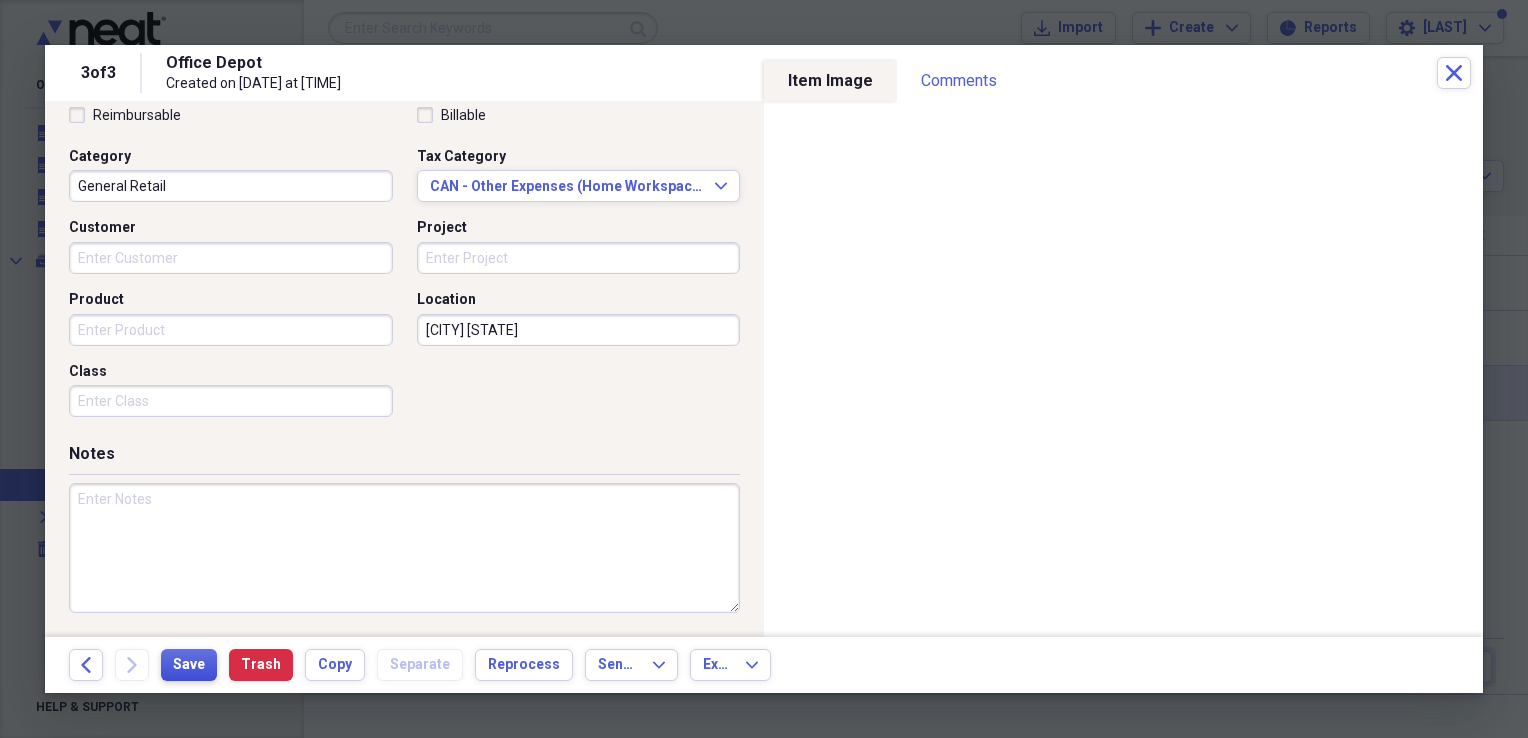 click on "Save" at bounding box center [189, 665] 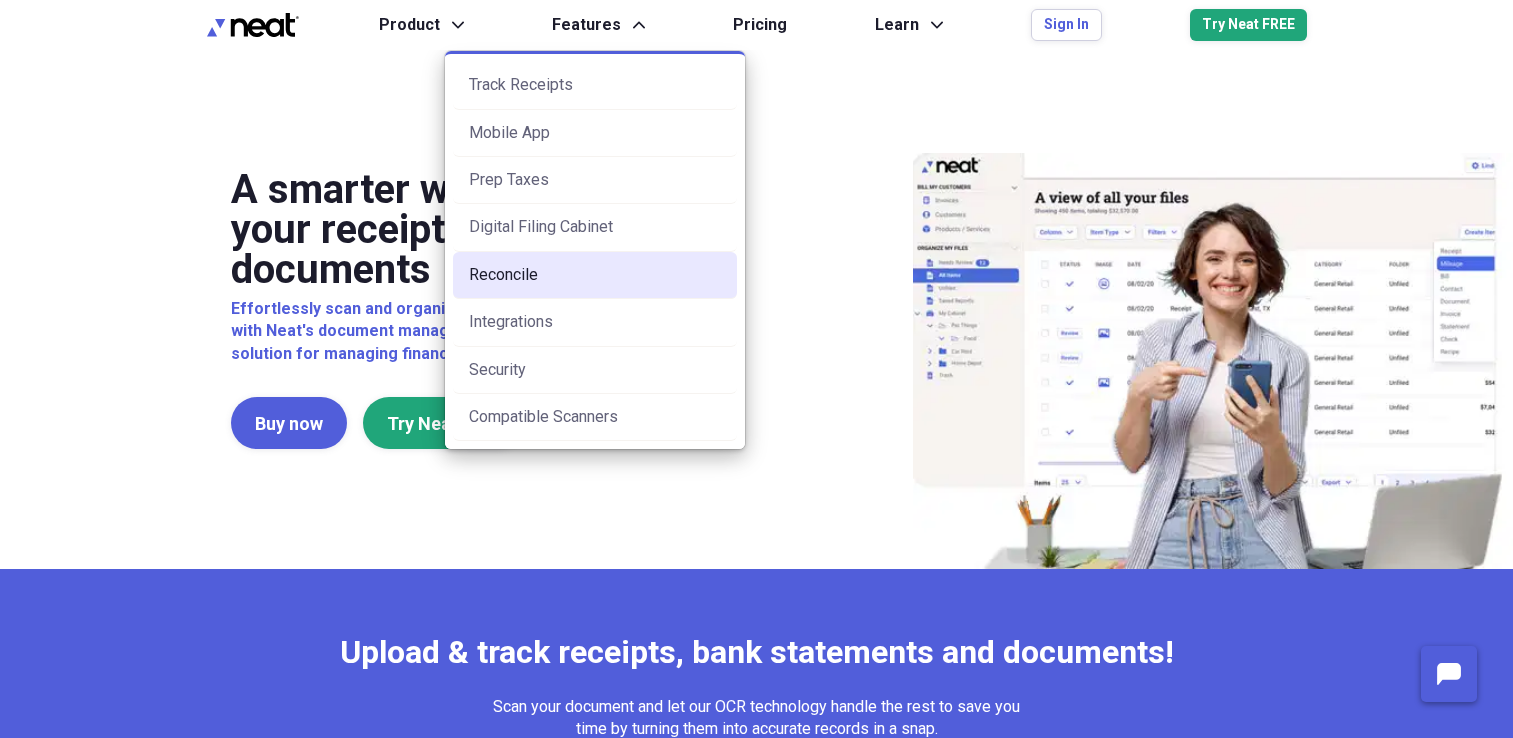 scroll, scrollTop: 0, scrollLeft: 0, axis: both 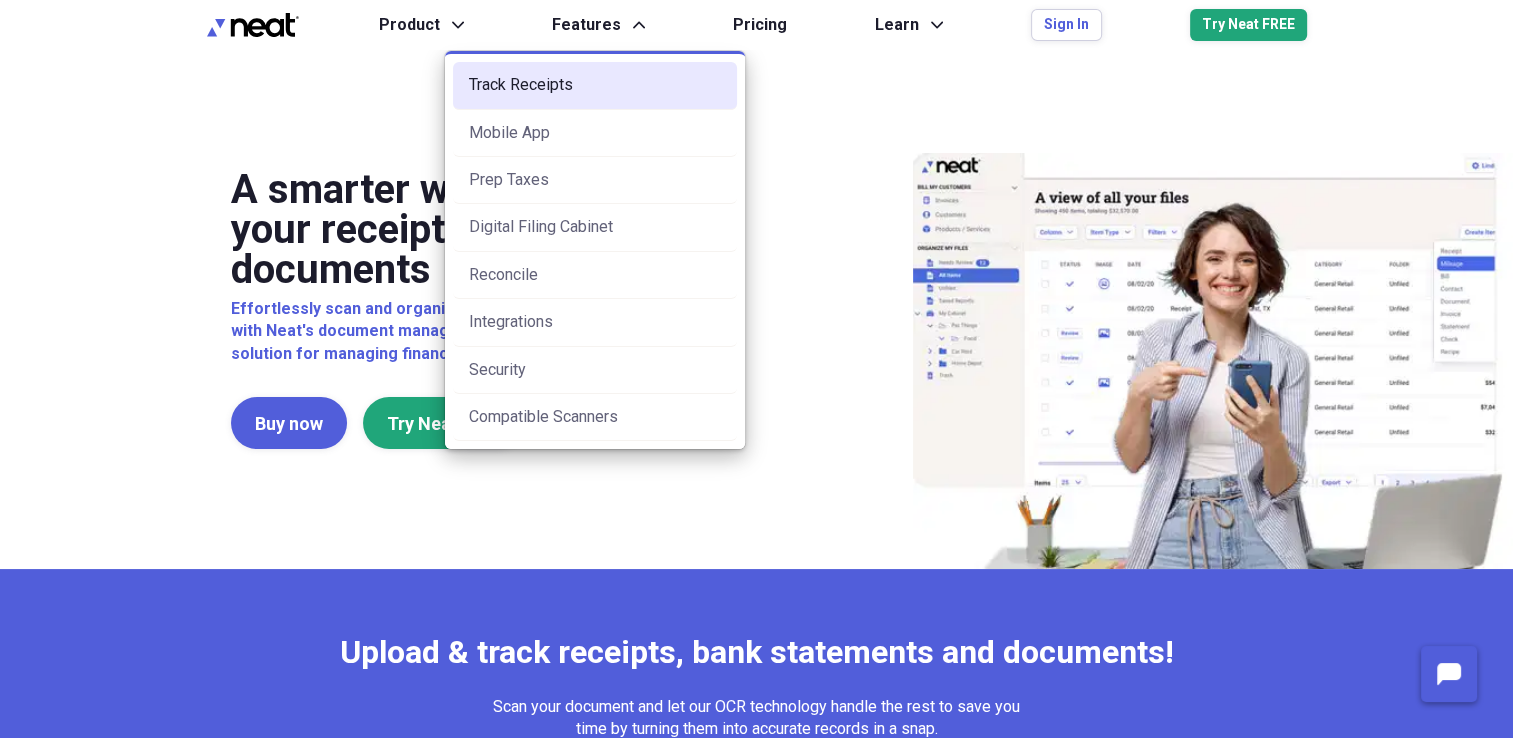 click on "Track Receipts" at bounding box center [595, 85] 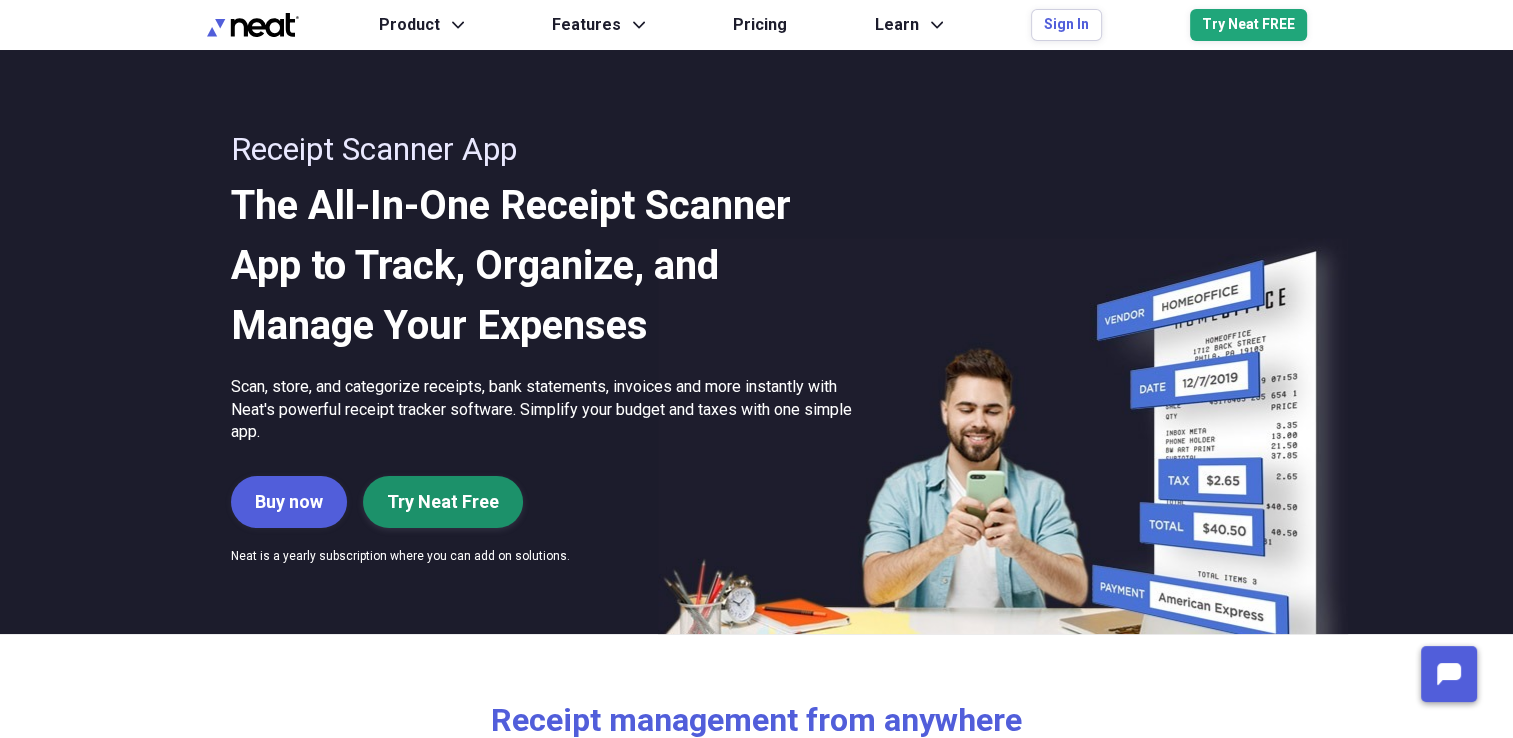 click on "Try Neat Free" at bounding box center (443, 502) 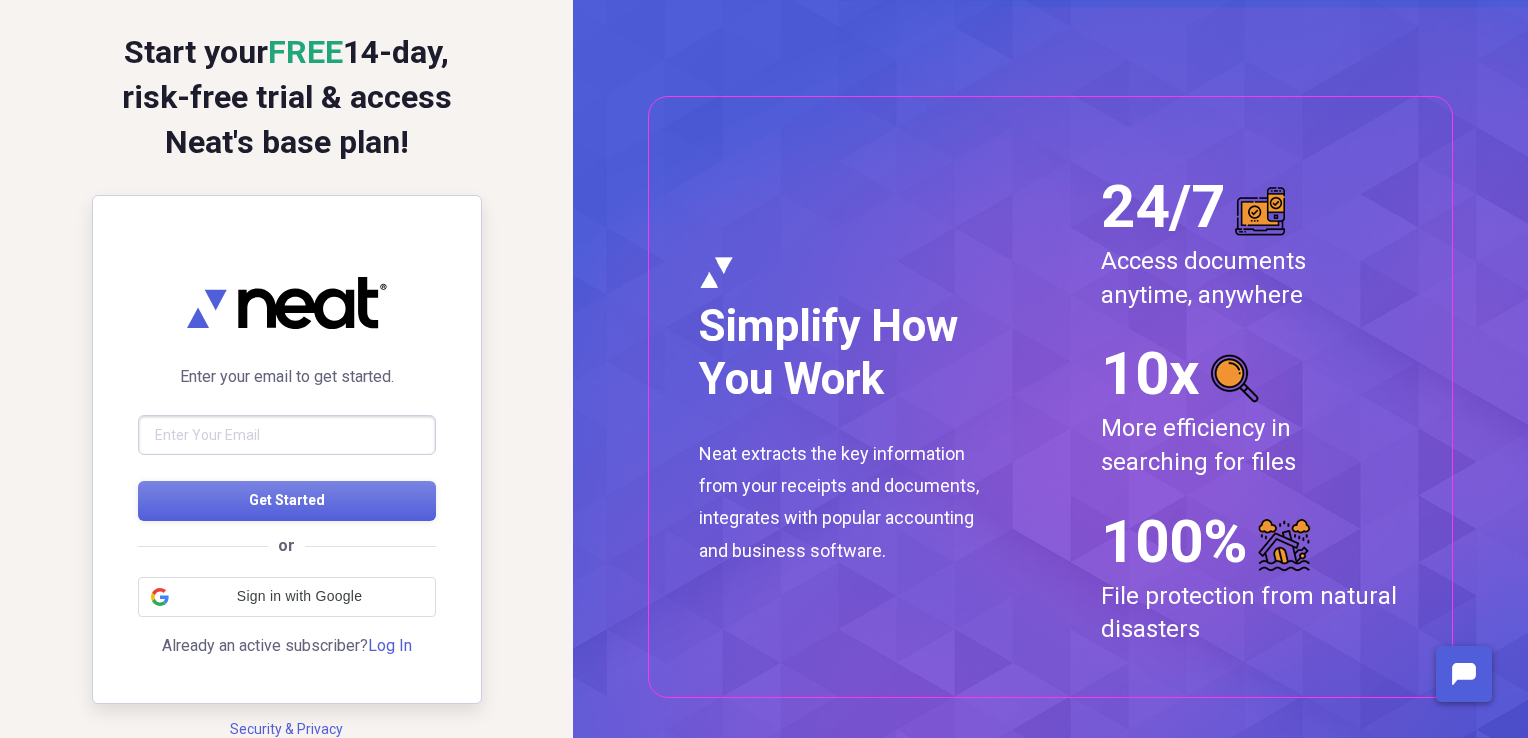 click at bounding box center (287, 435) 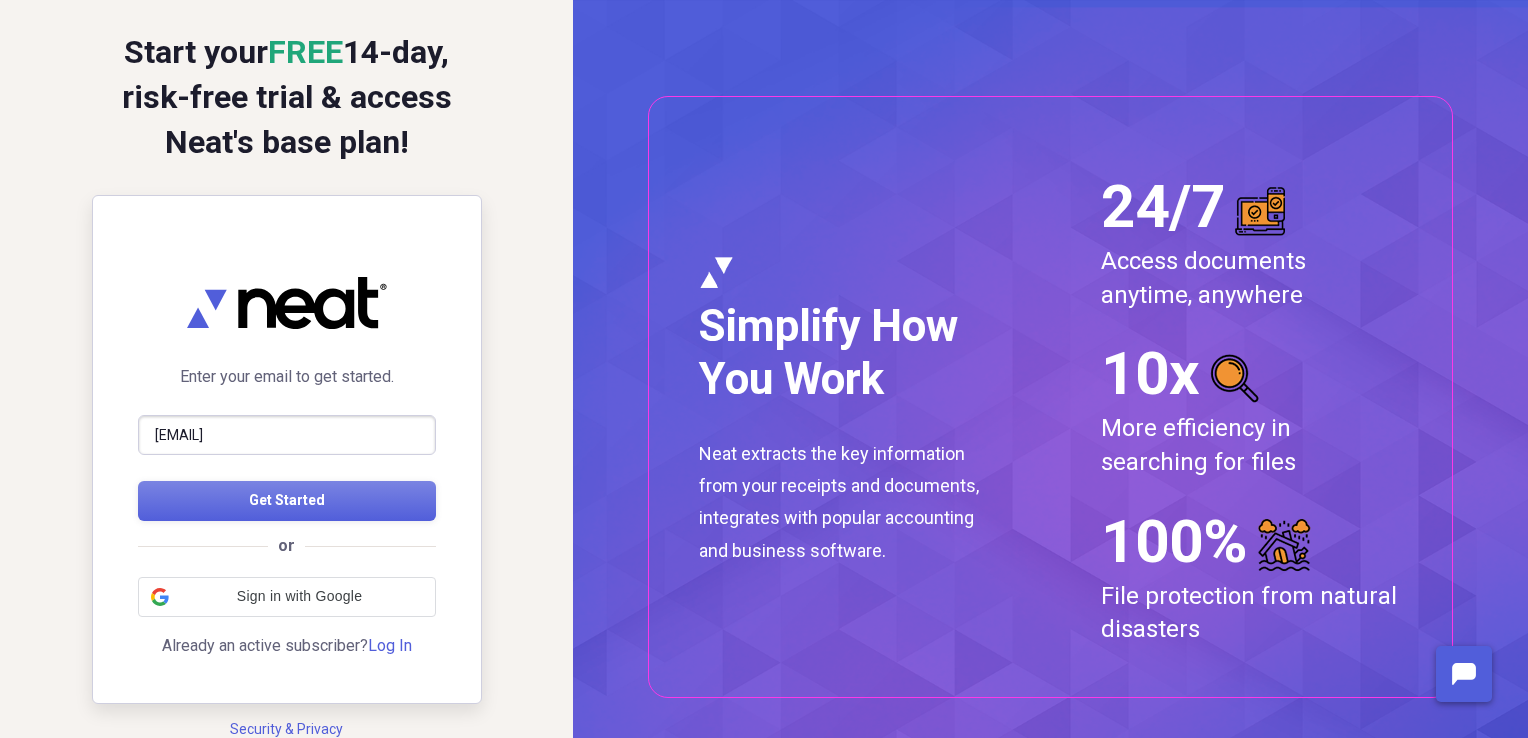 scroll, scrollTop: 0, scrollLeft: 0, axis: both 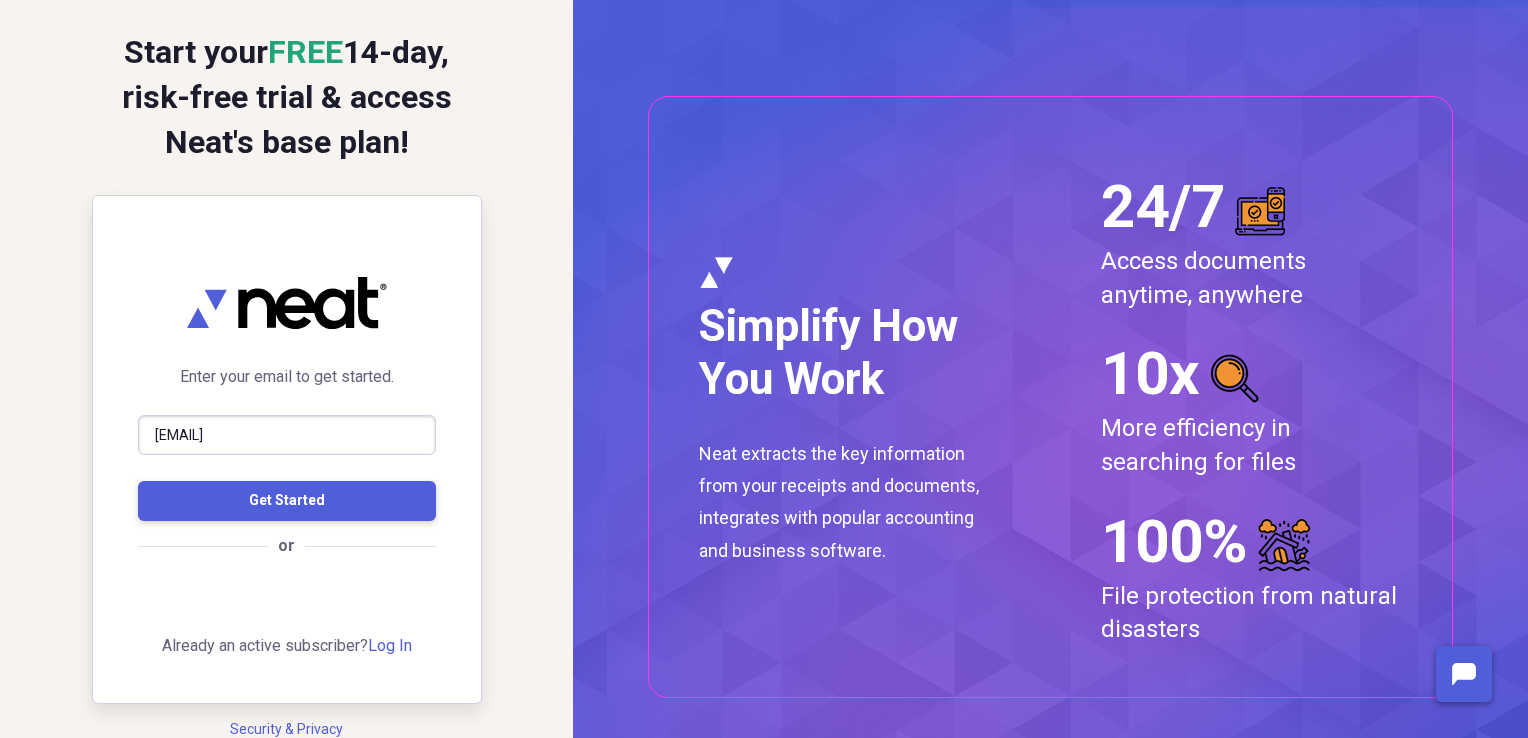 click on "Get Started" at bounding box center (287, 501) 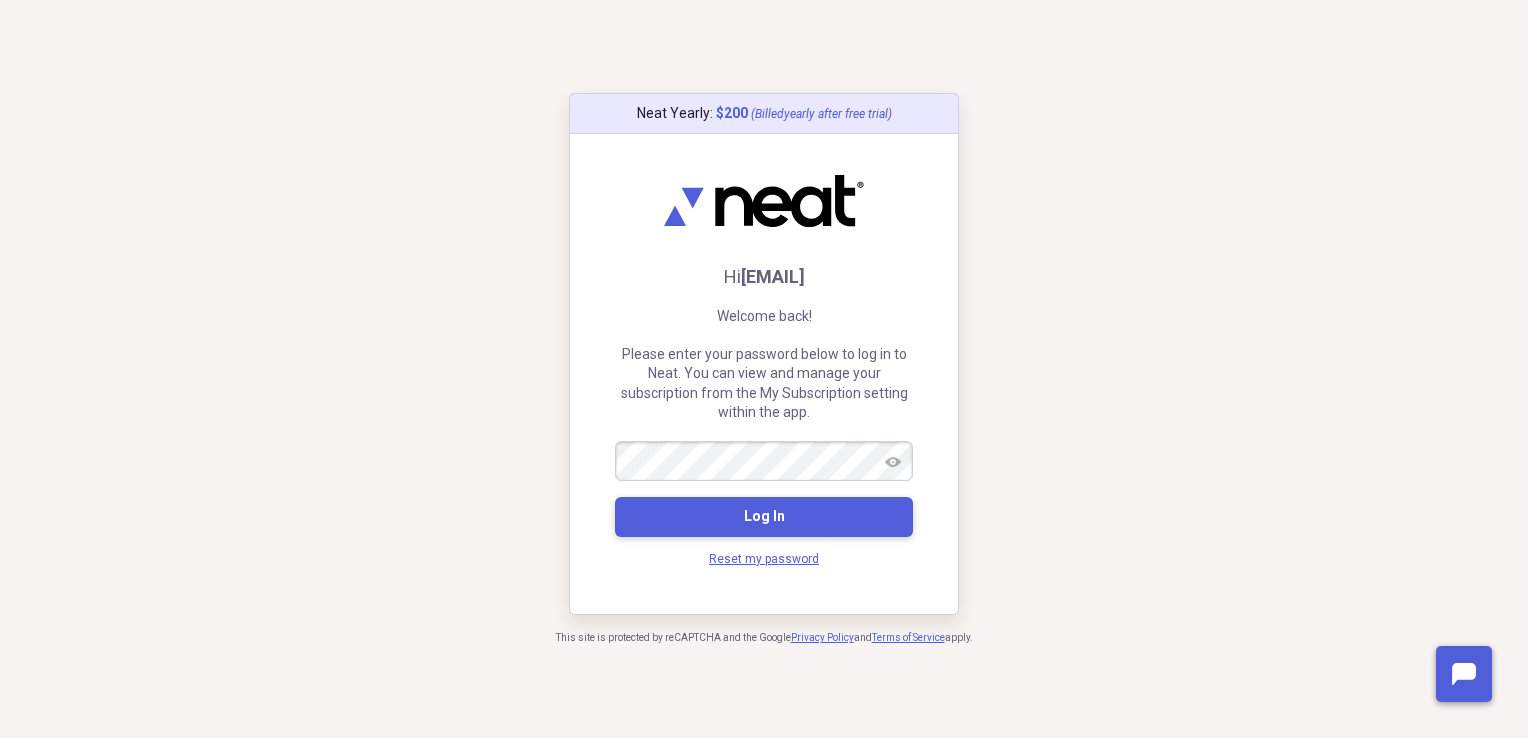 click on "Log In" at bounding box center (764, 517) 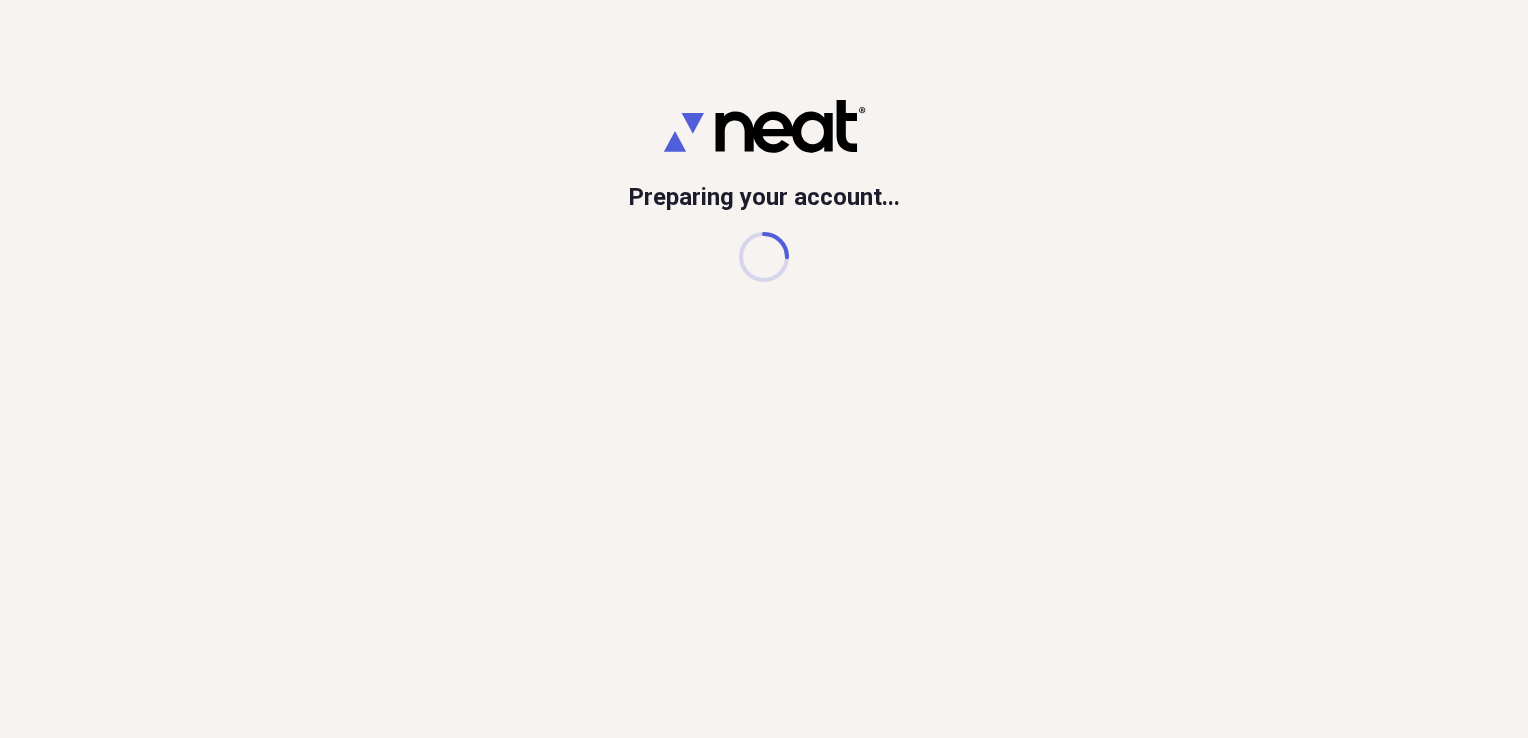 scroll, scrollTop: 0, scrollLeft: 0, axis: both 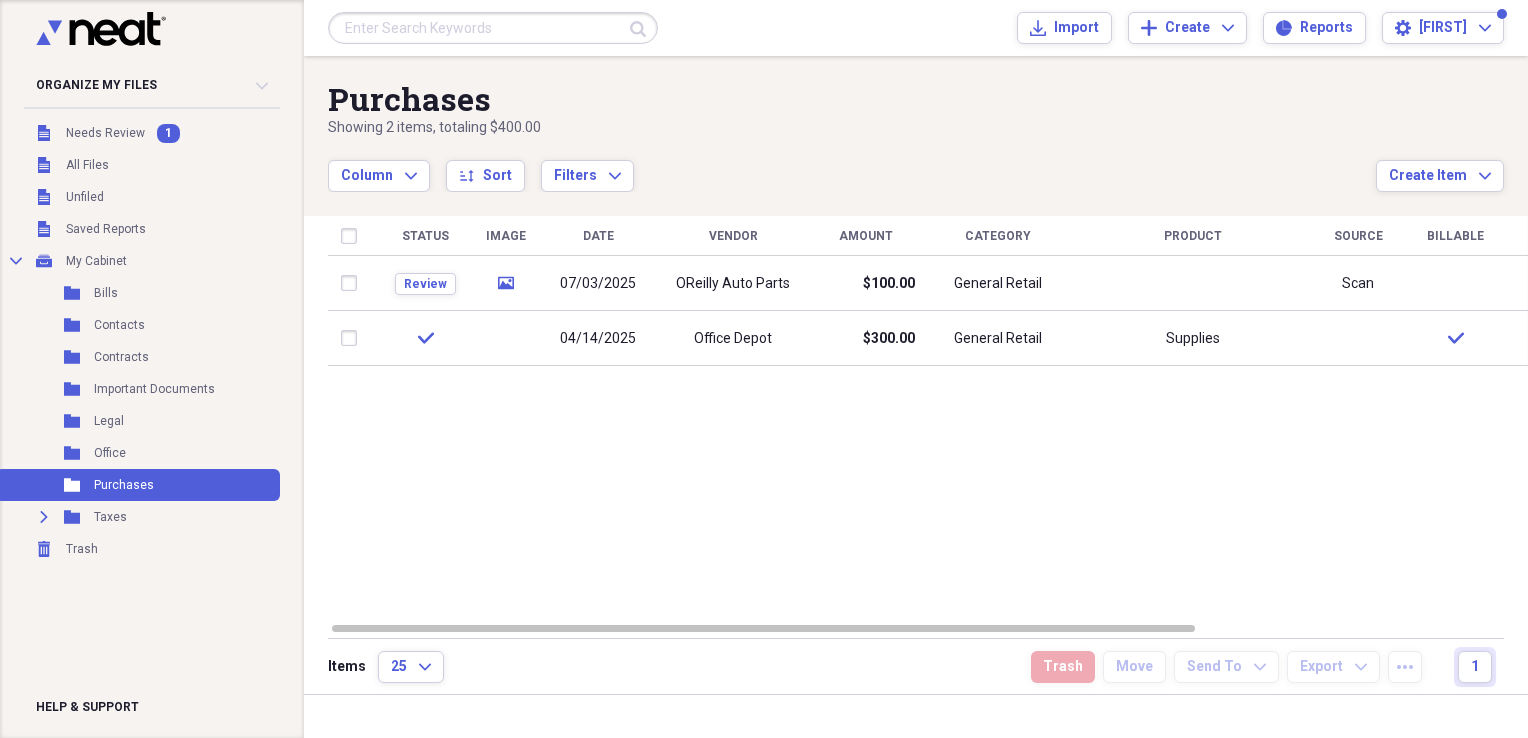 click on "Collapse" 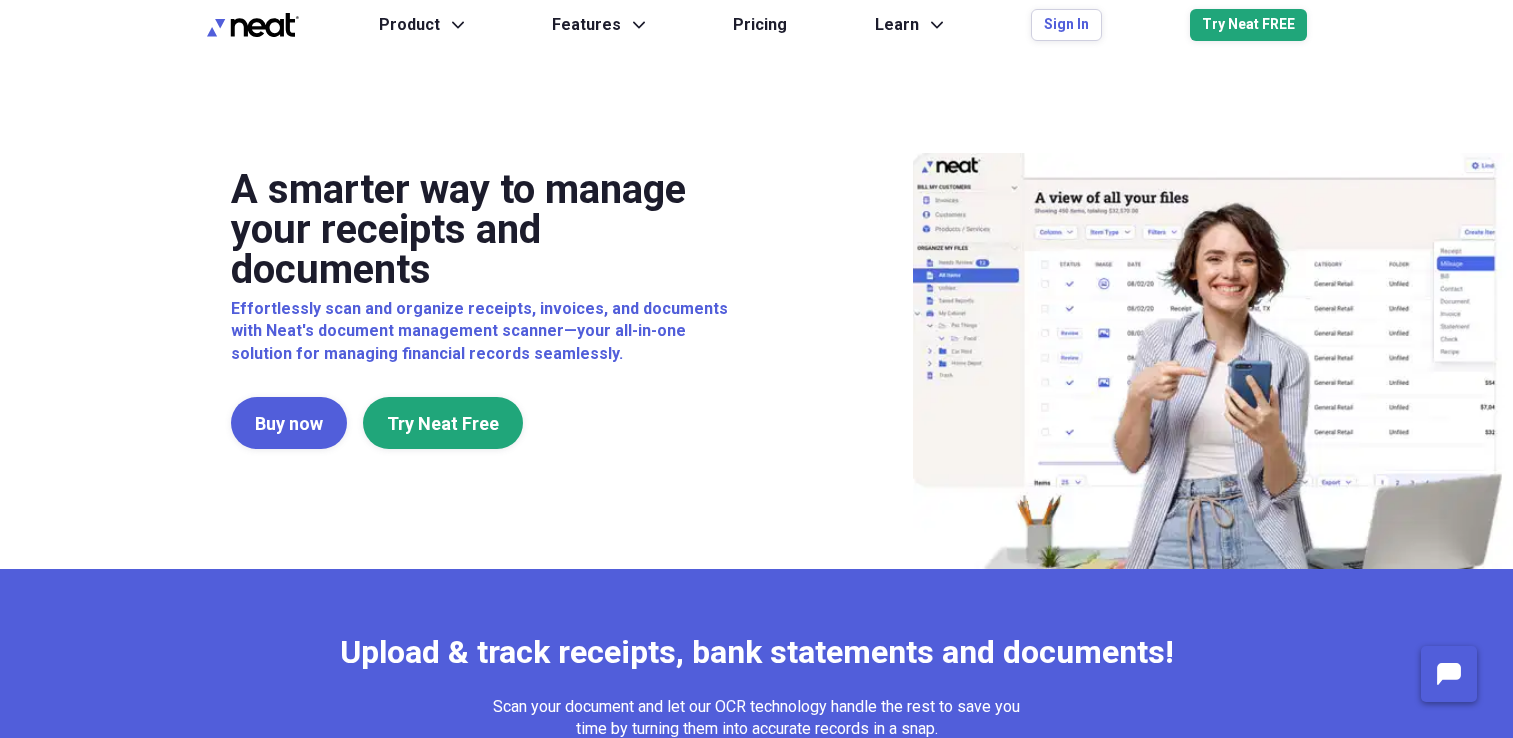 scroll, scrollTop: 0, scrollLeft: 0, axis: both 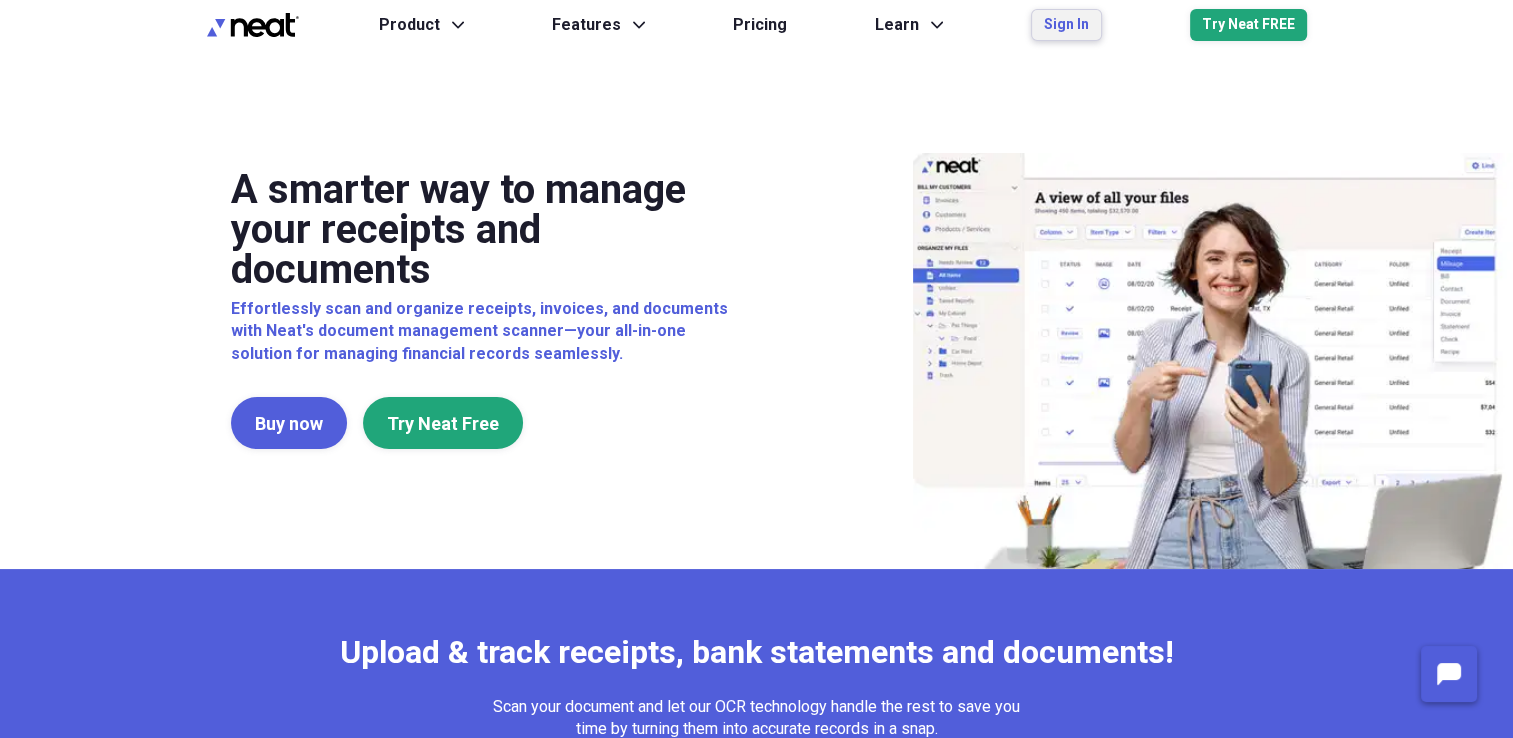 click on "Sign In" at bounding box center (1066, 25) 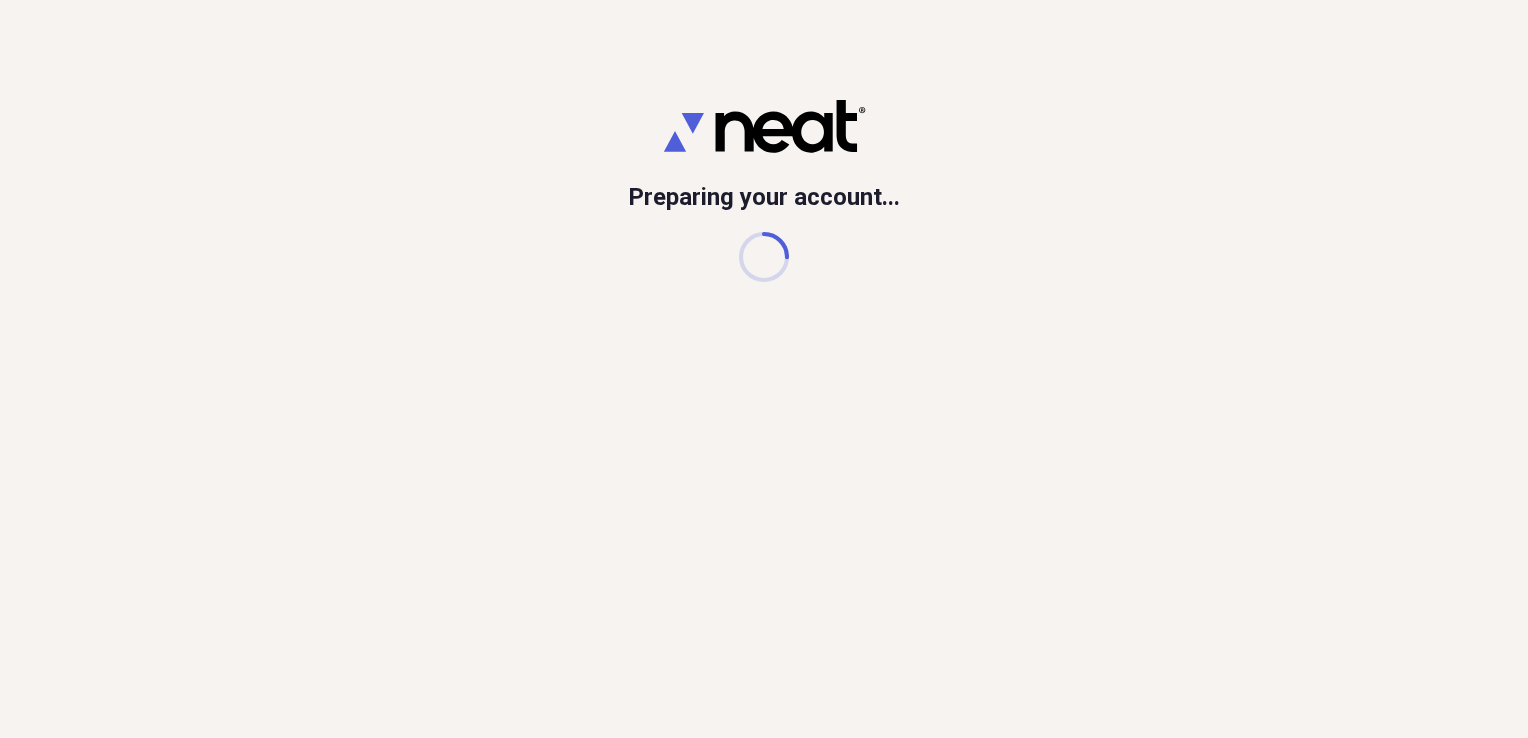 scroll, scrollTop: 0, scrollLeft: 0, axis: both 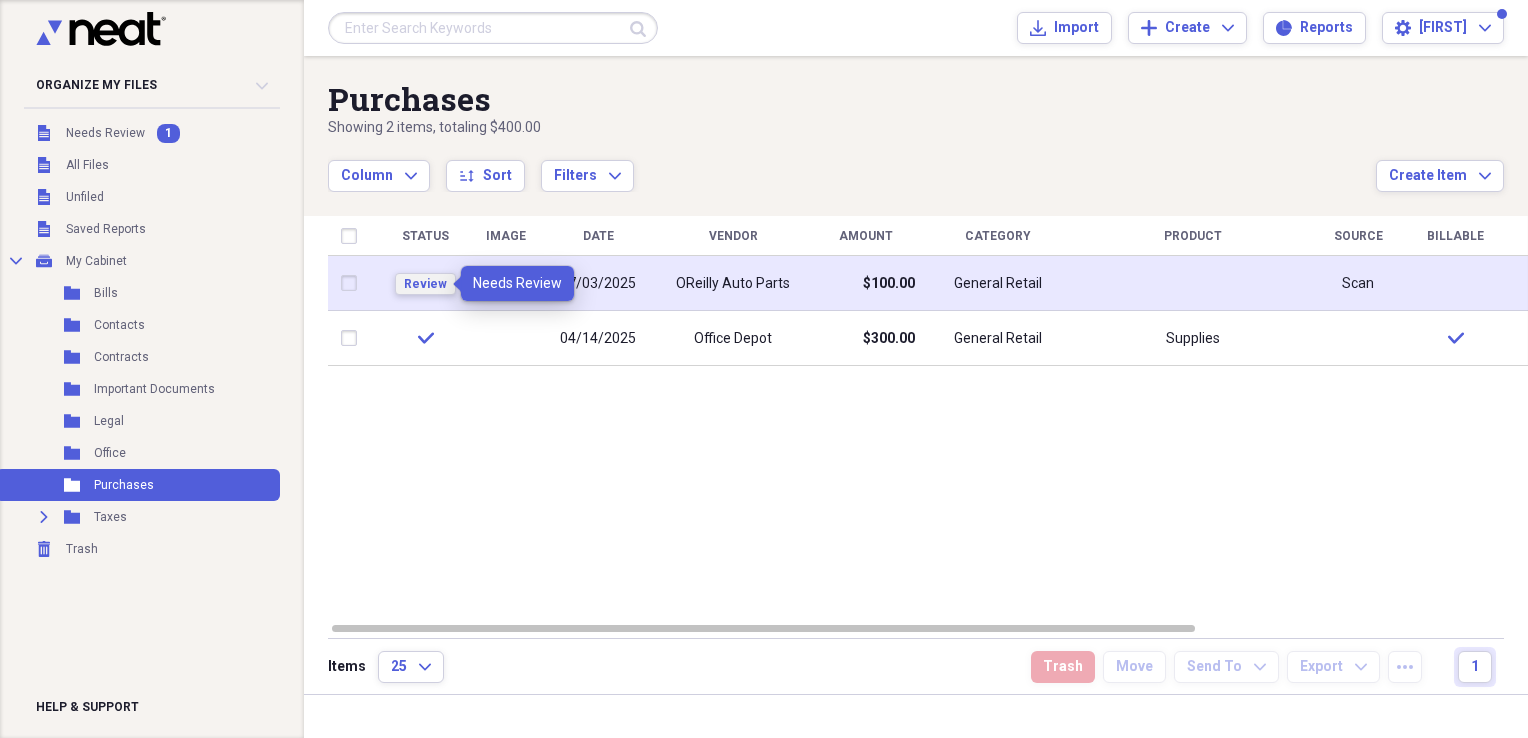 click on "Review" at bounding box center (425, 284) 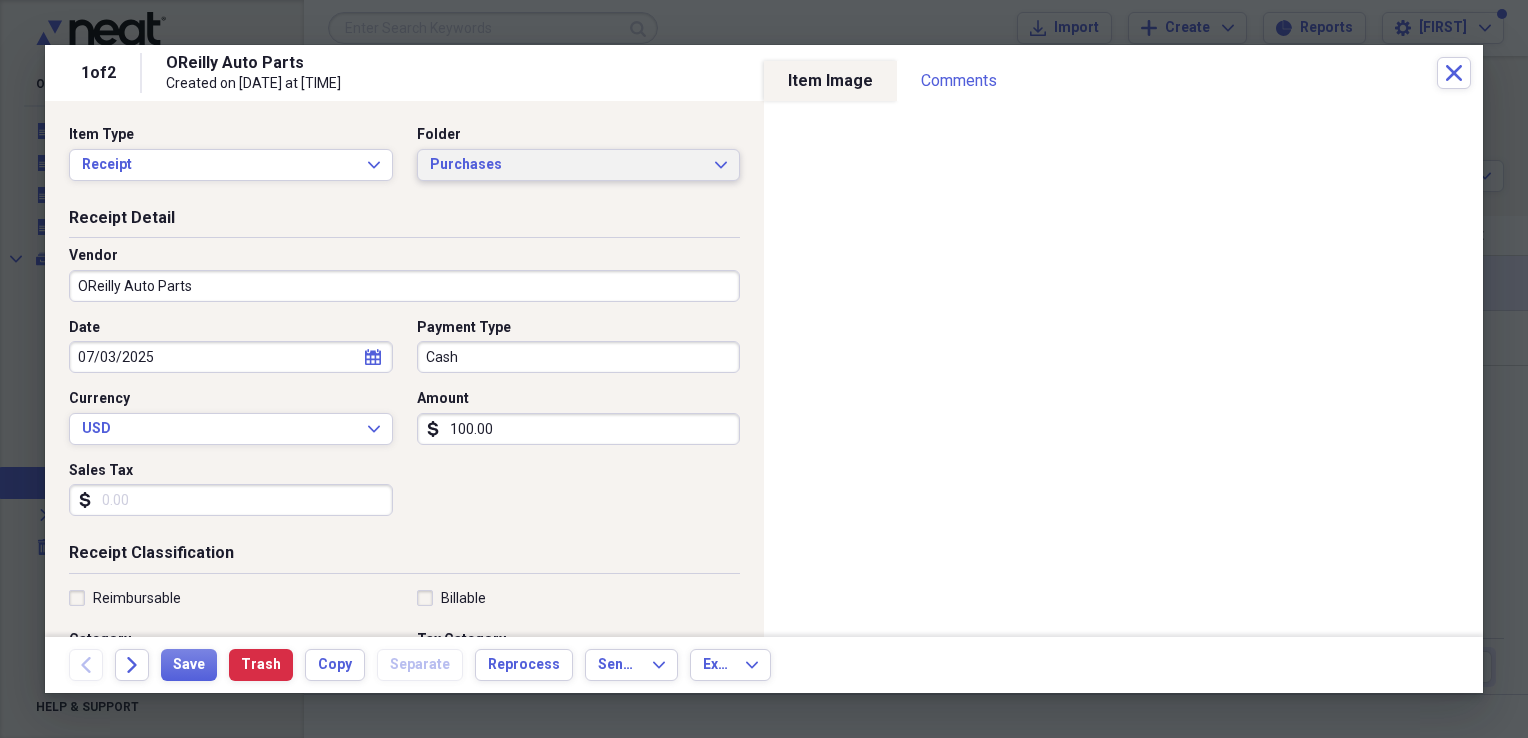 click on "Expand" 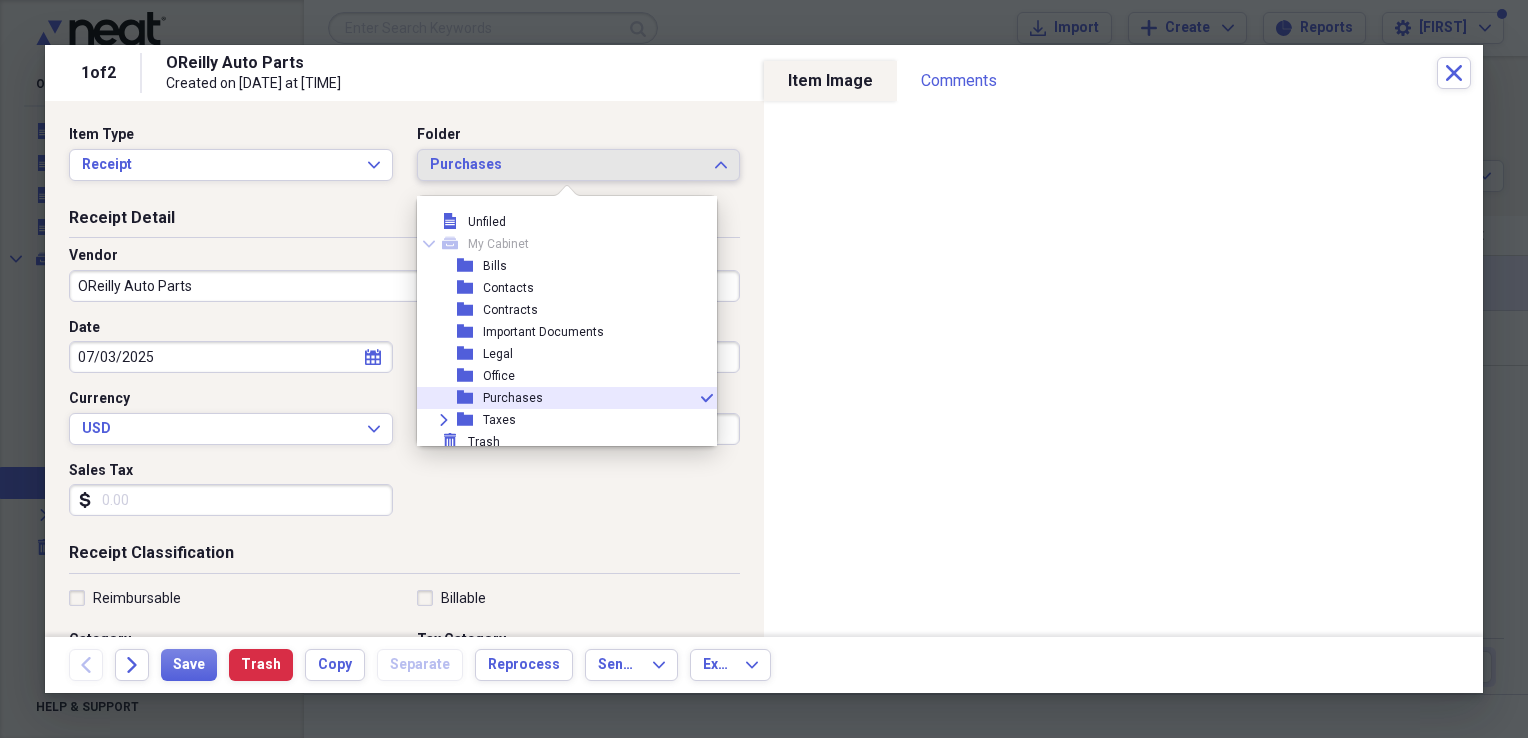 scroll, scrollTop: 6, scrollLeft: 0, axis: vertical 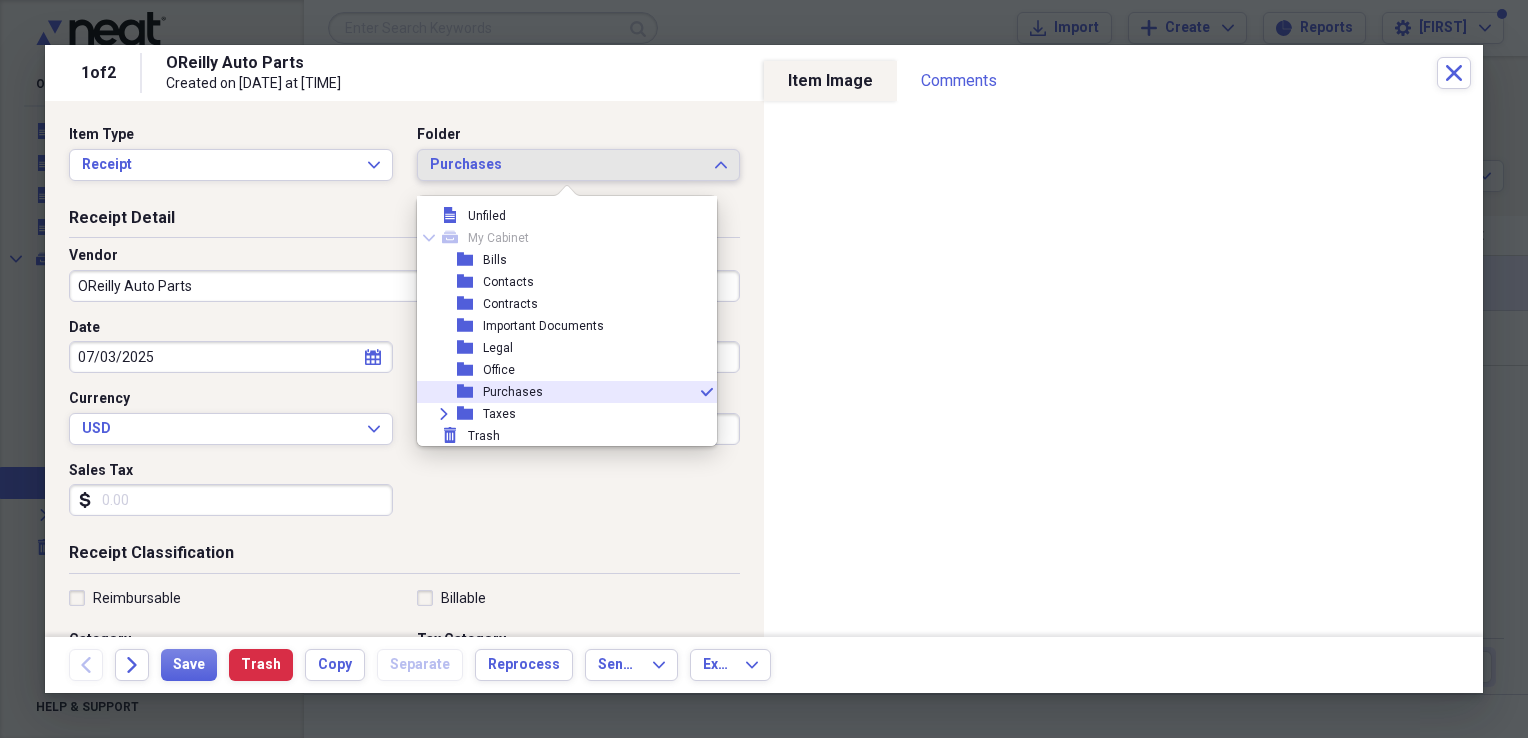 click on "Purchases" at bounding box center (513, 392) 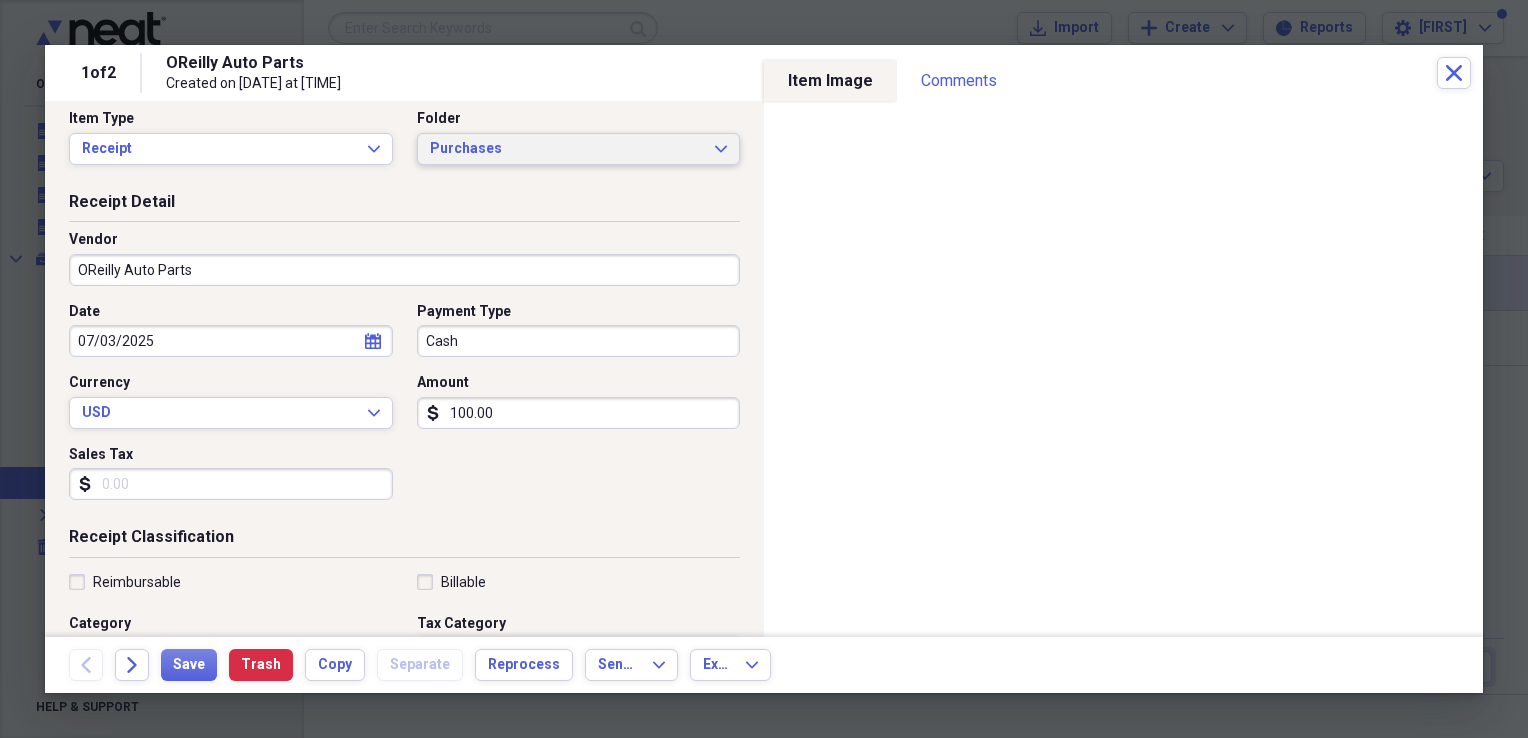 scroll, scrollTop: 19, scrollLeft: 0, axis: vertical 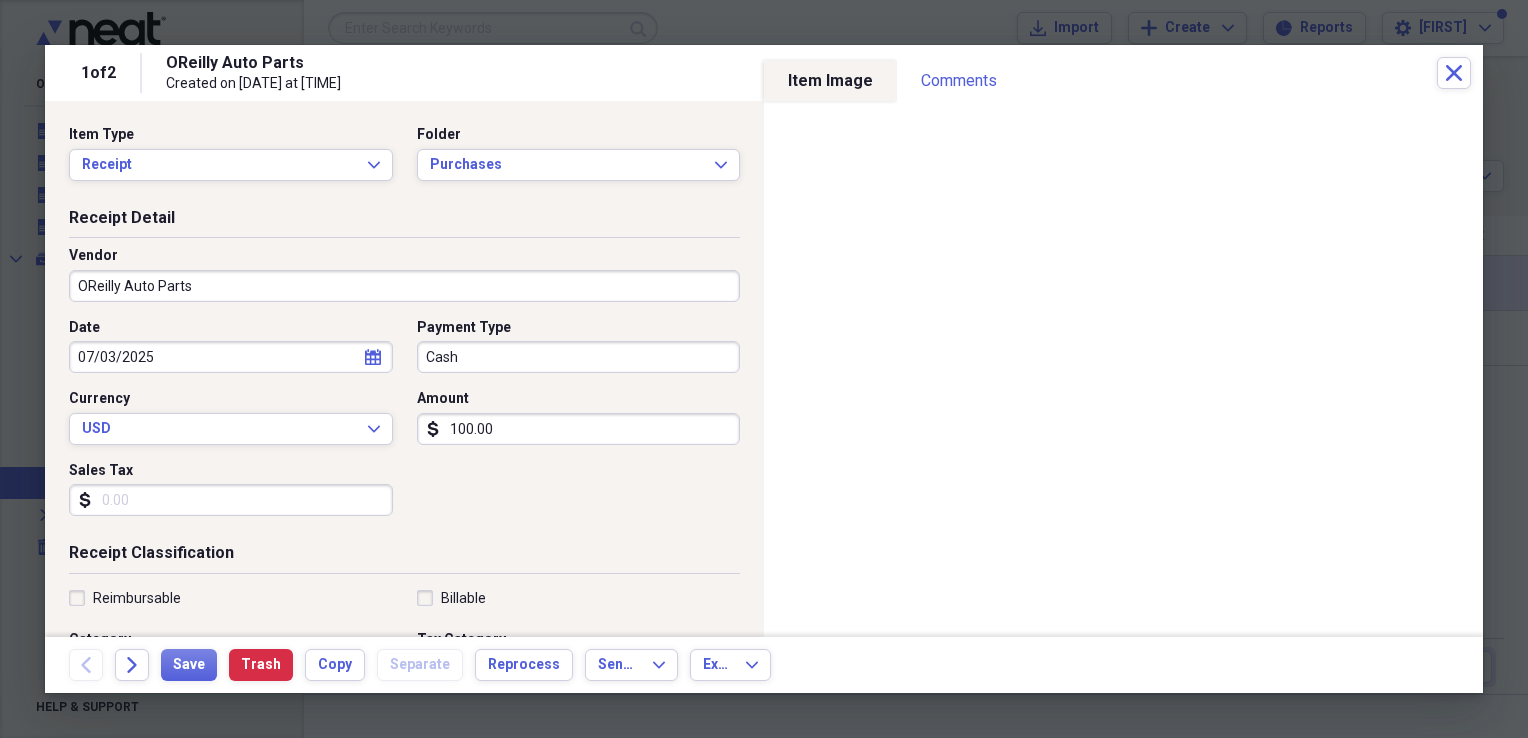 click on "100.00" at bounding box center [579, 429] 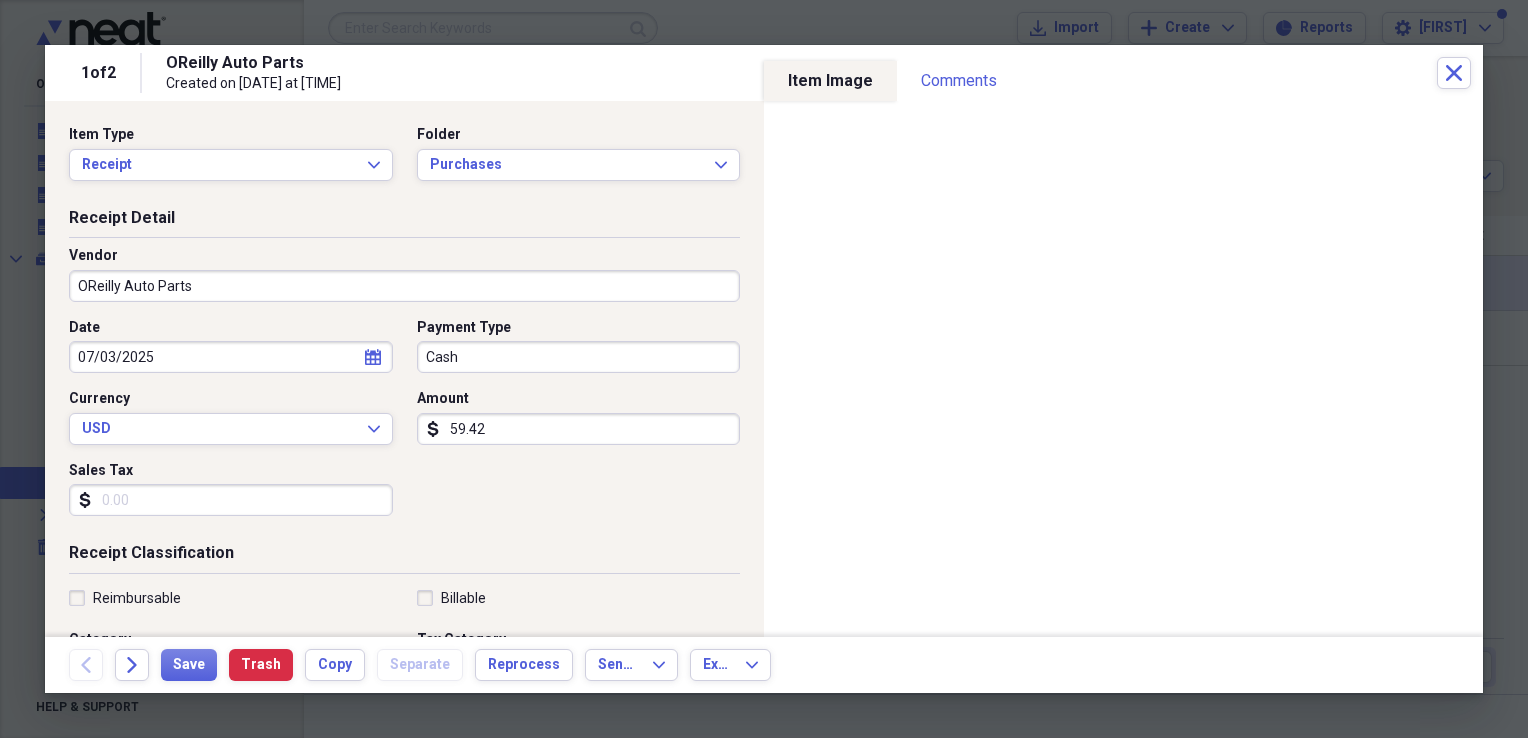 type on "59.42" 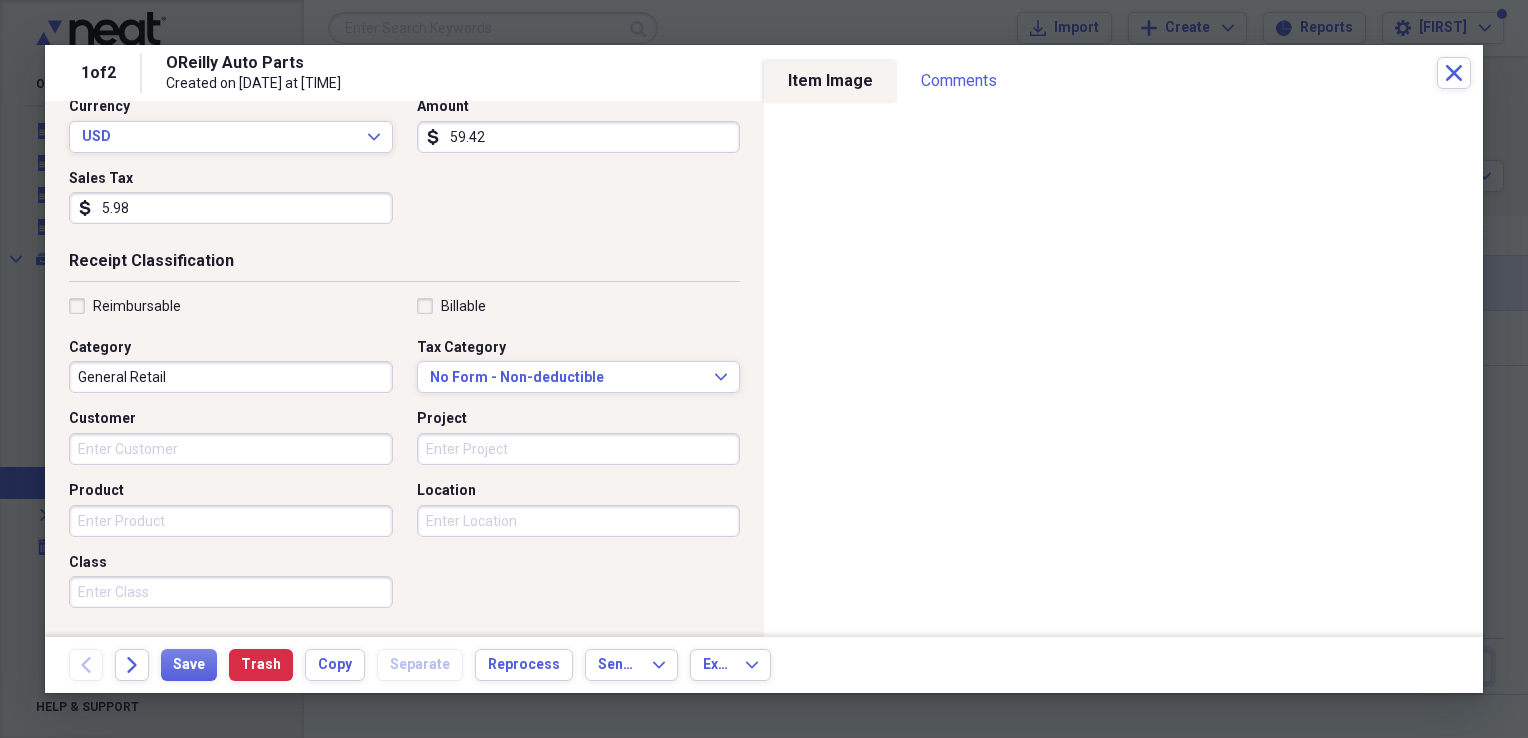 scroll, scrollTop: 297, scrollLeft: 0, axis: vertical 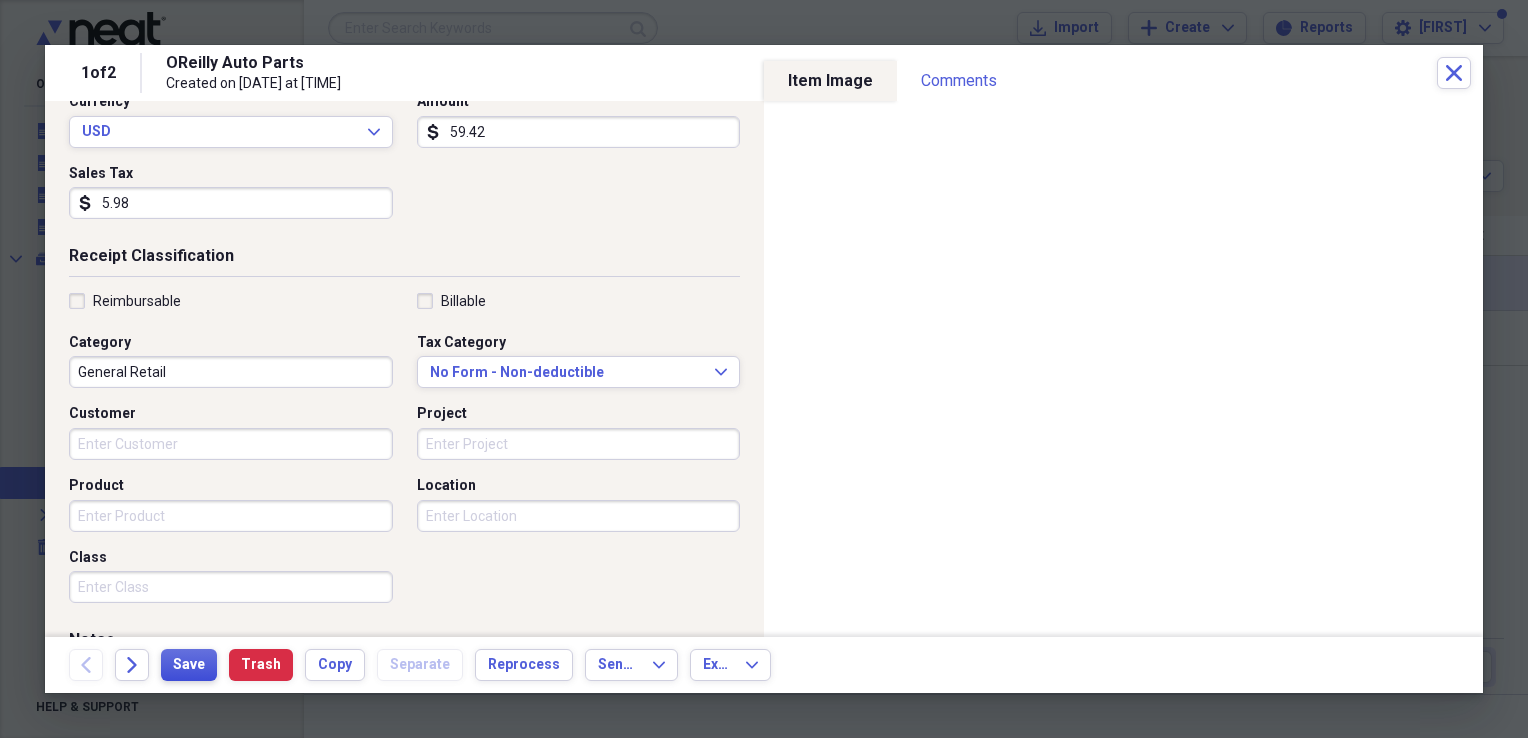 type on "5.98" 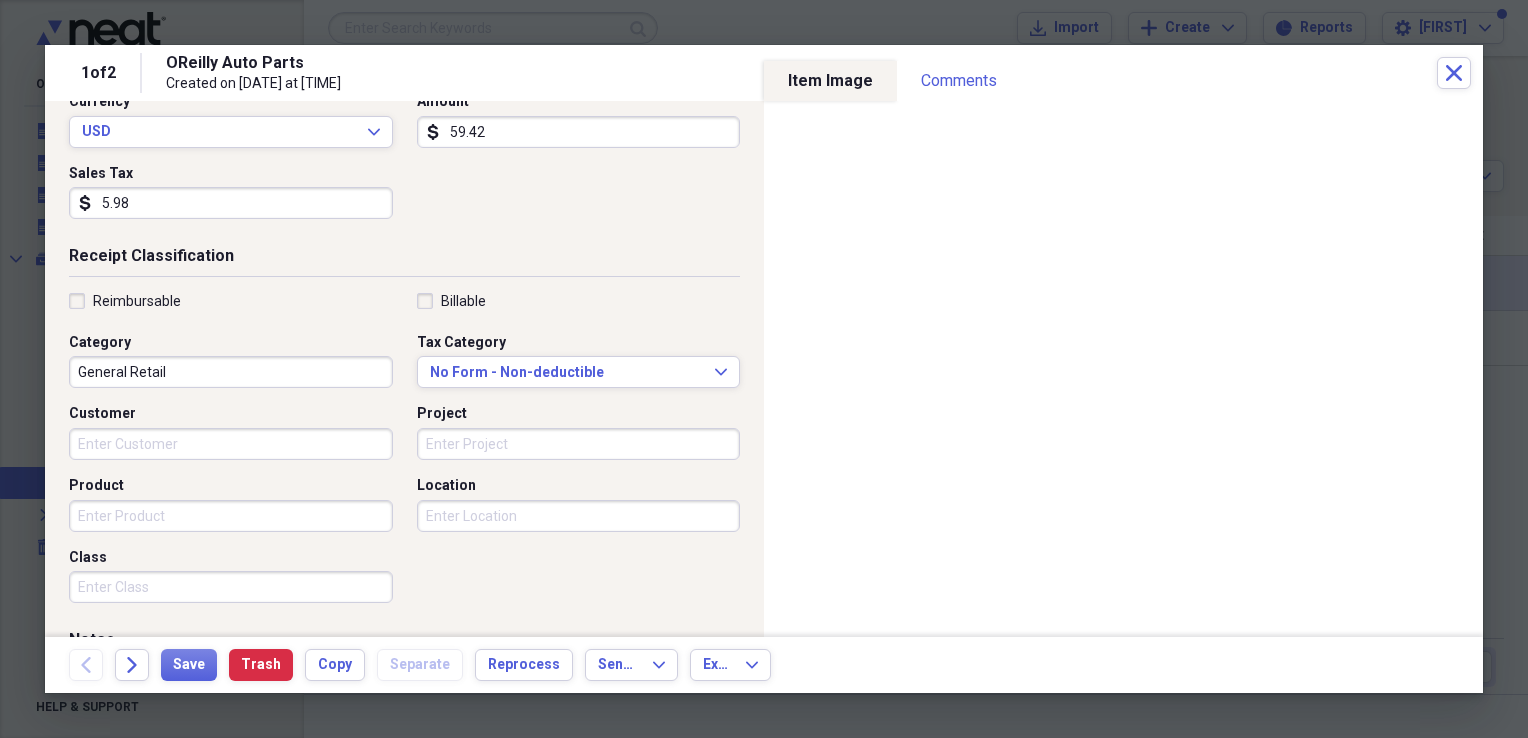 drag, startPoint x: 1475, startPoint y: 68, endPoint x: 1432, endPoint y: 78, distance: 44.14748 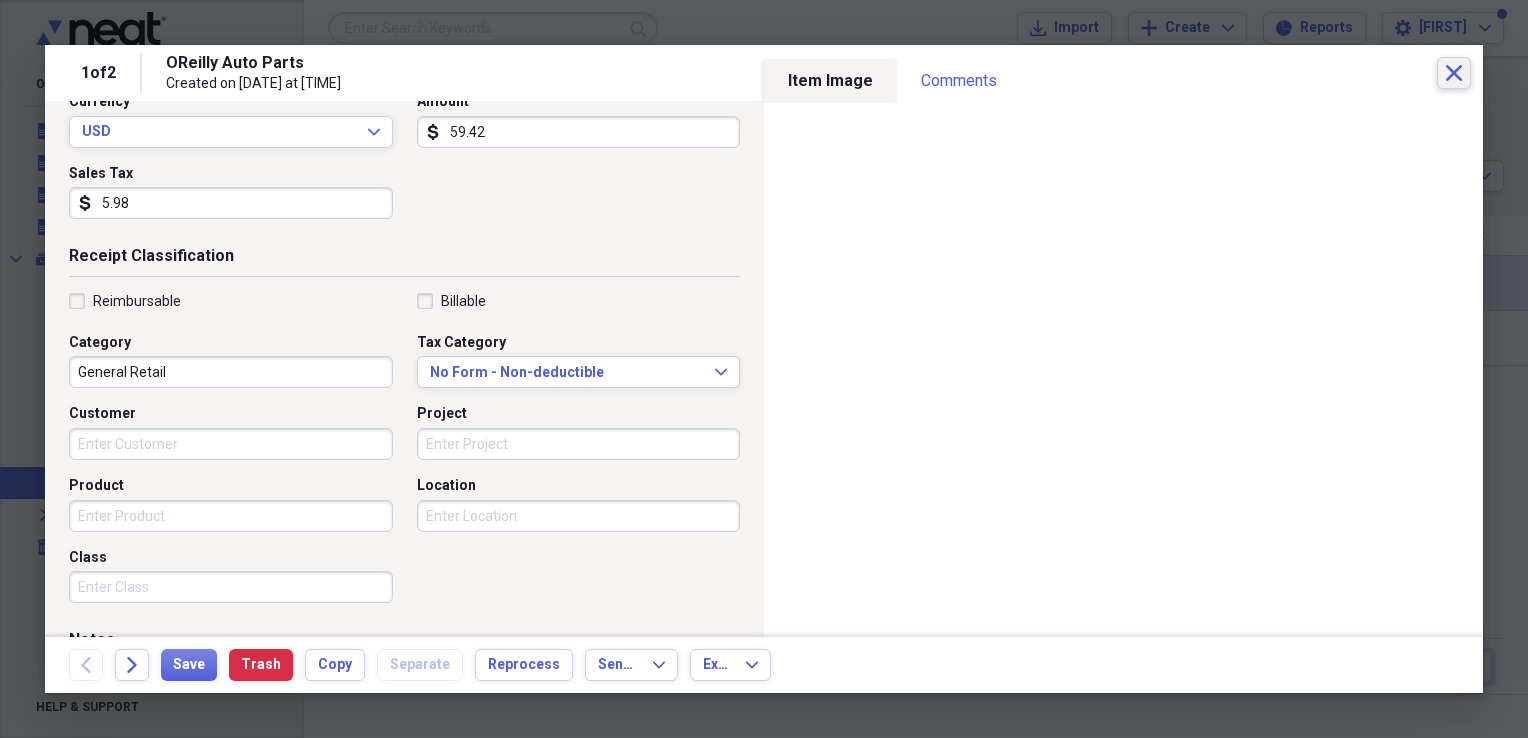 drag, startPoint x: 1432, startPoint y: 78, endPoint x: 1462, endPoint y: 78, distance: 30 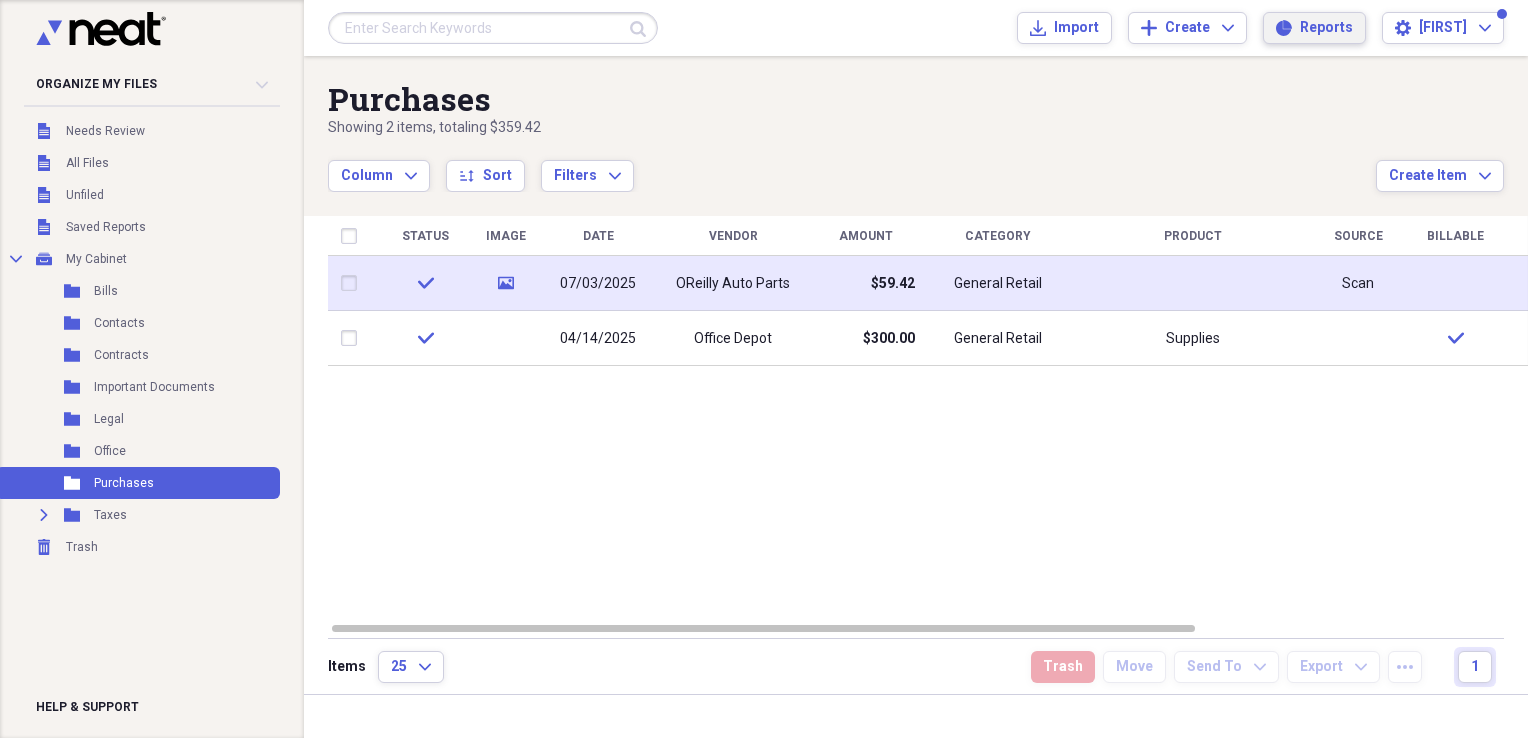 click on "Reports" at bounding box center (1326, 28) 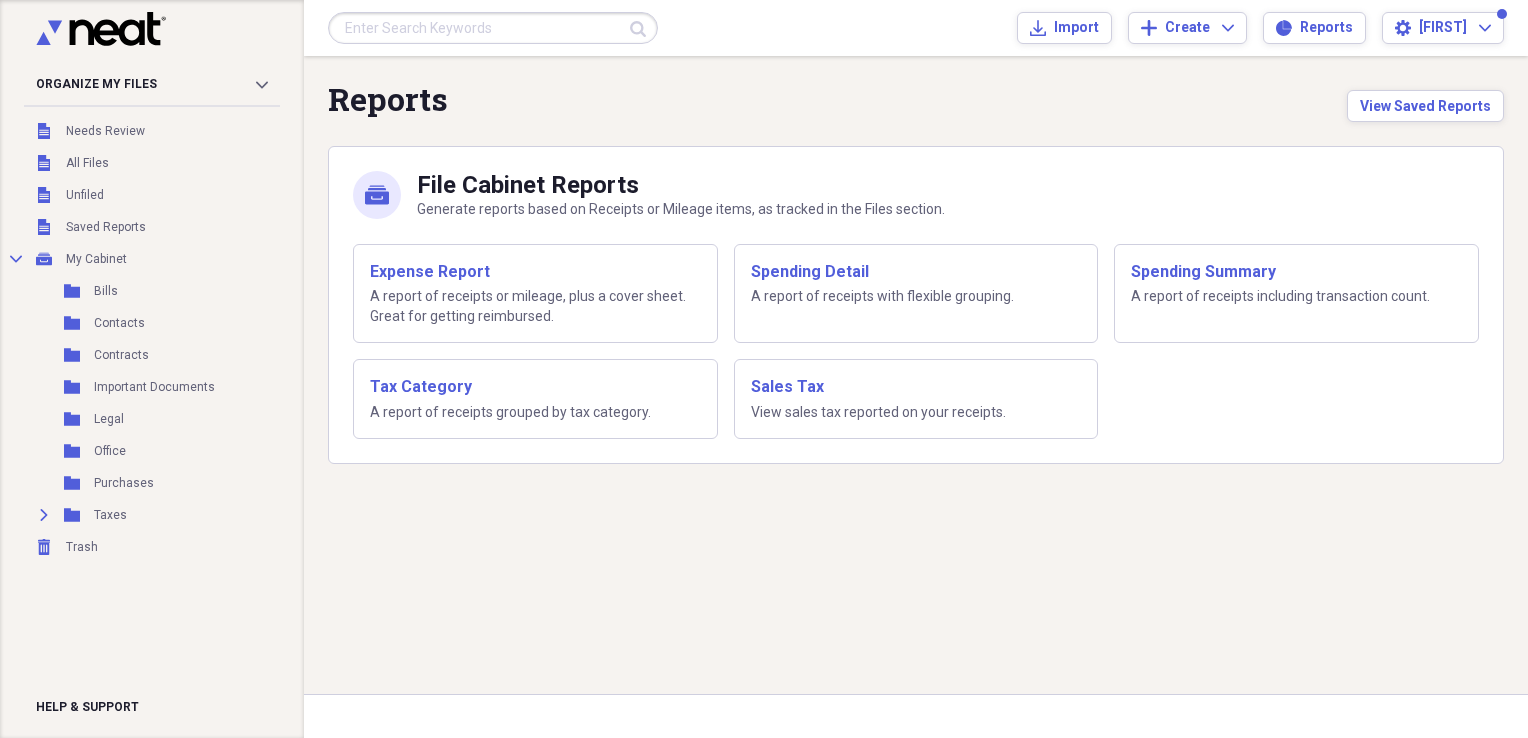 click on "Reports View Saved Reports" at bounding box center (916, 101) 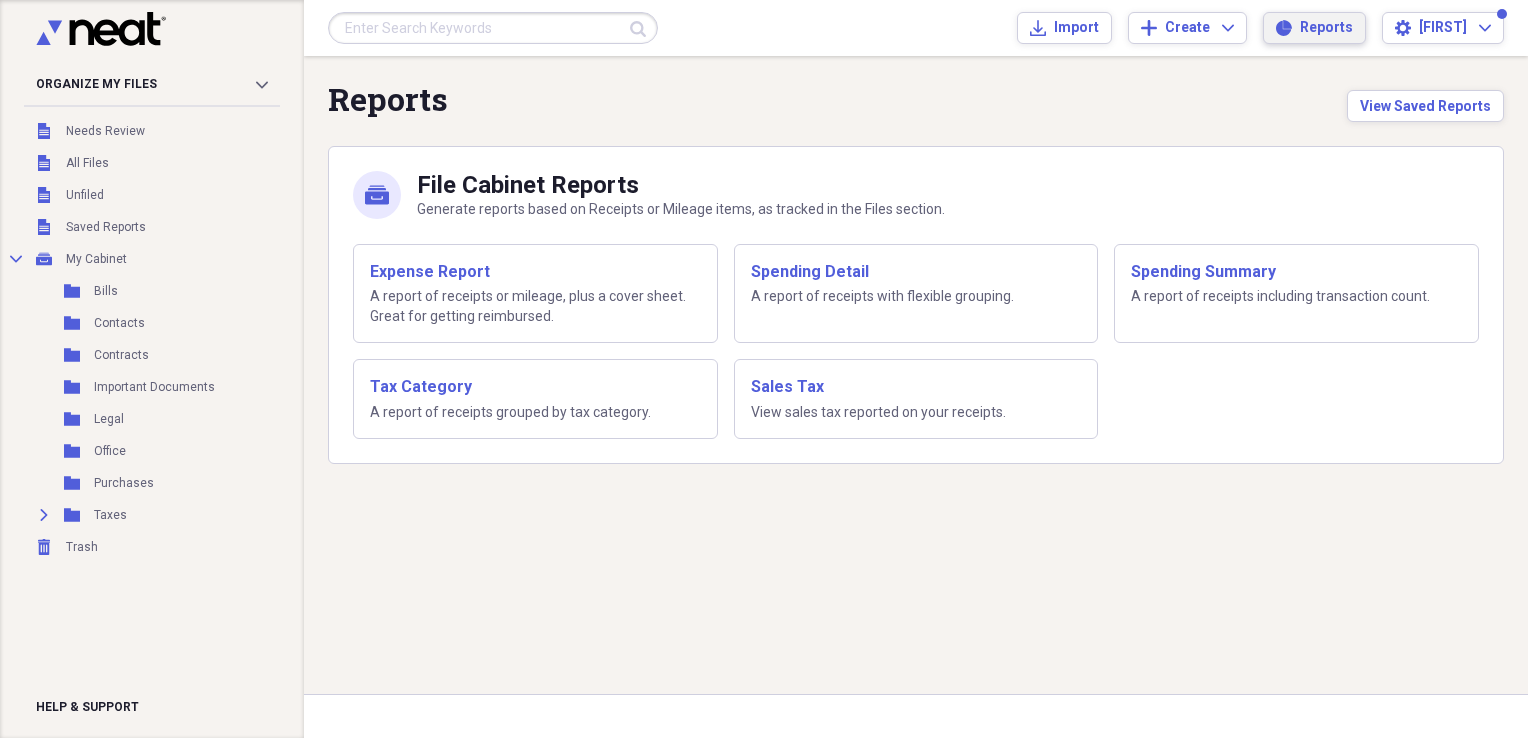click on "Reports" at bounding box center [1326, 28] 